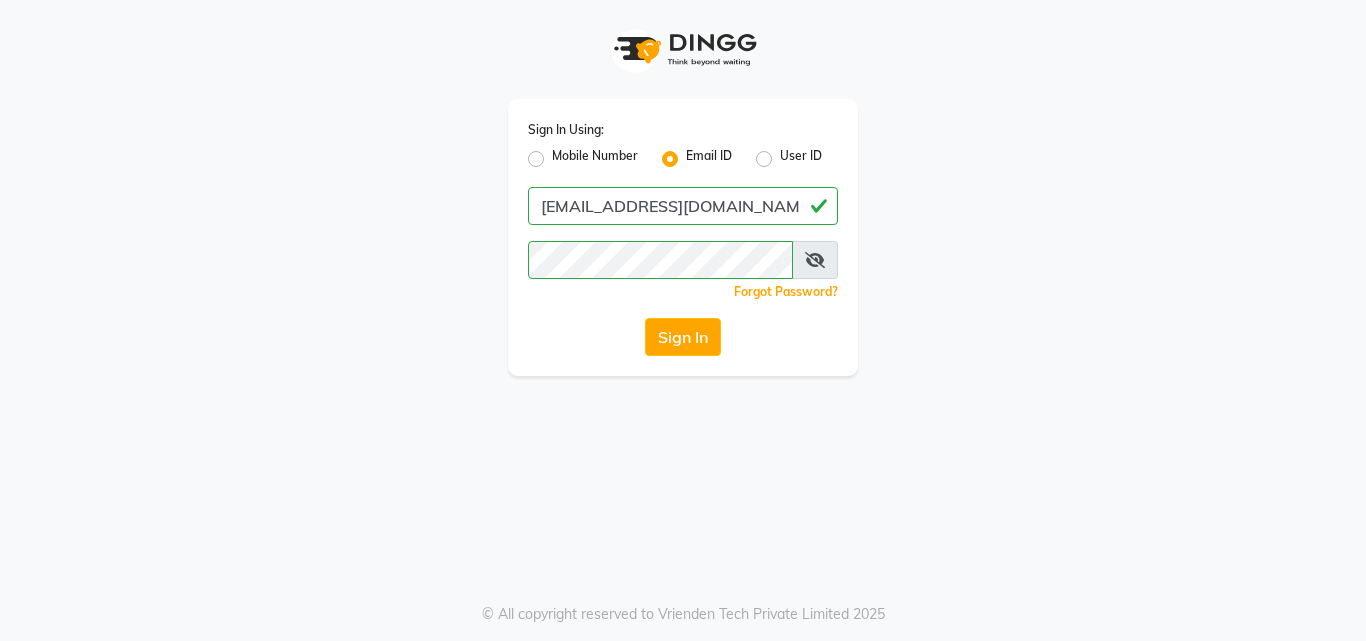 click on "Sign In" 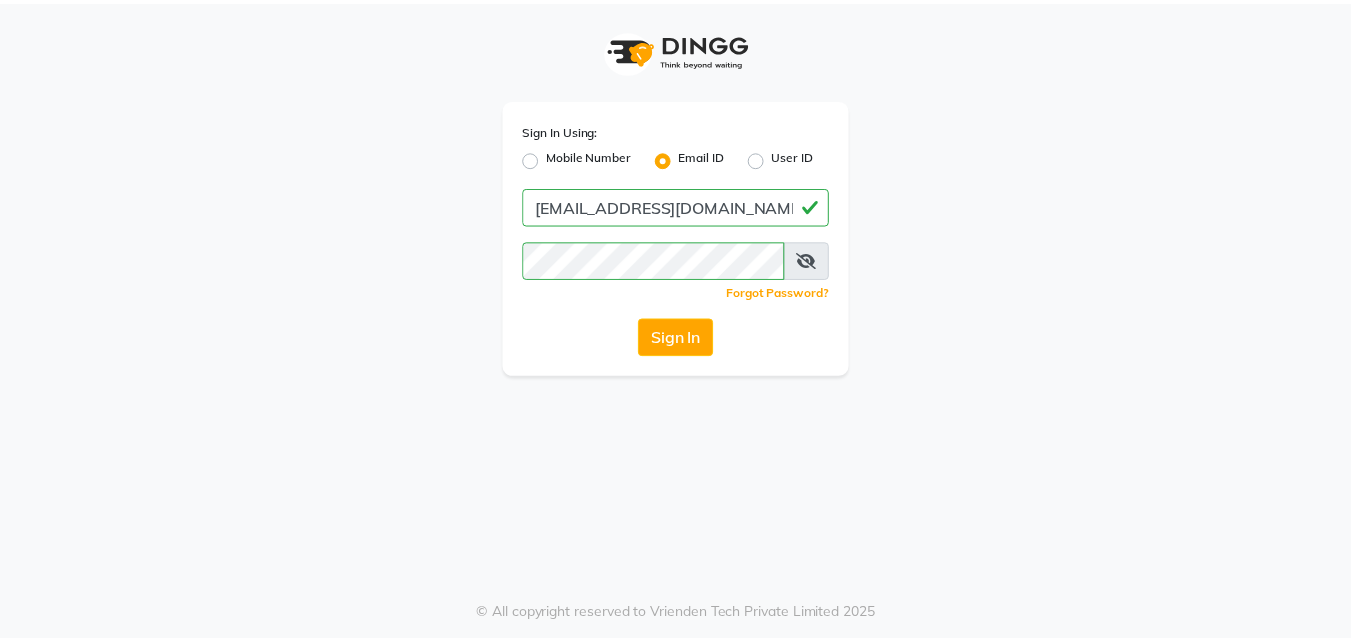 scroll, scrollTop: 0, scrollLeft: 0, axis: both 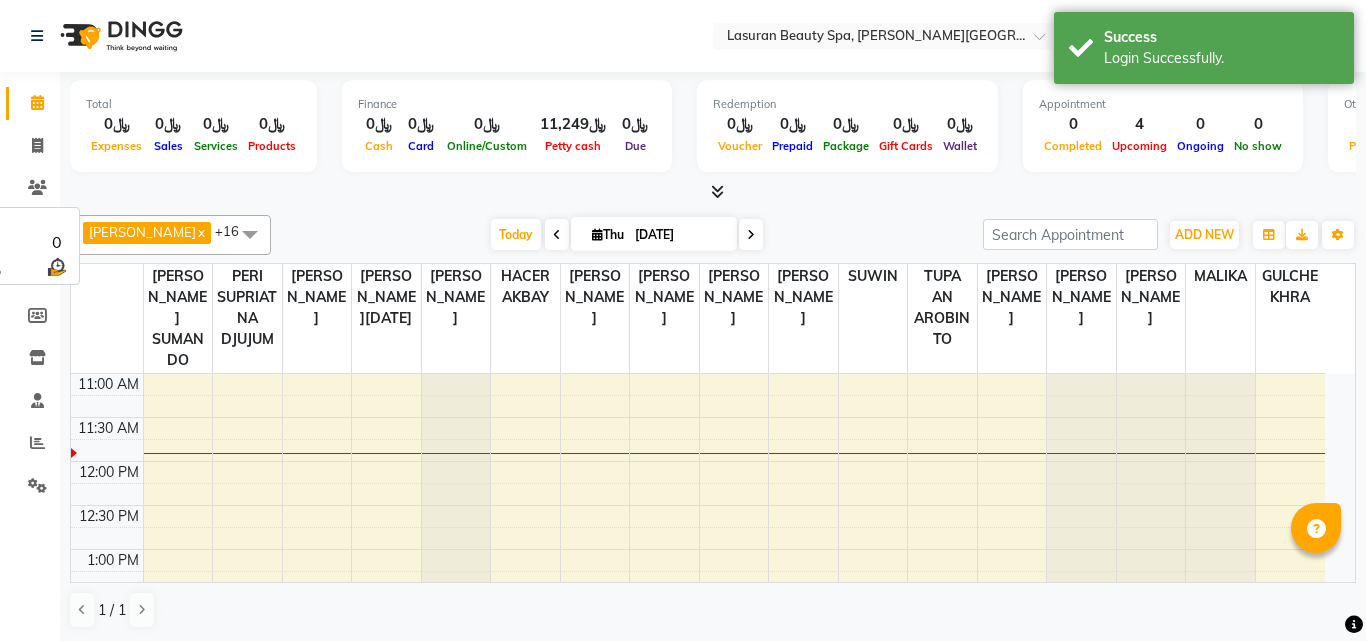 select on "en" 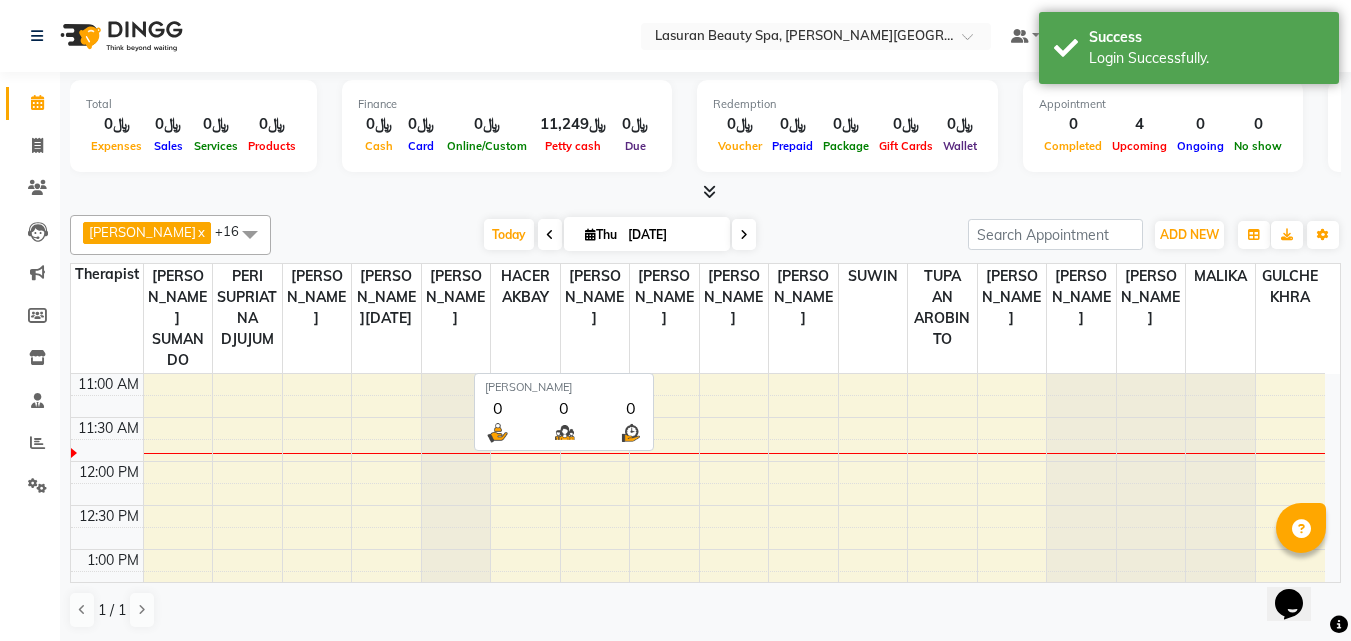 scroll, scrollTop: 0, scrollLeft: 0, axis: both 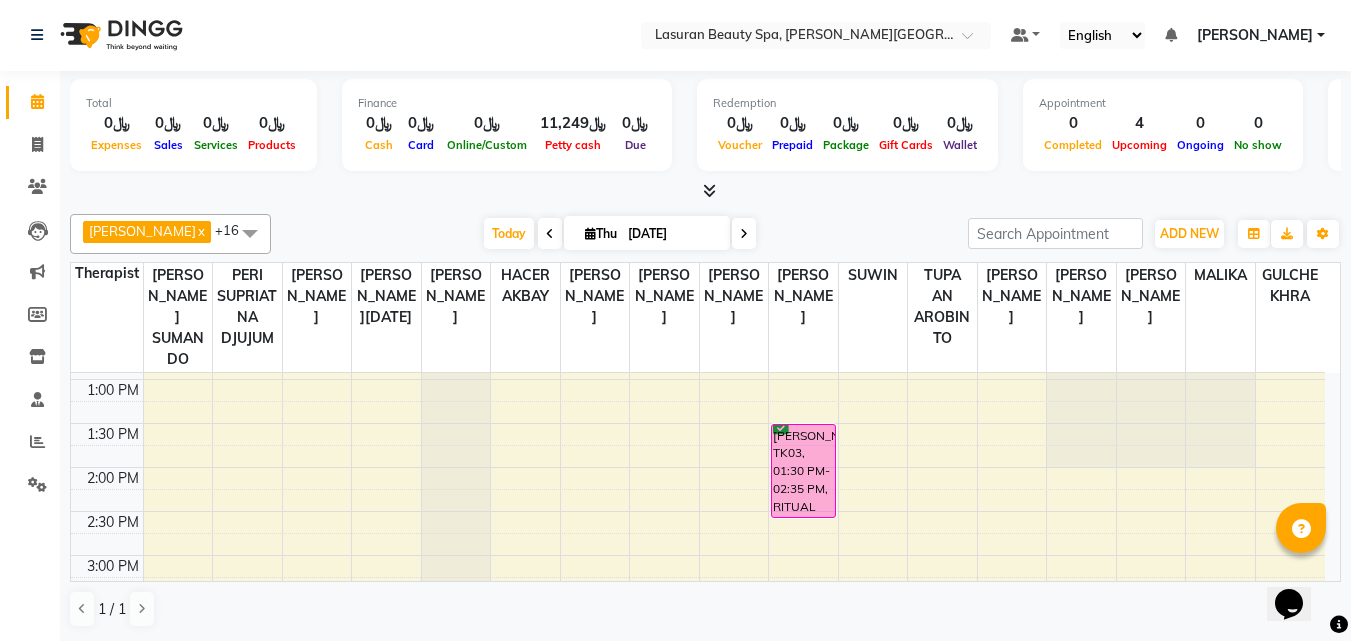 click at bounding box center (734, 456) 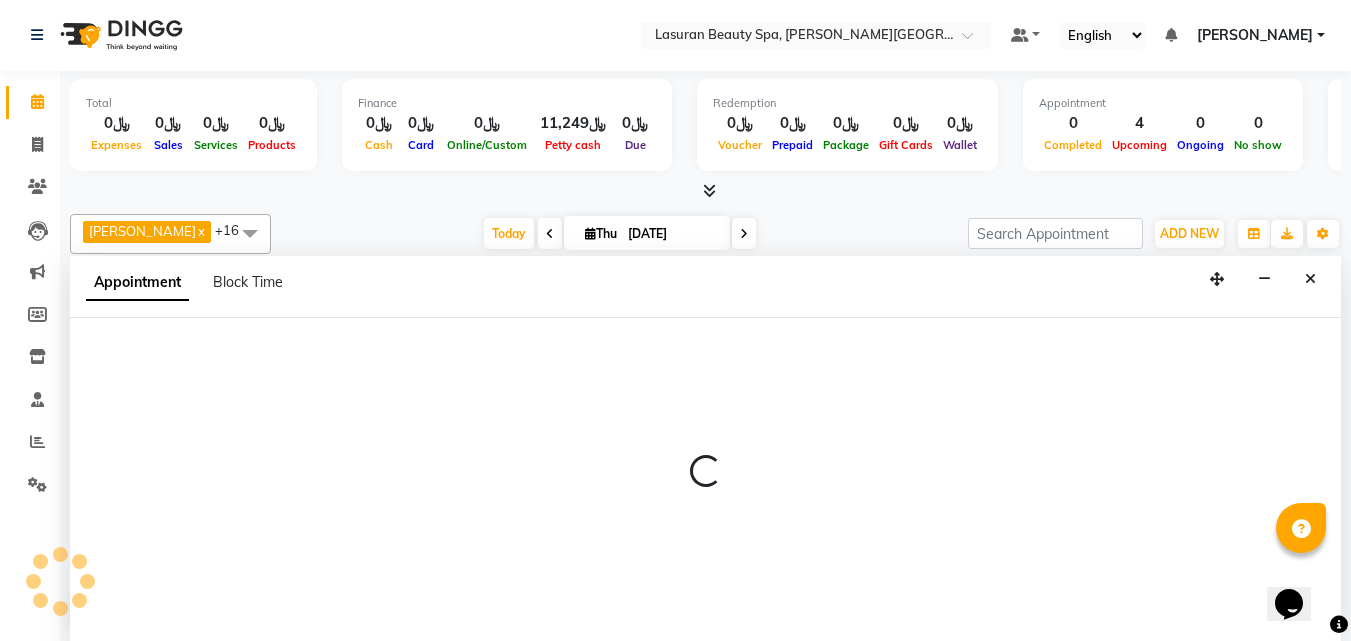 select on "54634" 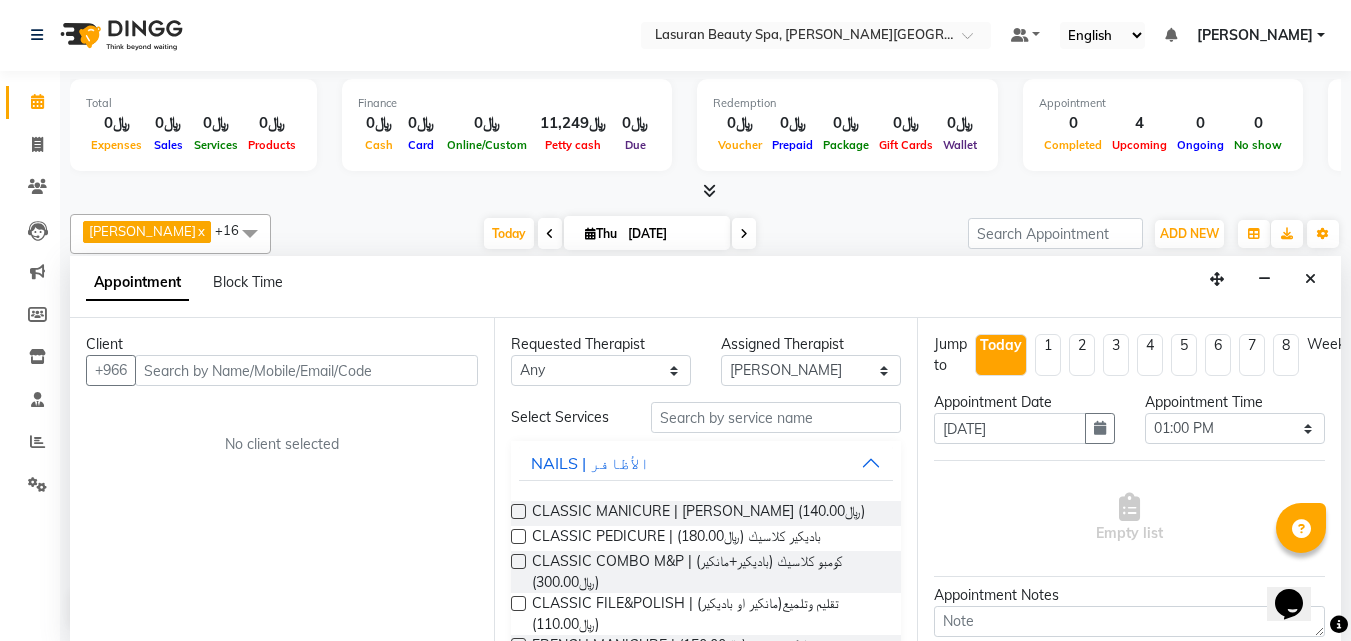 click at bounding box center [518, 561] 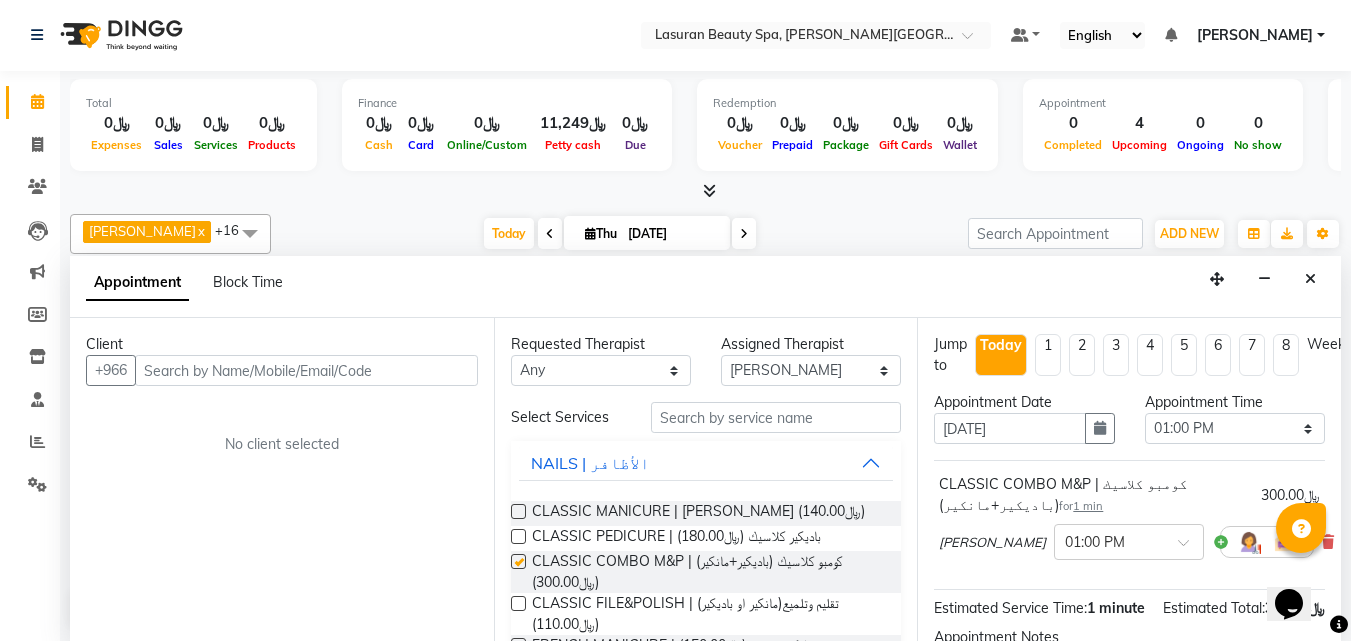 checkbox on "false" 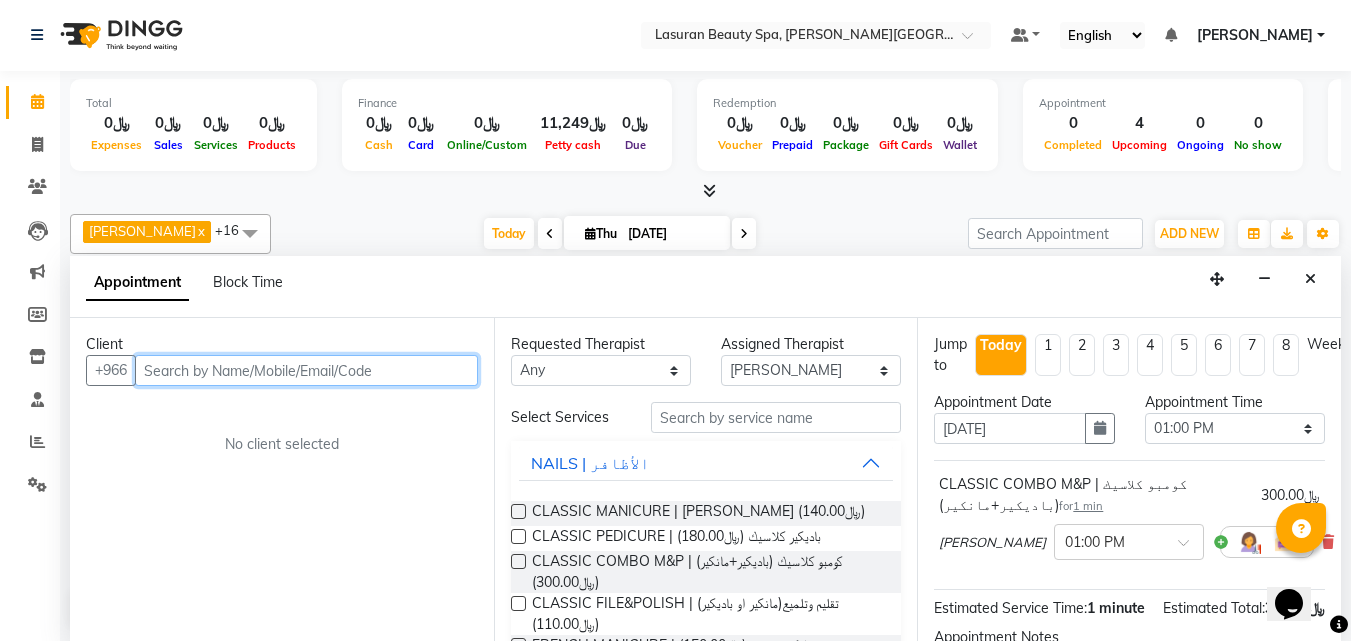 click at bounding box center [306, 370] 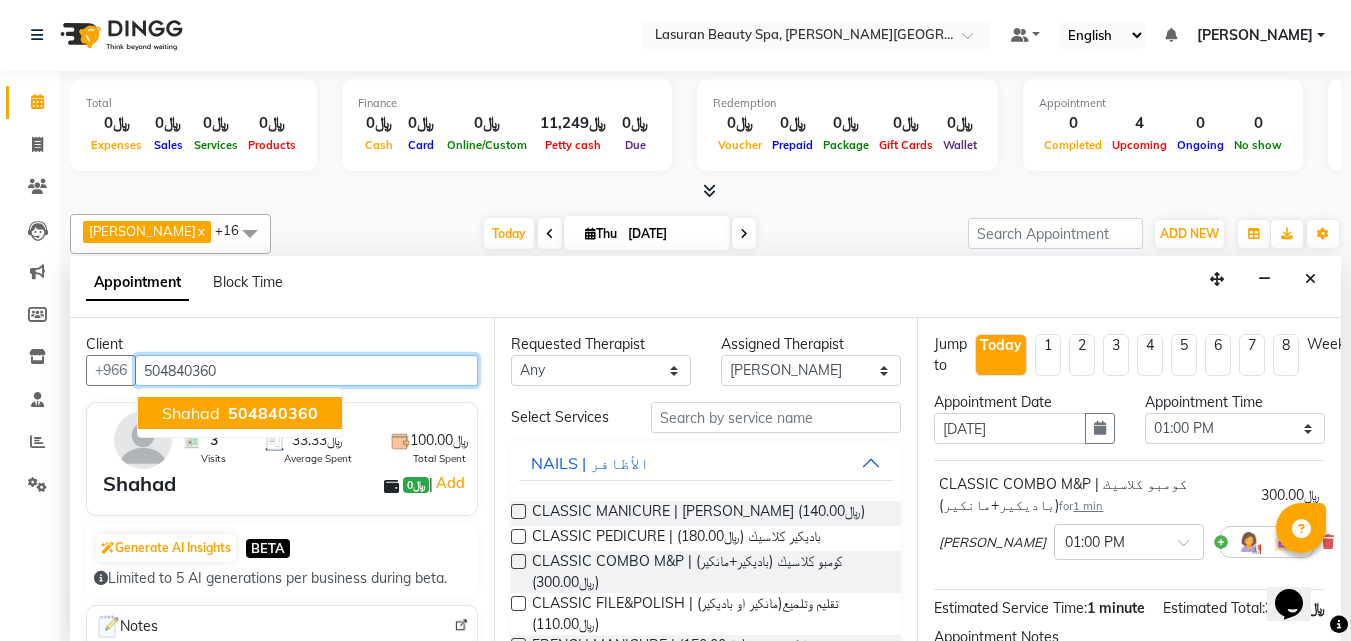 type on "504840360" 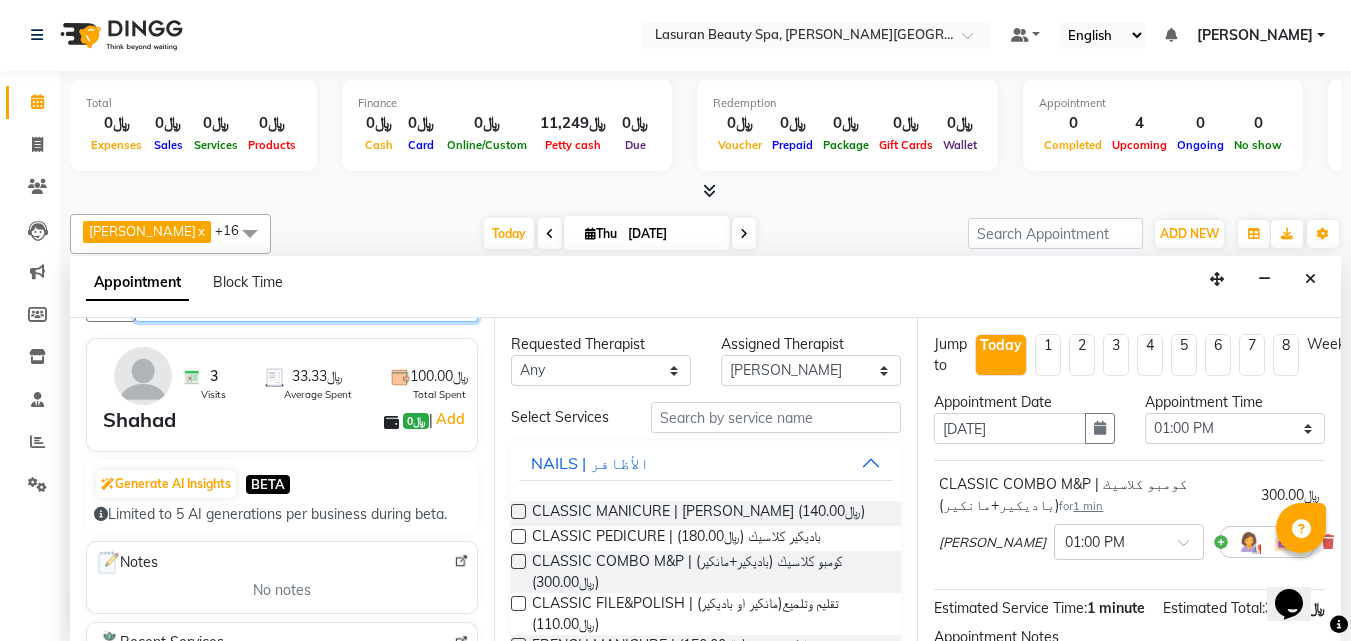 scroll, scrollTop: 0, scrollLeft: 0, axis: both 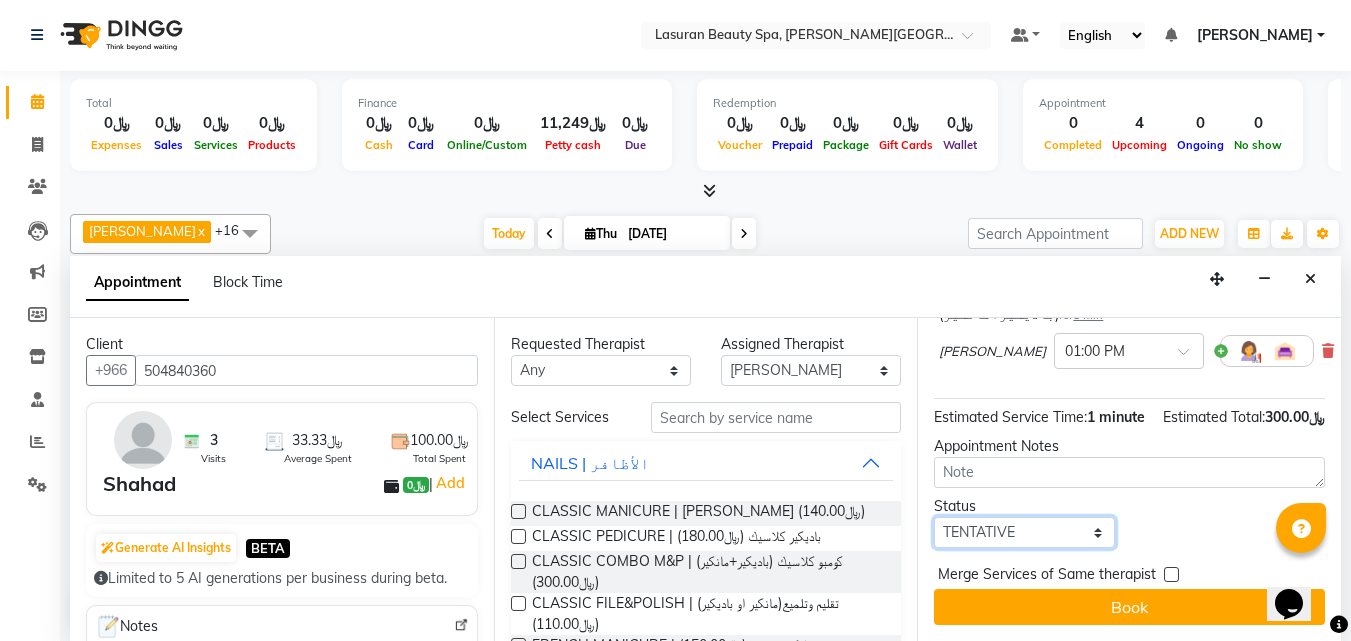 click on "Select TENTATIVE CONFIRM CHECK-IN UPCOMING" at bounding box center [1024, 532] 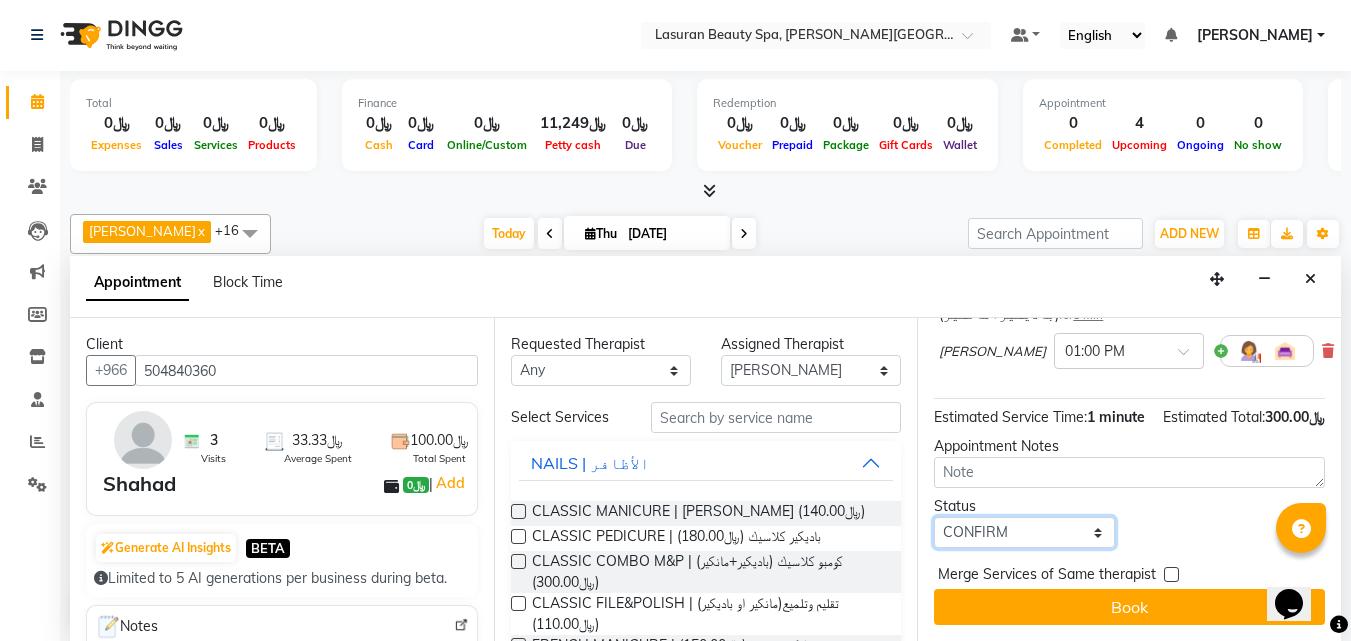 click on "Select TENTATIVE CONFIRM CHECK-IN UPCOMING" at bounding box center [1024, 532] 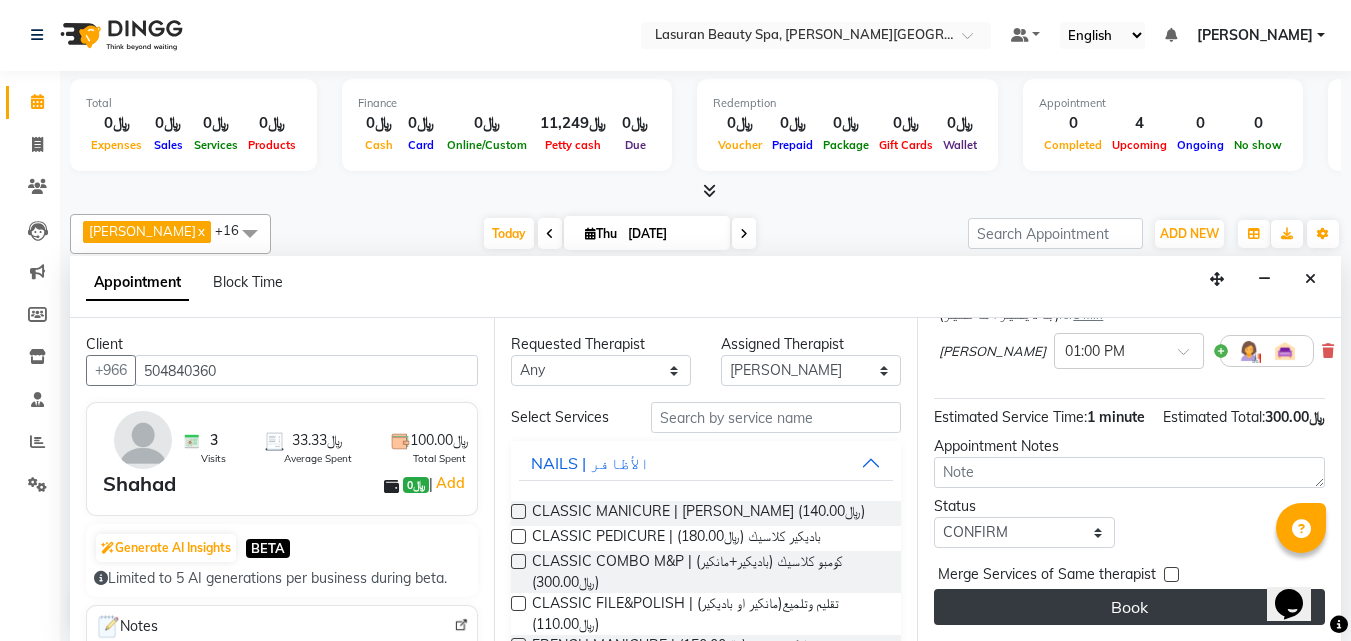 click on "Book" at bounding box center [1129, 607] 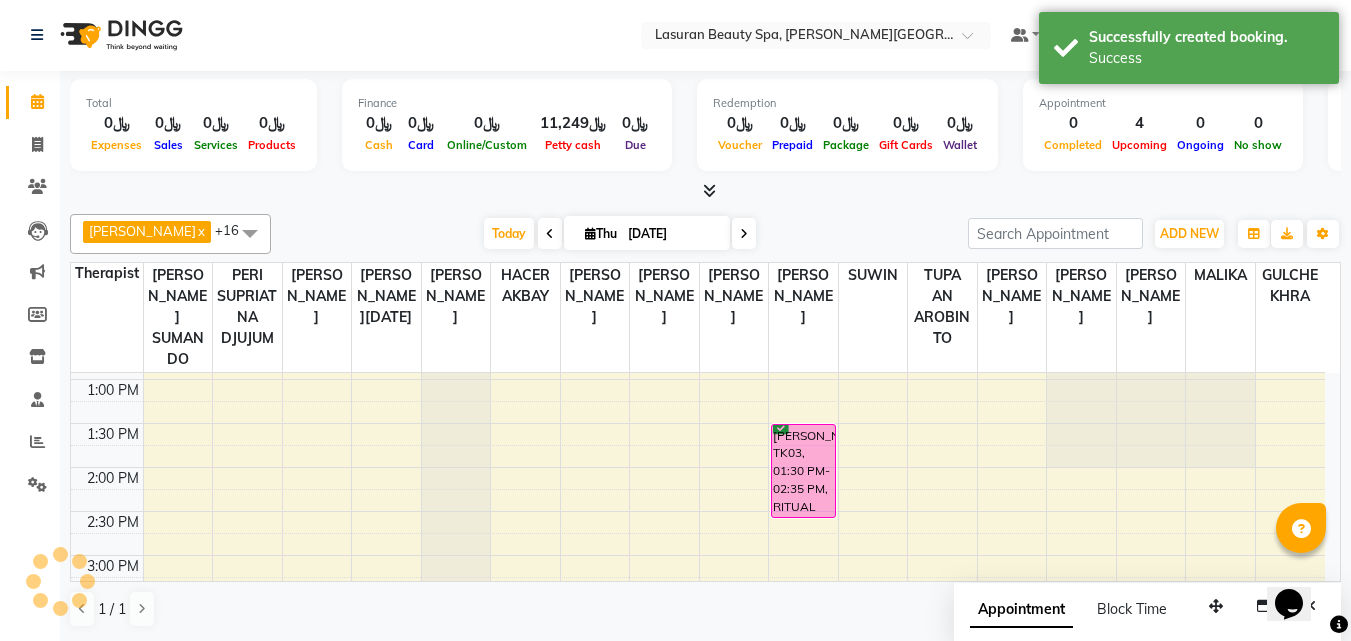 scroll, scrollTop: 0, scrollLeft: 0, axis: both 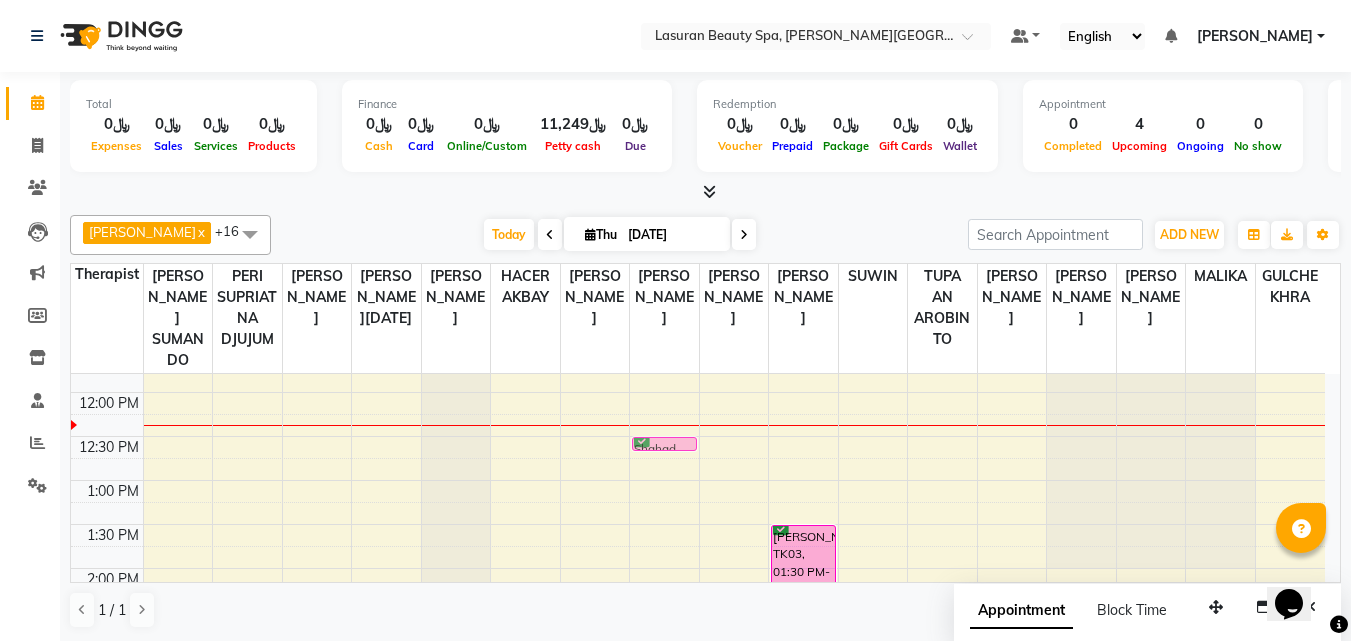 drag, startPoint x: 685, startPoint y: 486, endPoint x: 684, endPoint y: 455, distance: 31.016125 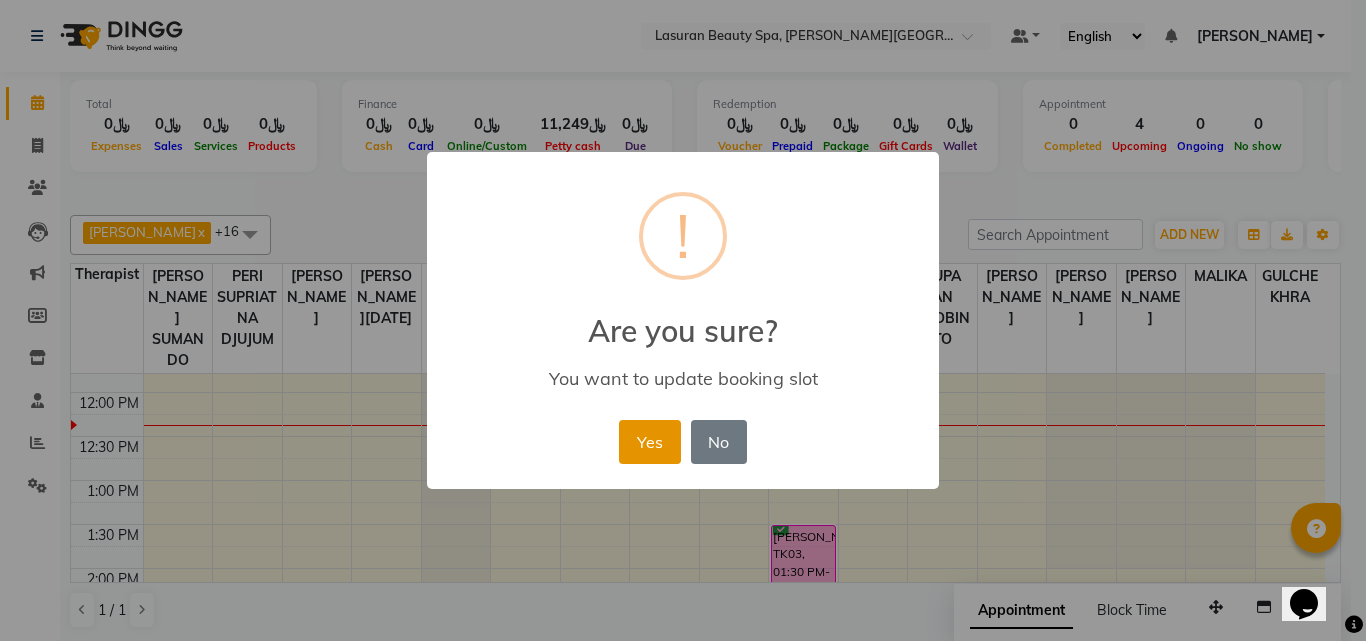 click on "Yes" at bounding box center [649, 442] 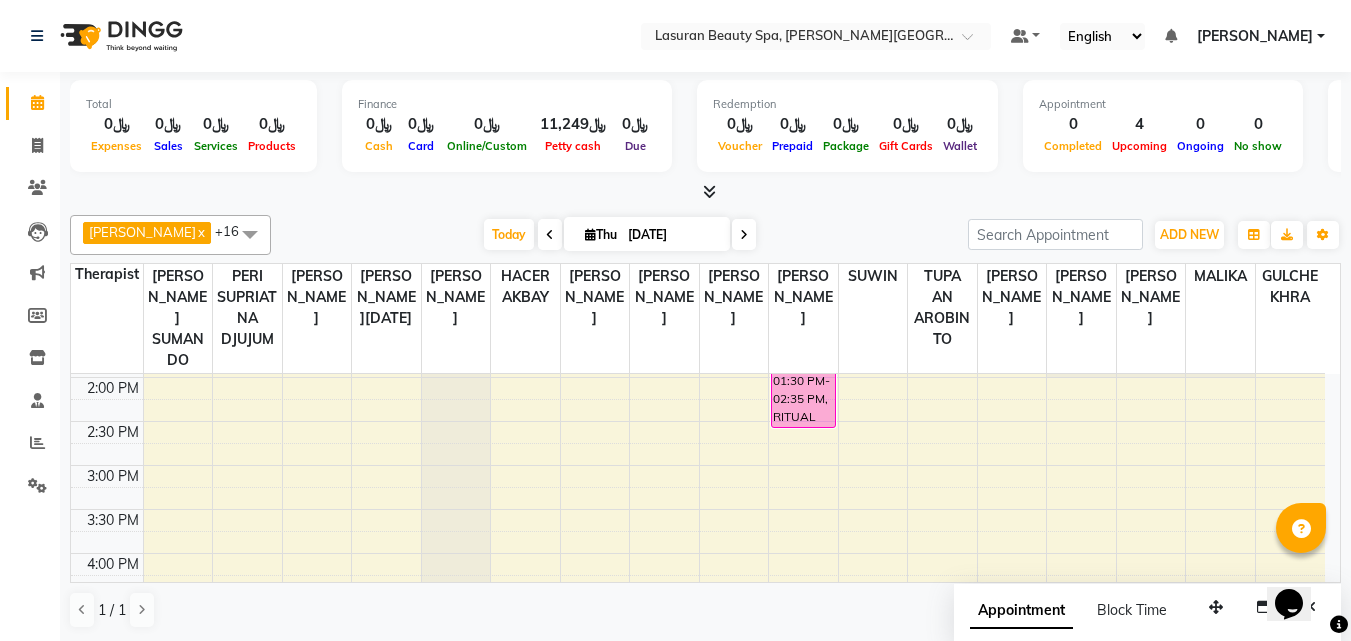 scroll, scrollTop: 259, scrollLeft: 0, axis: vertical 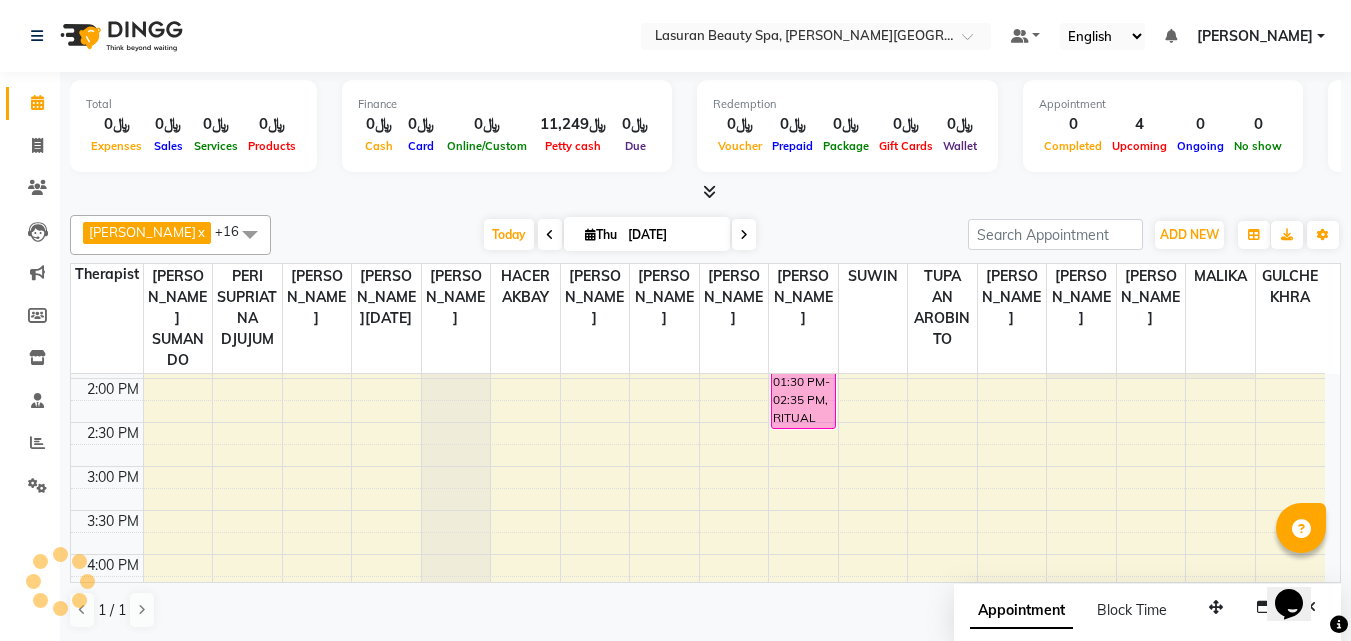 click on "11:00 AM 11:30 AM 12:00 PM 12:30 PM 1:00 PM 1:30 PM 2:00 PM 2:30 PM 3:00 PM 3:30 PM 4:00 PM 4:30 PM 5:00 PM 5:30 PM 6:00 PM 6:30 PM 7:00 PM 7:30 PM 8:00 PM 8:30 PM 9:00 PM 9:30 PM     [PERSON_NAME], TK01, 08:00 PM-08:01 PM, CLASSIC COMBO M&P | كومبو كلاسيك (باديكير+مانكير)     Shahad, TK04, 12:30 PM-12:31 PM, CLASSIC COMBO M&P | كومبو كلاسيك (باديكير+مانكير)     Al [PERSON_NAME], TK02, 07:00 PM-07:01 PM, CLASSIC COMBO M&P | كومبو كلاسيك (باديكير+مانكير)     Al [PERSON_NAME], TK02, 07:30 PM-08:35 PM, RITUAL BRIGHT BLUE ROCK | حمام الأحجار الزرقاء     Hadeel Haramla, TK03, 01:30 PM-02:35 PM, RITUAL BRIGHT BLUE ROCK | حمام الأحجار الزرقاء" at bounding box center [698, 598] 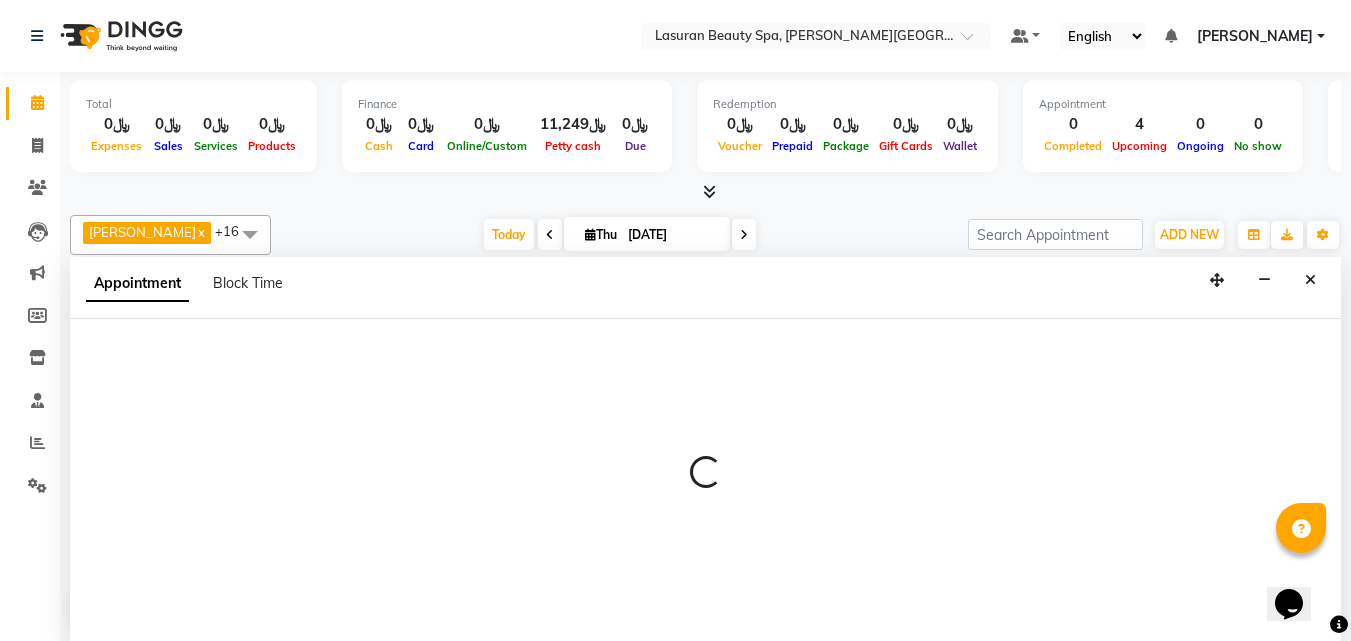 scroll, scrollTop: 1, scrollLeft: 0, axis: vertical 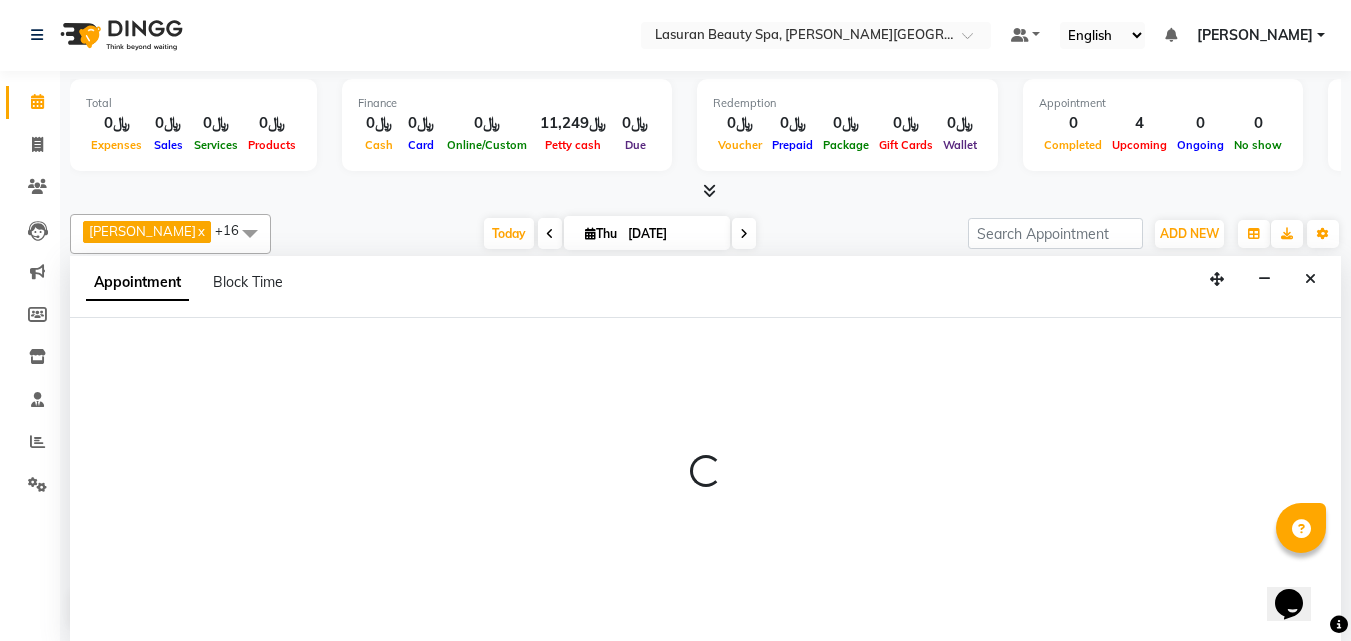 select on "54640" 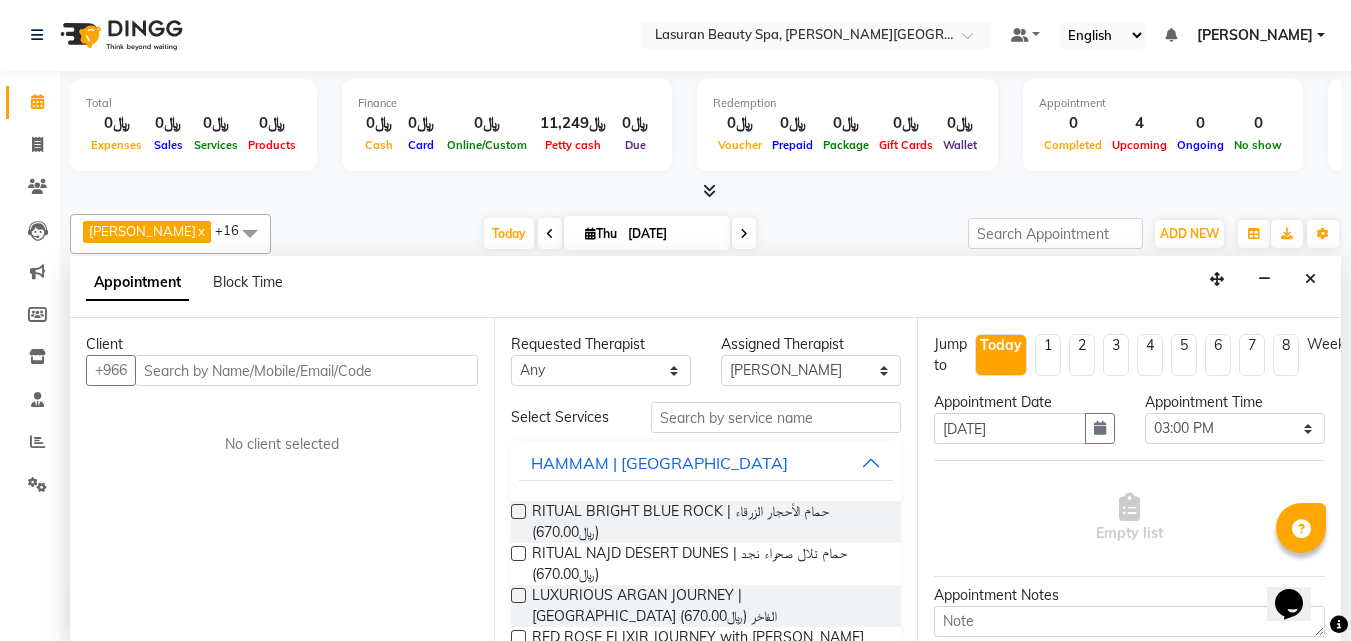 click at bounding box center (306, 370) 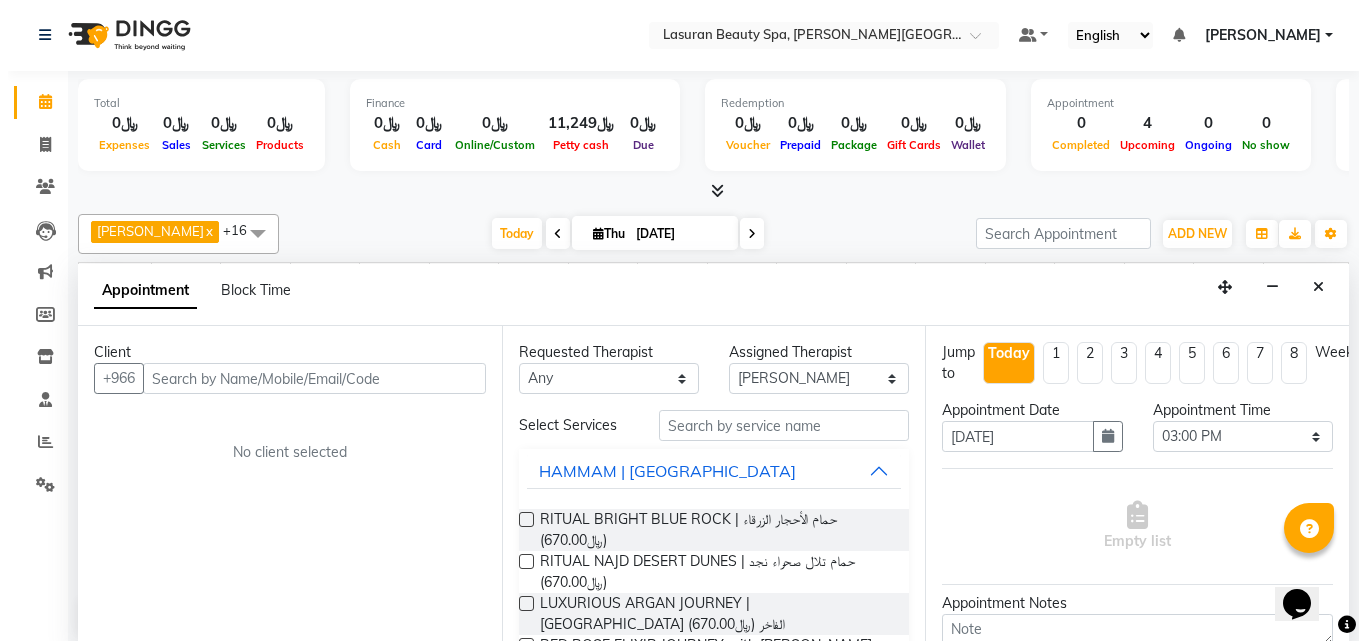 scroll, scrollTop: 0, scrollLeft: 0, axis: both 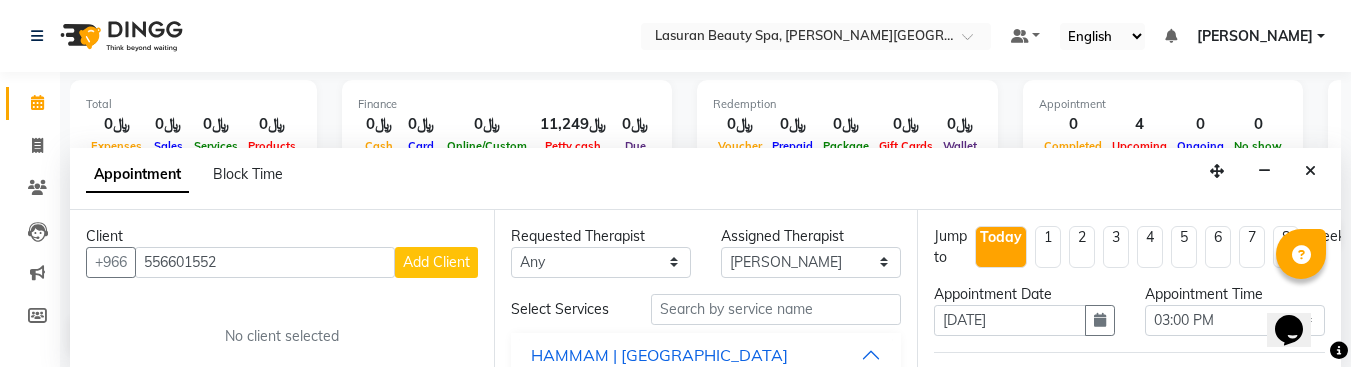 type on "556601552" 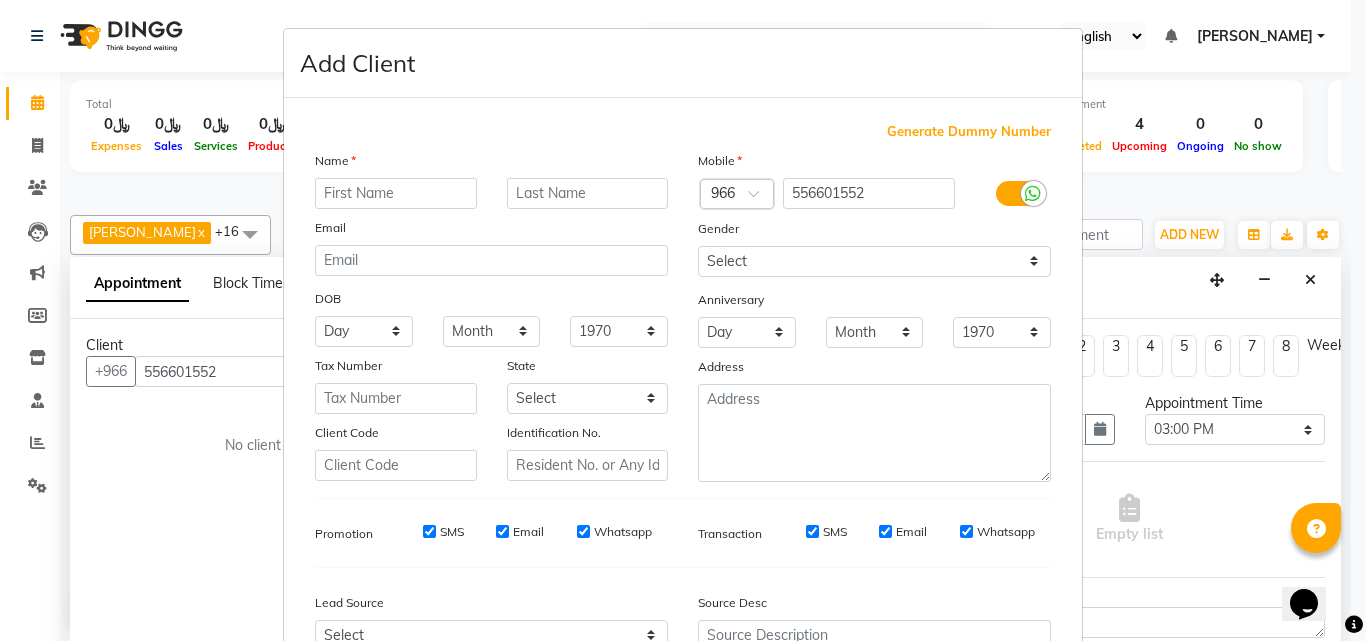 click at bounding box center [396, 193] 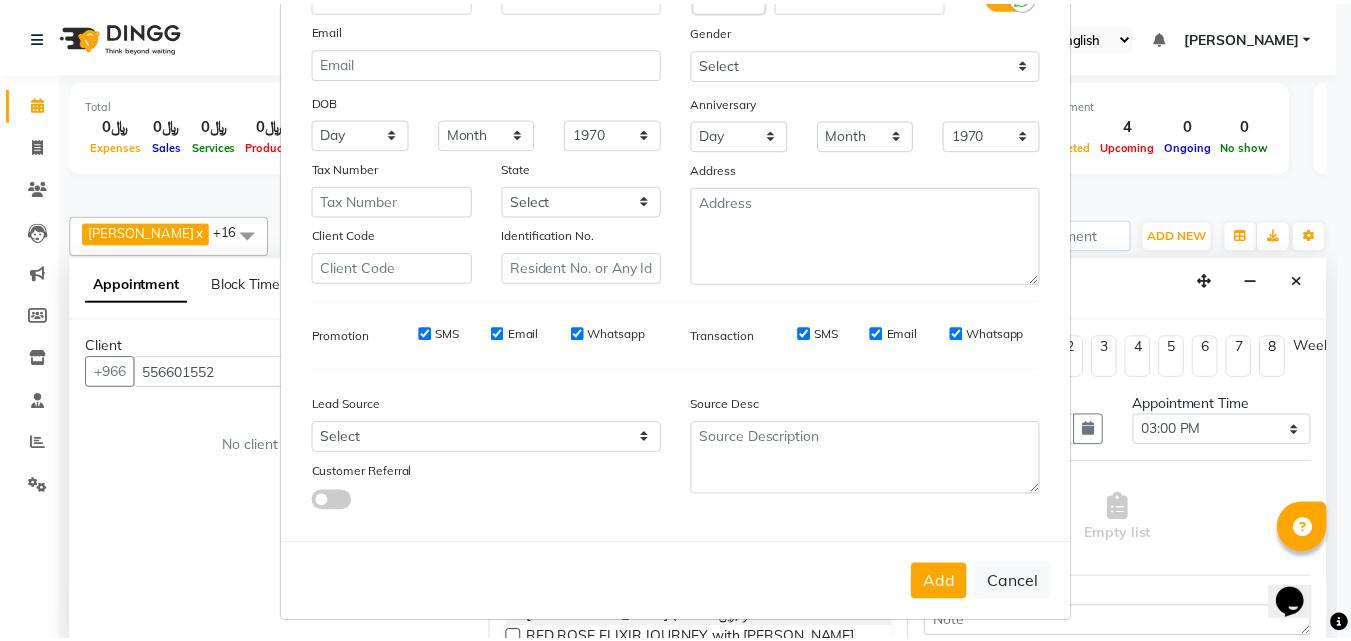 scroll, scrollTop: 200, scrollLeft: 0, axis: vertical 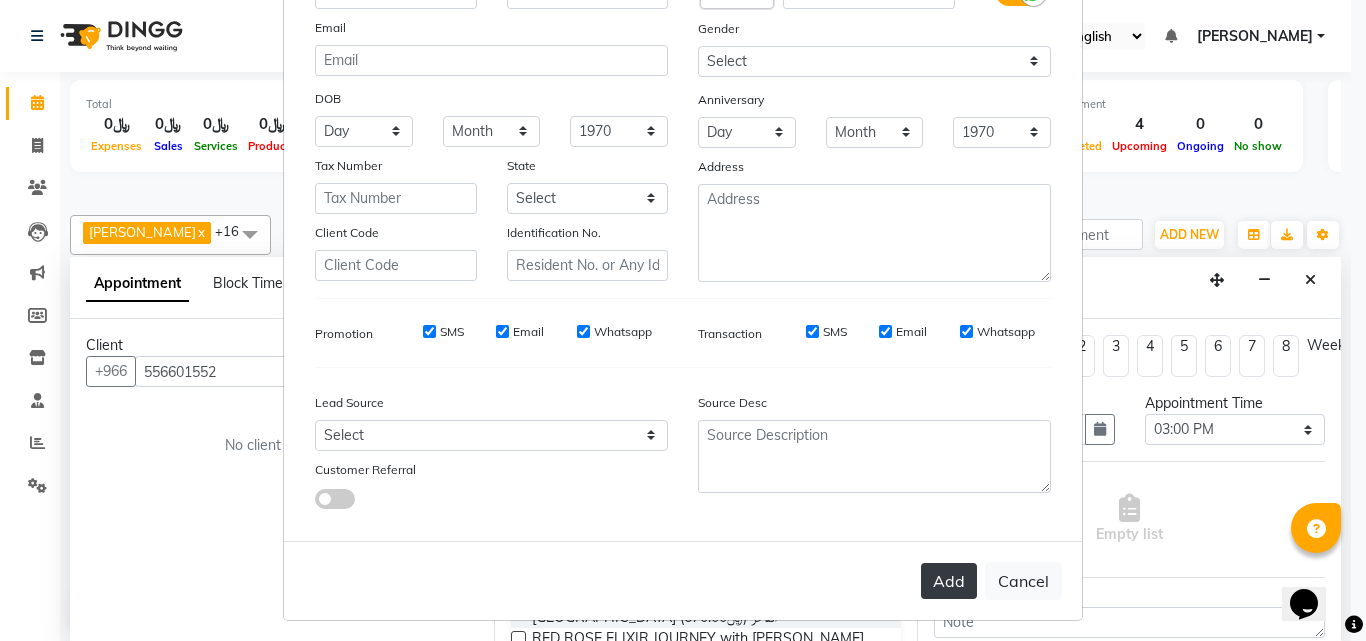 type on "hamdah" 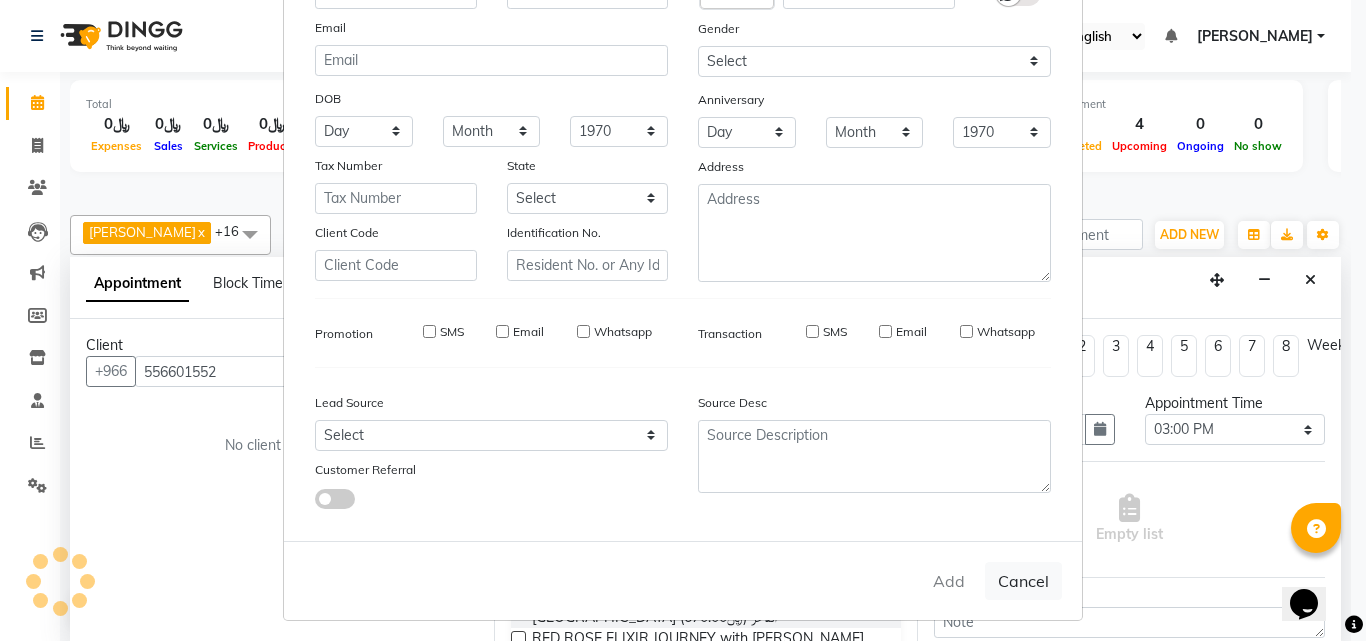 type 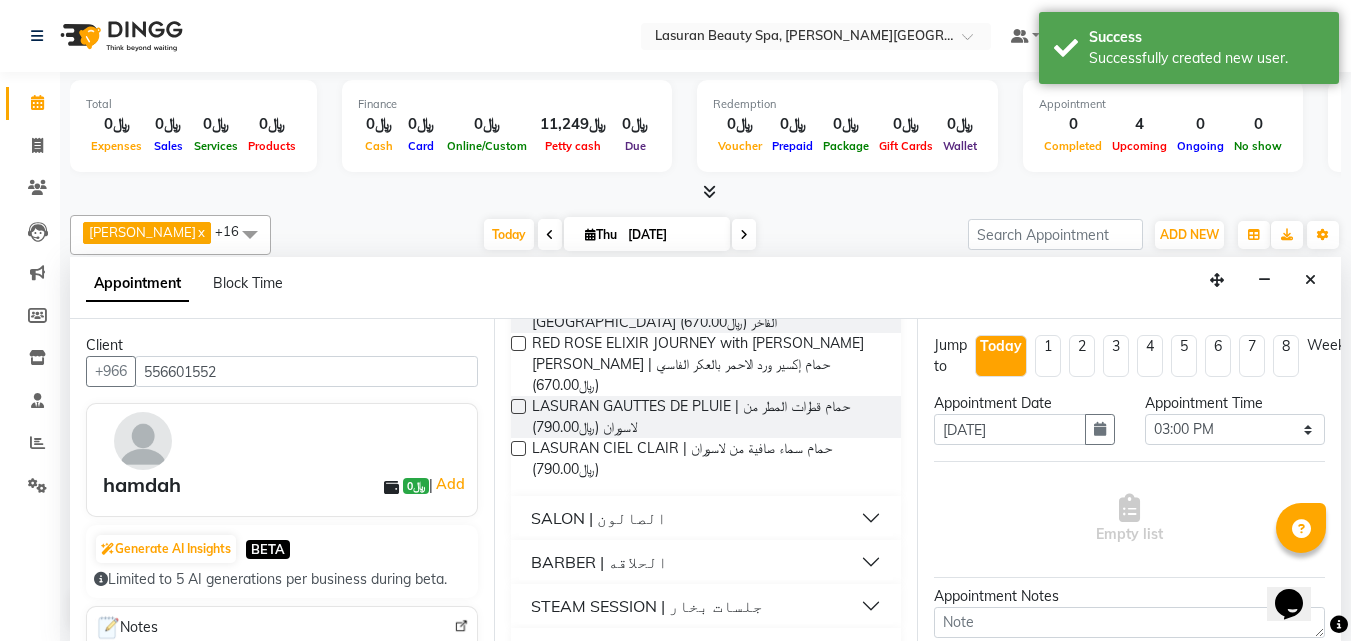 scroll, scrollTop: 300, scrollLeft: 0, axis: vertical 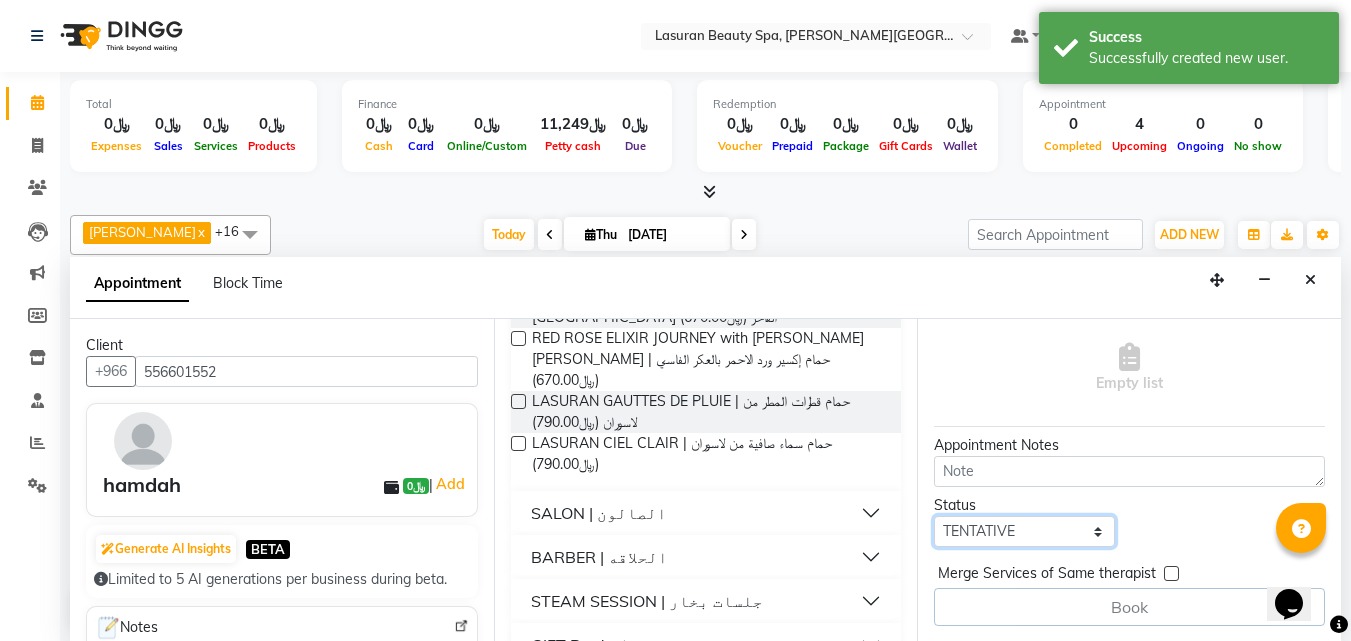 click on "Select TENTATIVE CONFIRM CHECK-IN UPCOMING" at bounding box center [1024, 531] 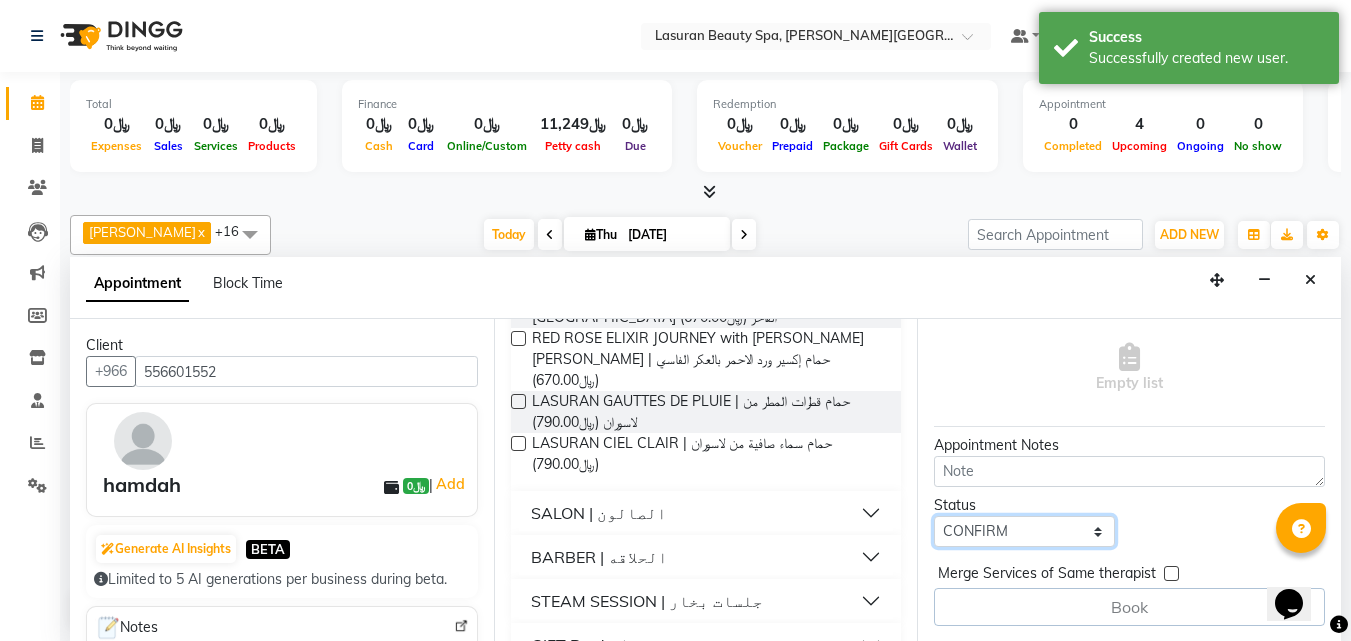 click on "Select TENTATIVE CONFIRM CHECK-IN UPCOMING" at bounding box center [1024, 531] 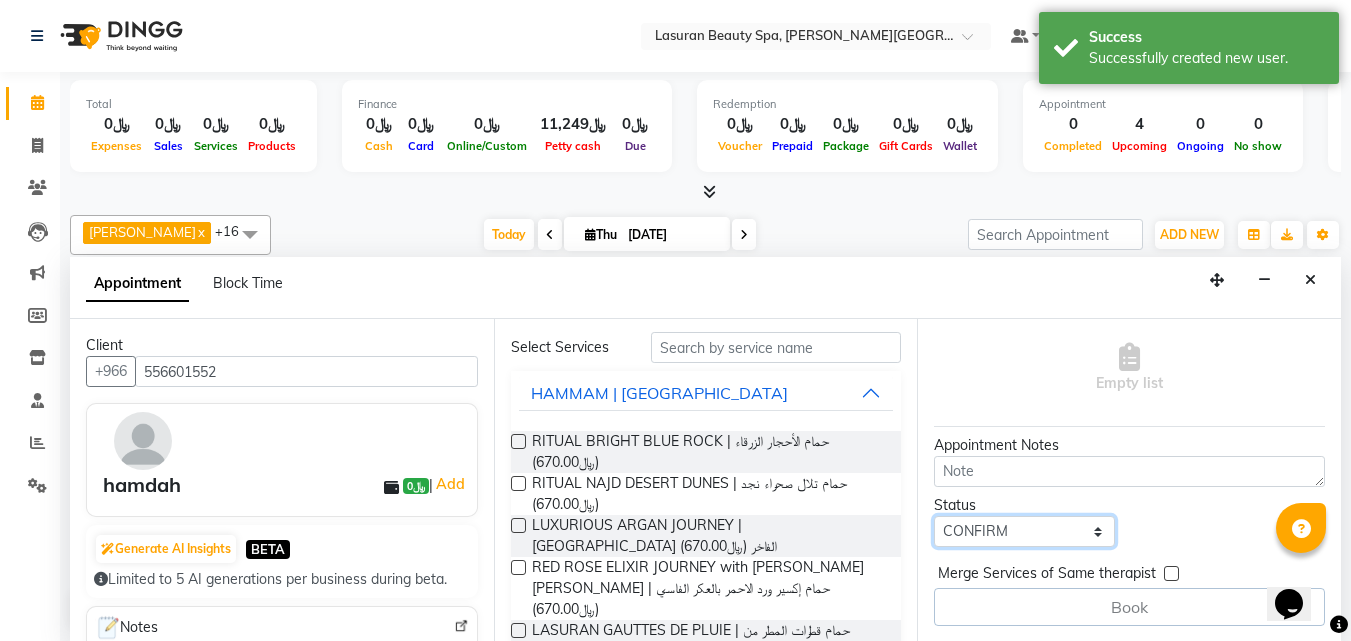scroll, scrollTop: 0, scrollLeft: 0, axis: both 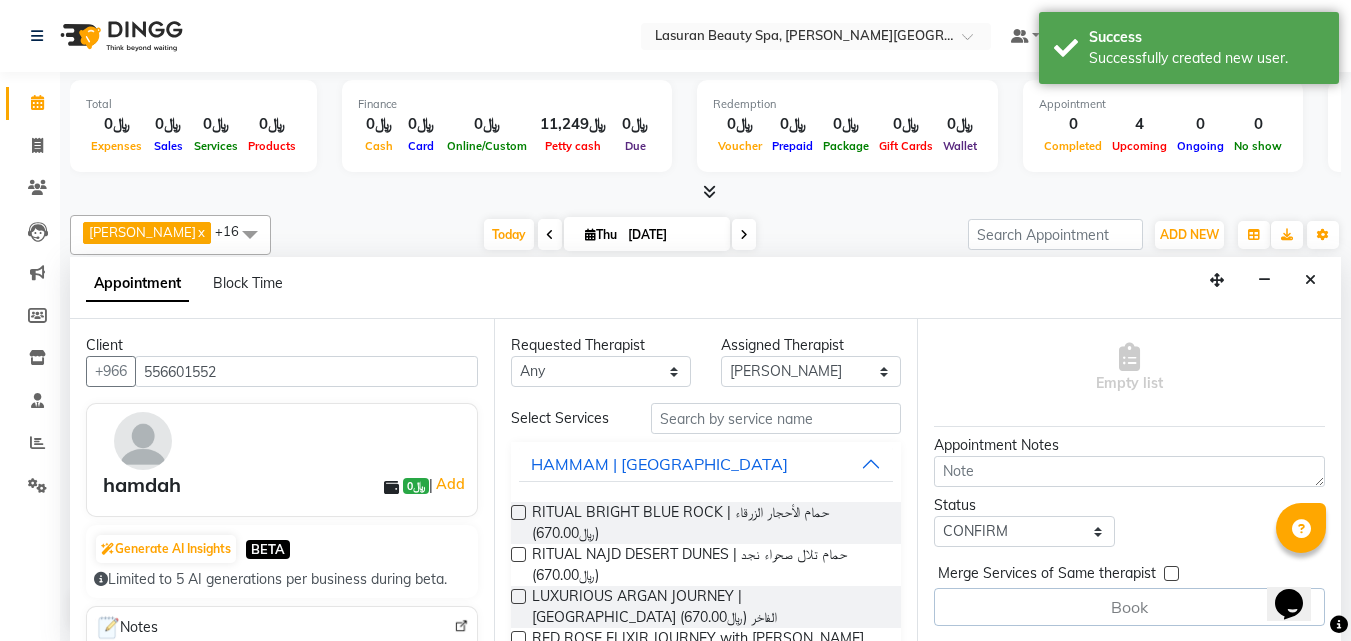 click at bounding box center [518, 512] 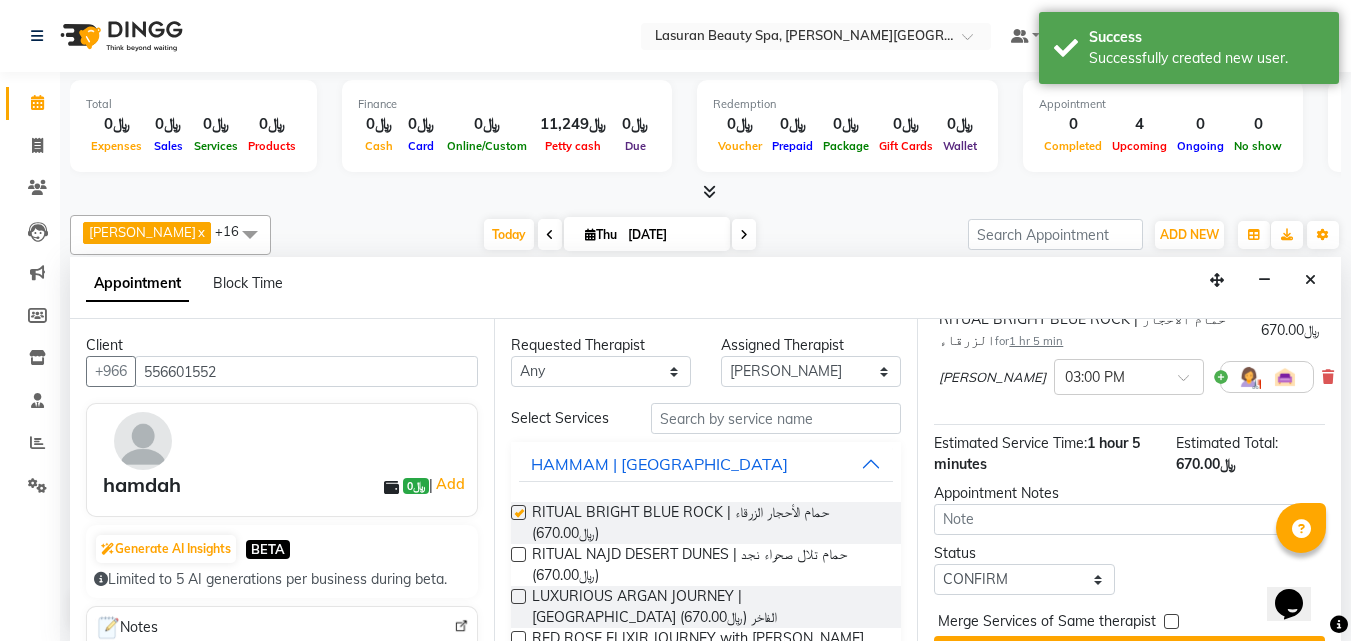 checkbox on "false" 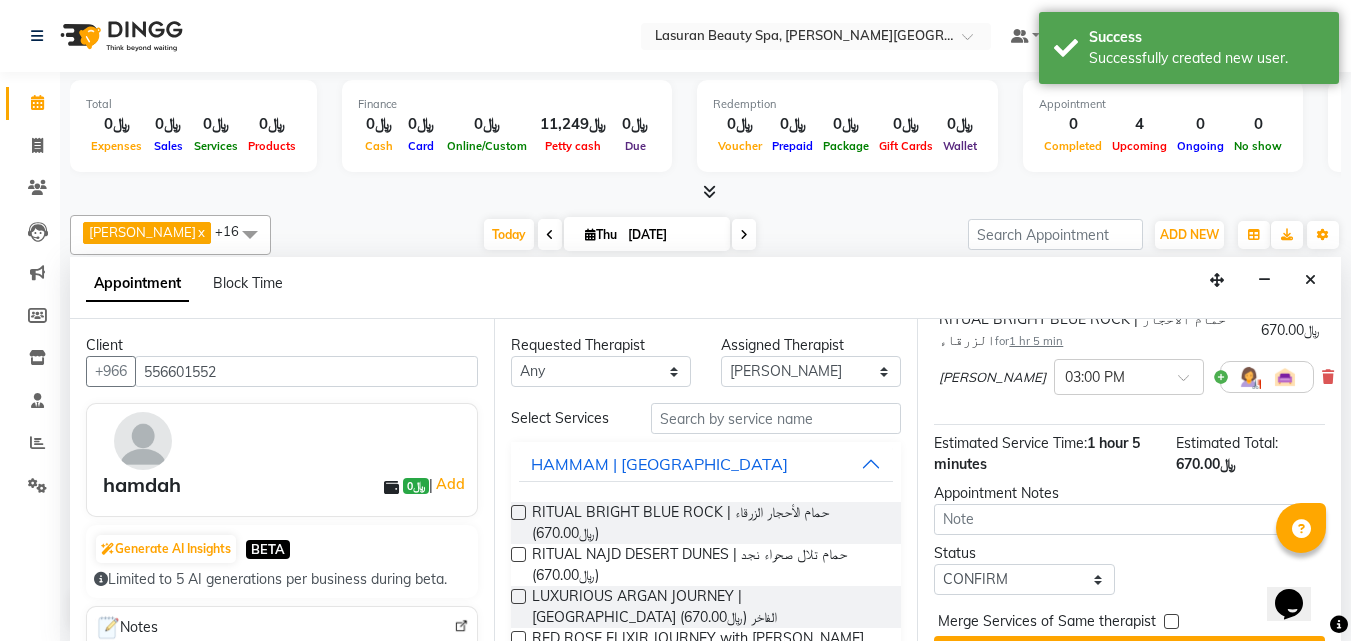 scroll, scrollTop: 230, scrollLeft: 0, axis: vertical 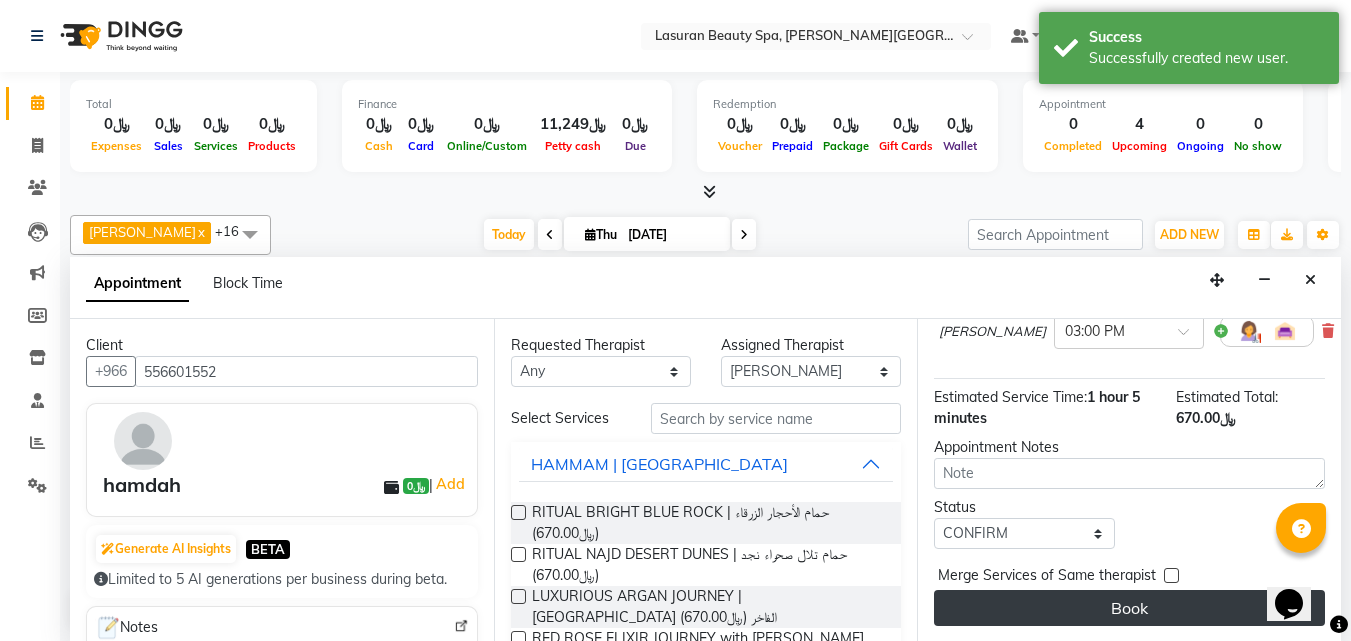 click on "Book" at bounding box center (1129, 608) 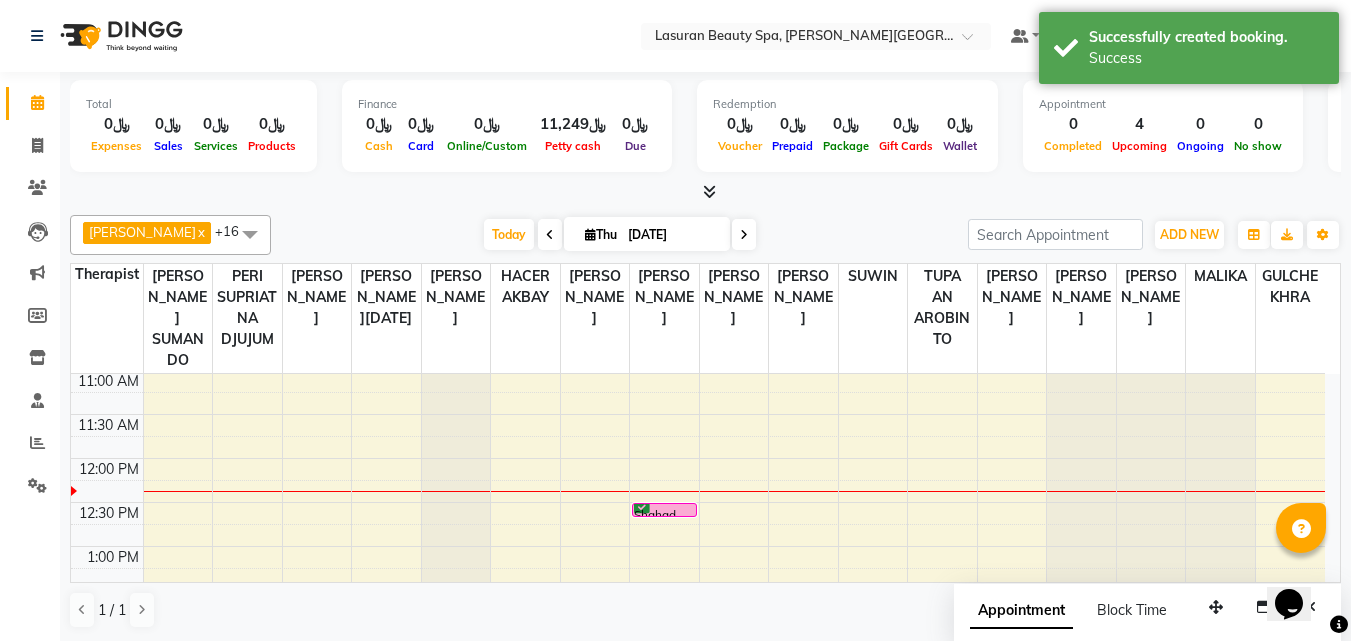 scroll, scrollTop: 0, scrollLeft: 0, axis: both 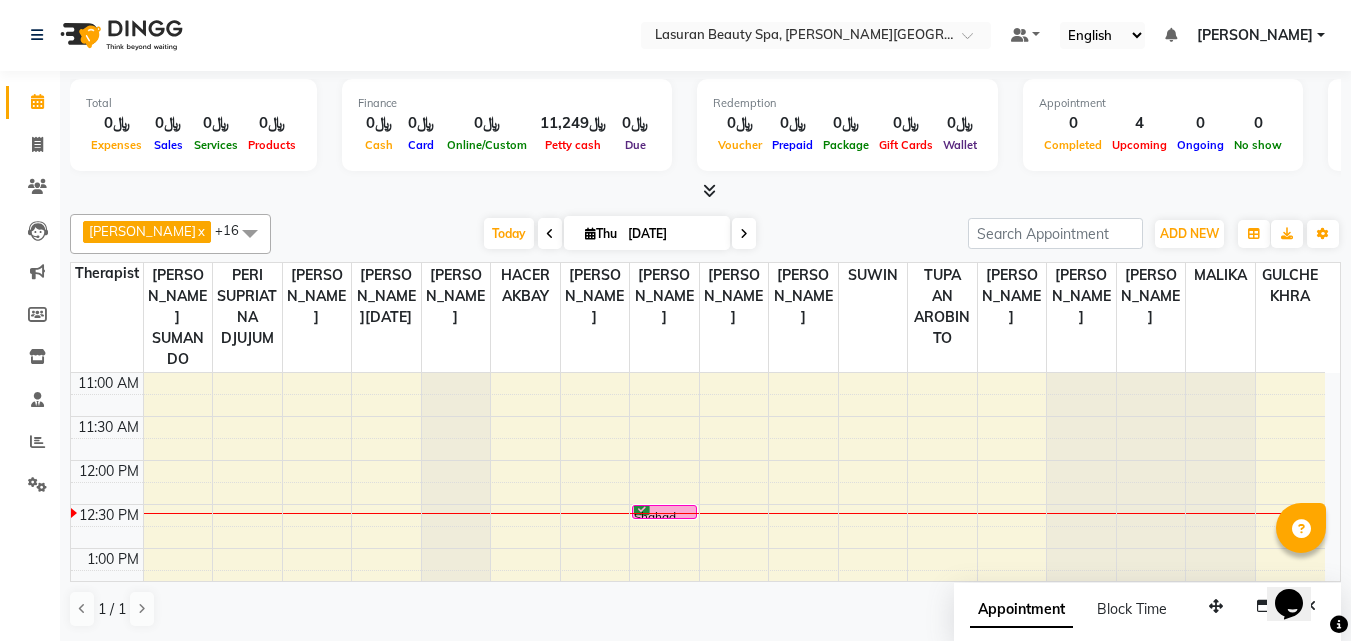 click on "Shahad, TK04, 12:30 PM-12:31 PM, CLASSIC [PERSON_NAME] M&P | كومبو كلاسيك (باديكير+مانكير)" at bounding box center [664, 512] 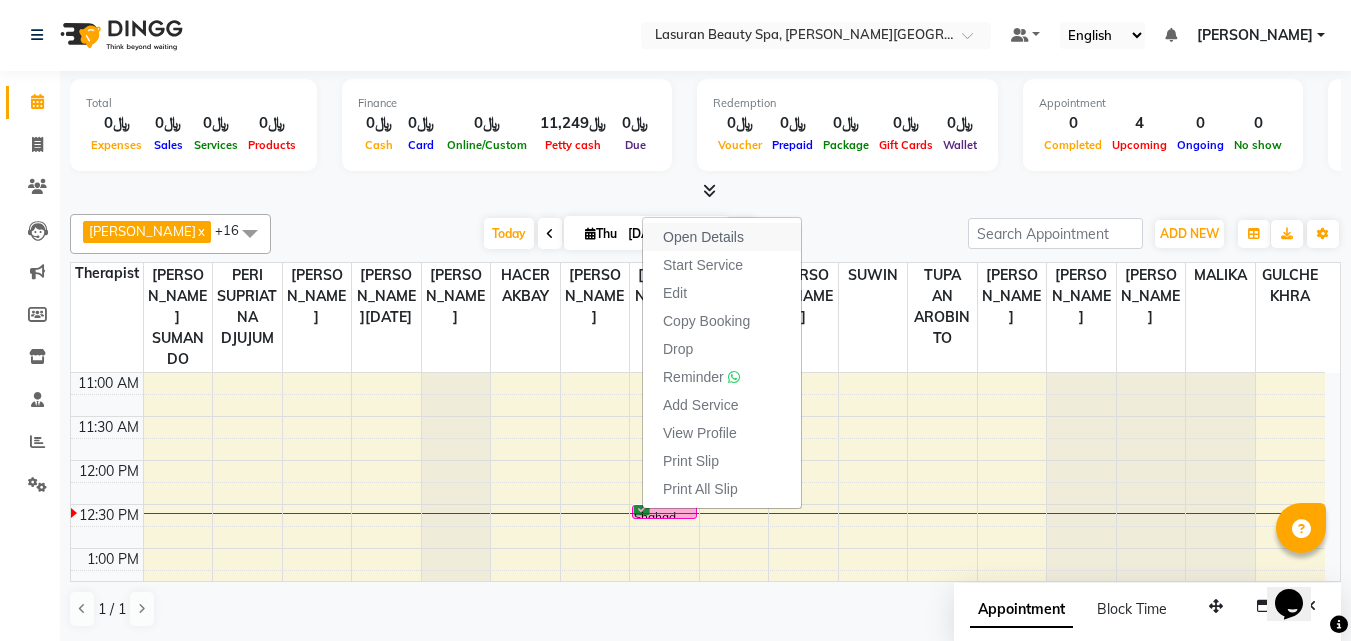 click on "Open Details" at bounding box center (703, 237) 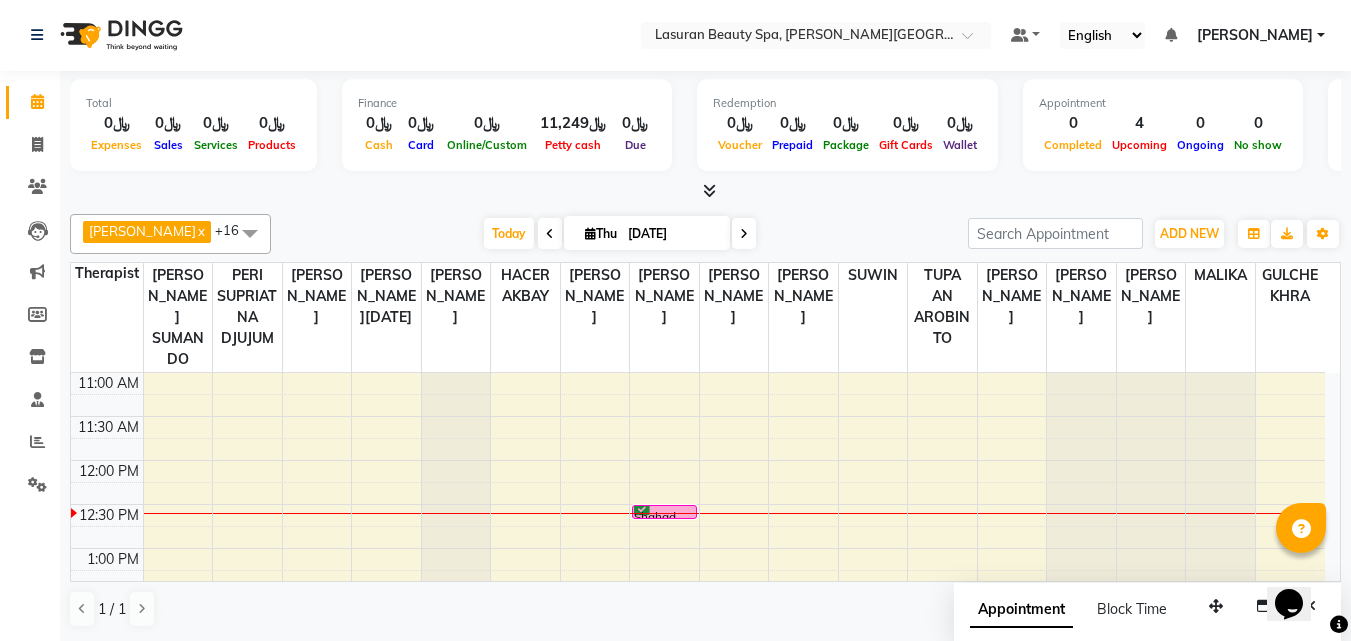 click on "Shahad, TK04, 12:30 PM-12:31 PM, CLASSIC [PERSON_NAME] M&P | كومبو كلاسيك (باديكير+مانكير)" at bounding box center [664, 512] 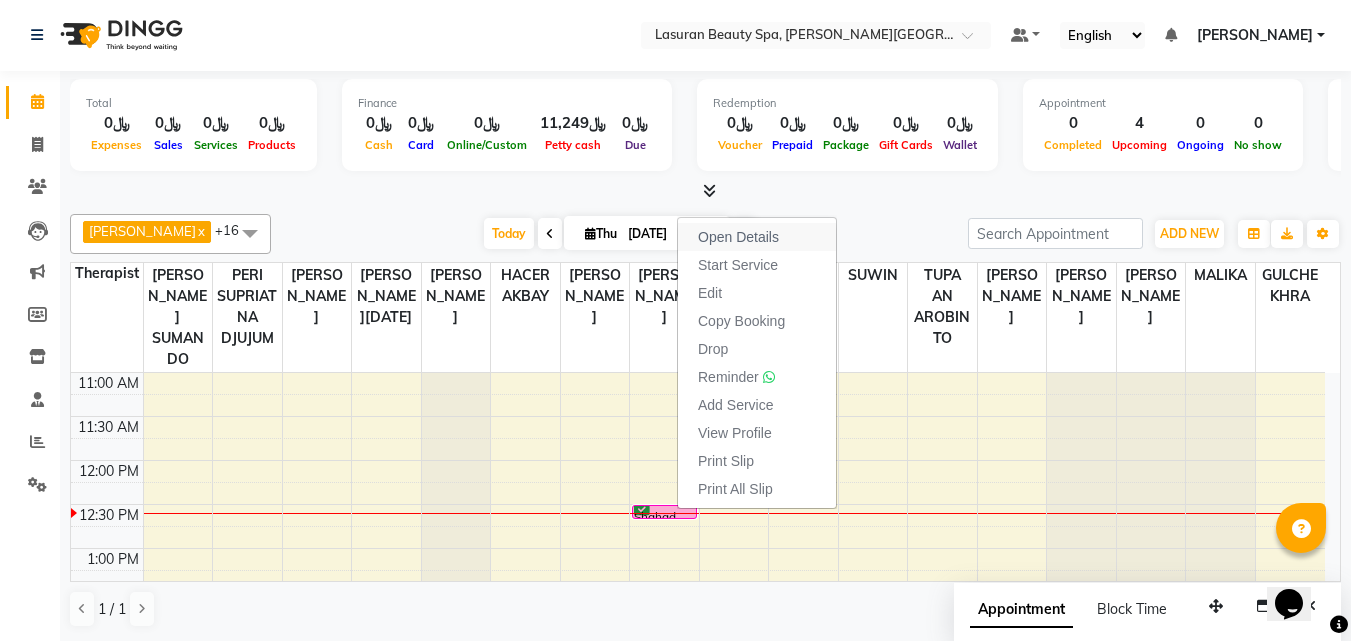 click on "Open Details" at bounding box center [738, 237] 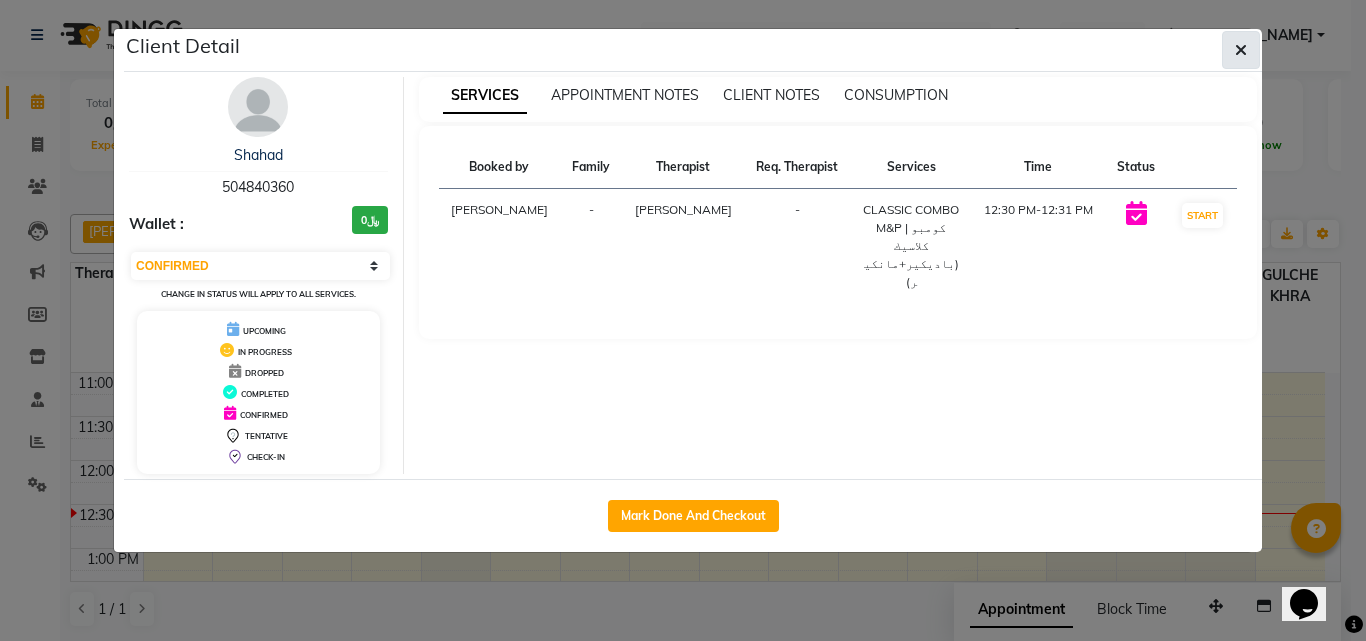 click 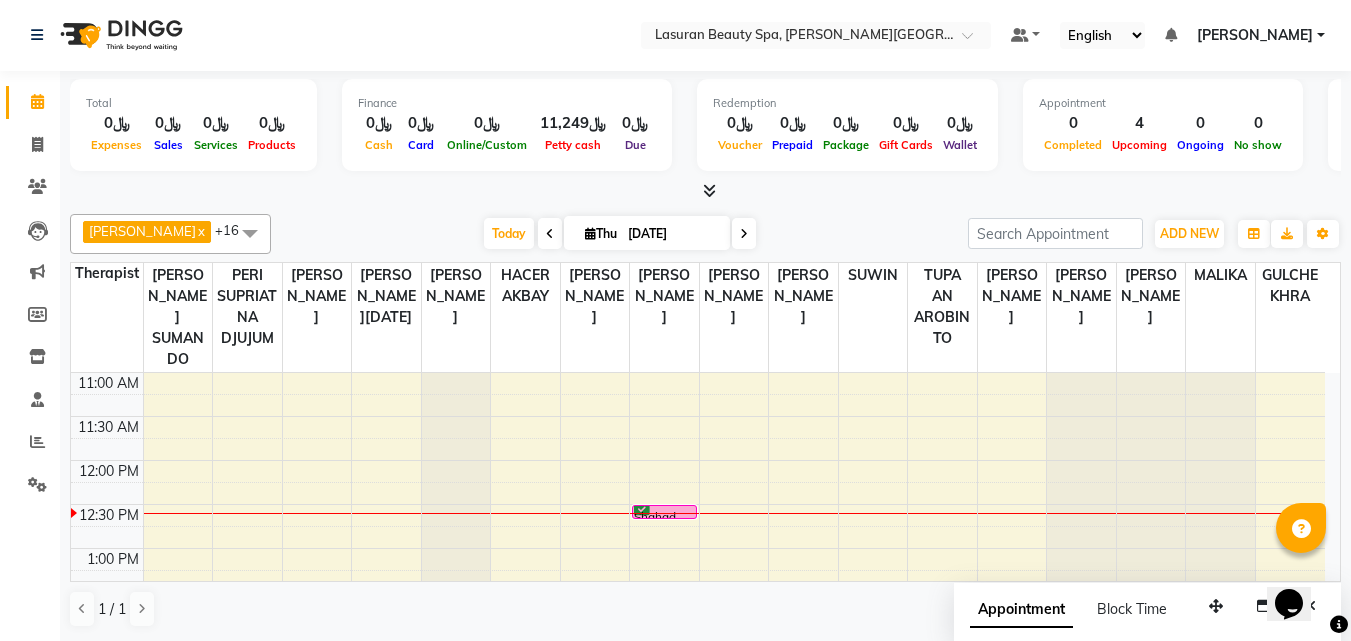 click on "Shahad, TK04, 12:30 PM-12:31 PM, CLASSIC [PERSON_NAME] M&P | كومبو كلاسيك (باديكير+مانكير)" at bounding box center [664, 512] 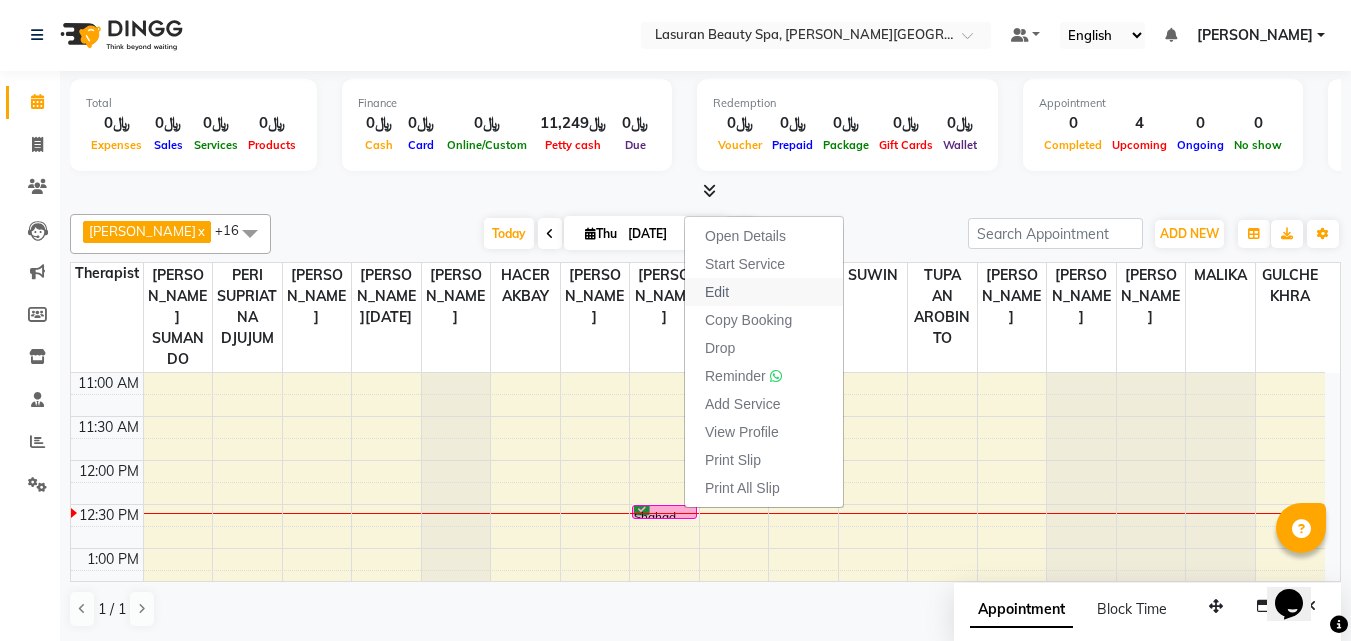 click on "Edit" at bounding box center [764, 292] 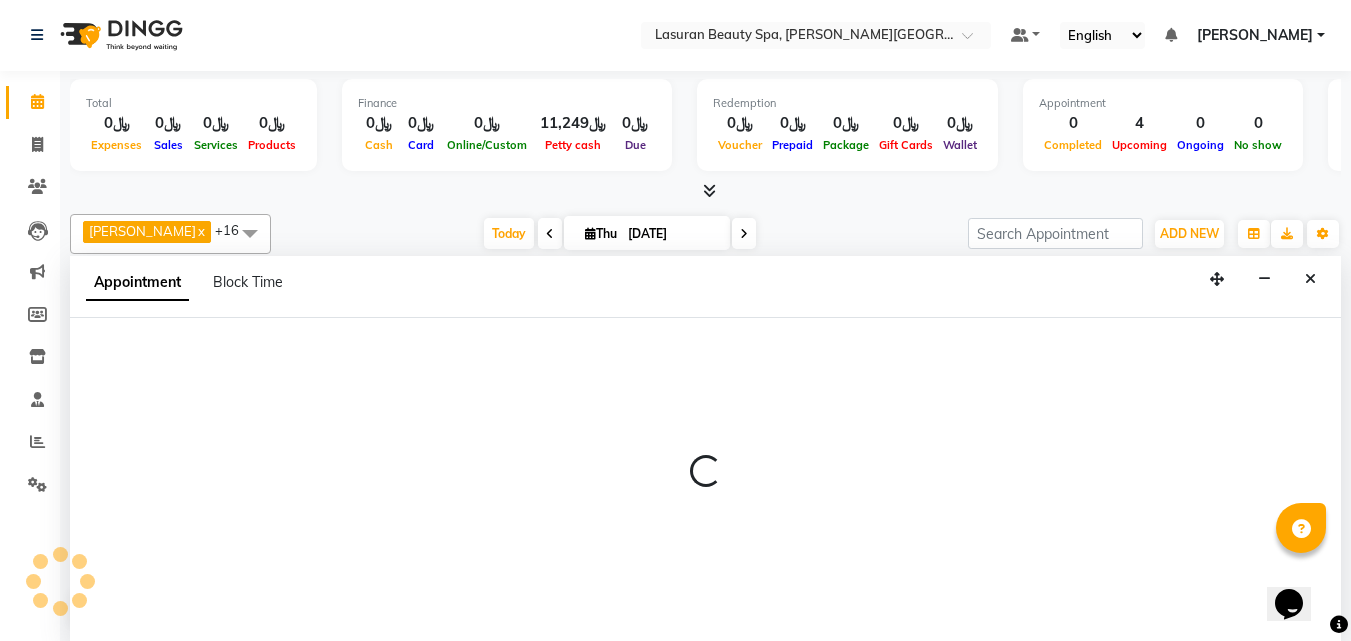 select on "tentative" 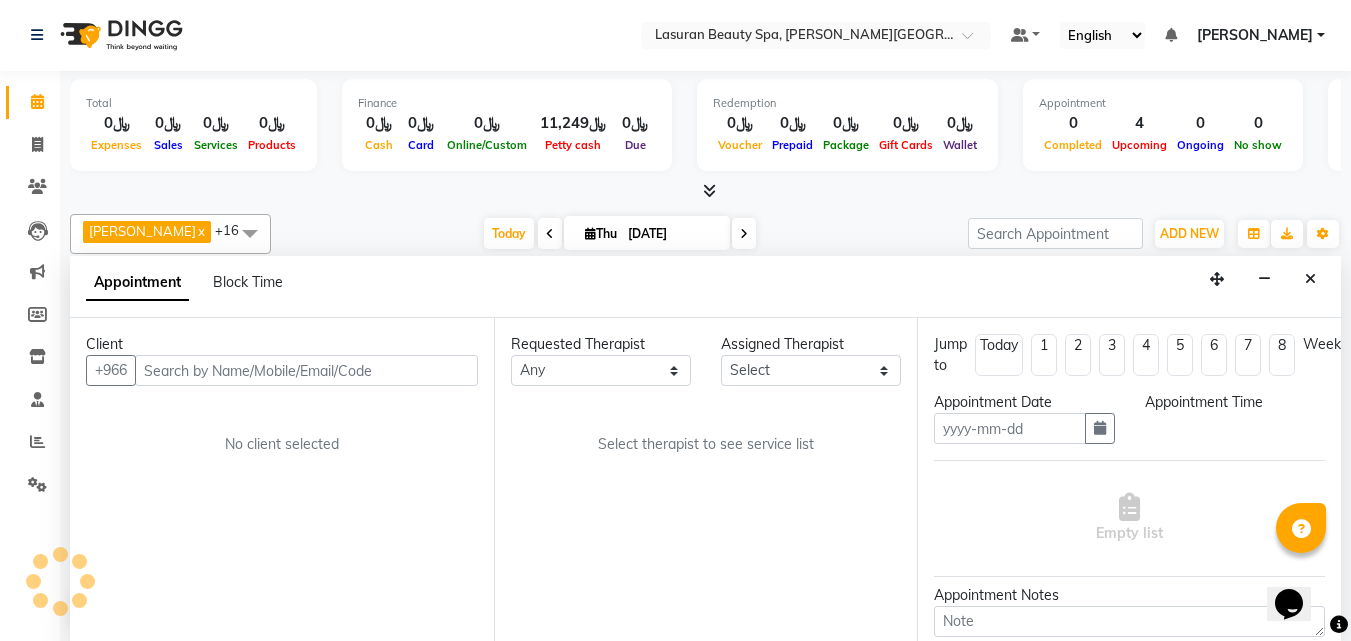 type on "[DATE]" 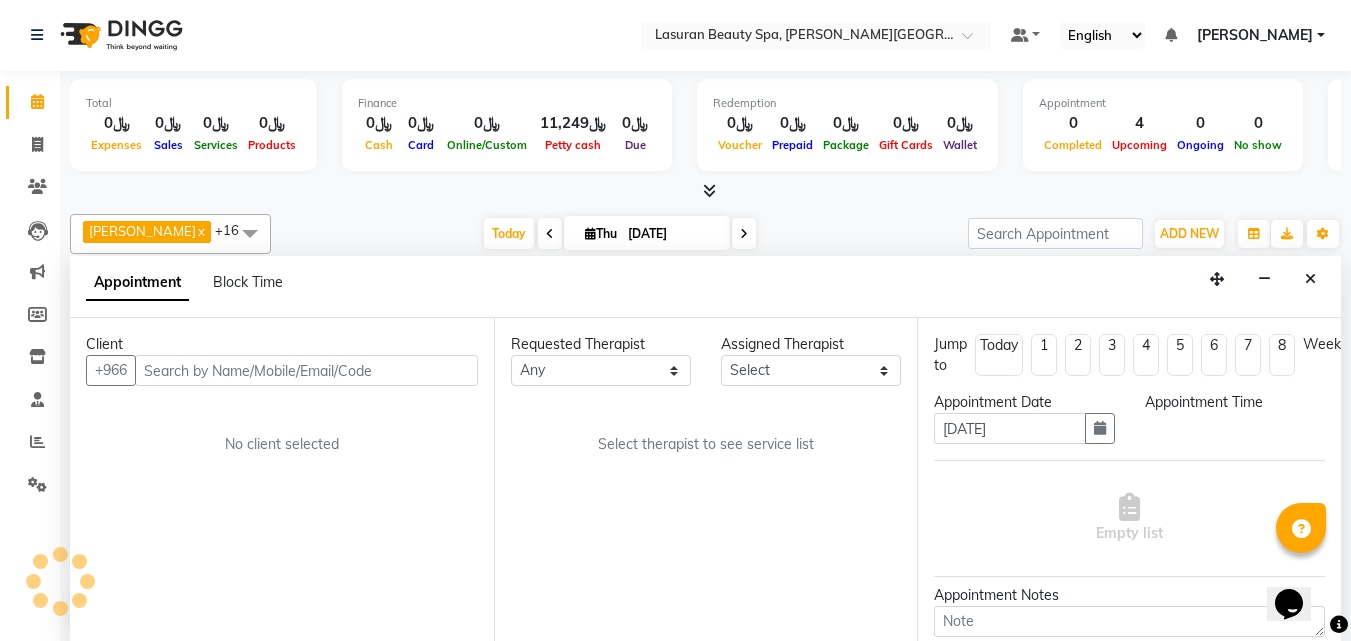 select on "confirm booking" 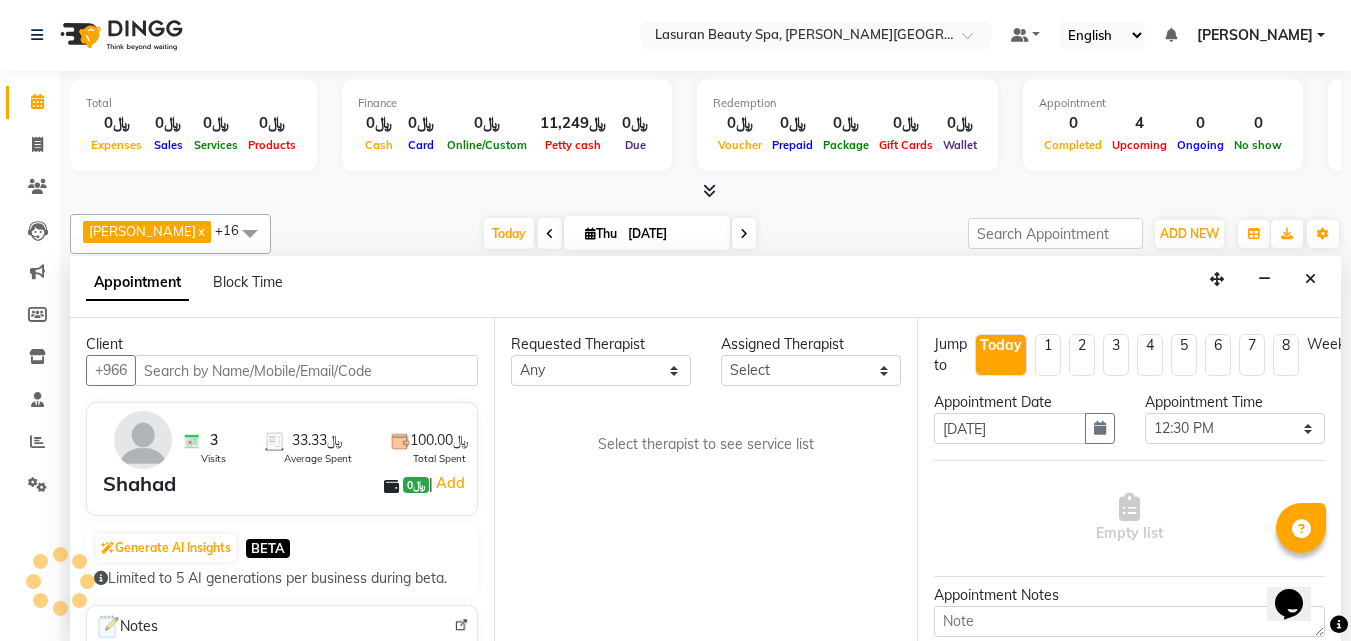 scroll, scrollTop: 89, scrollLeft: 0, axis: vertical 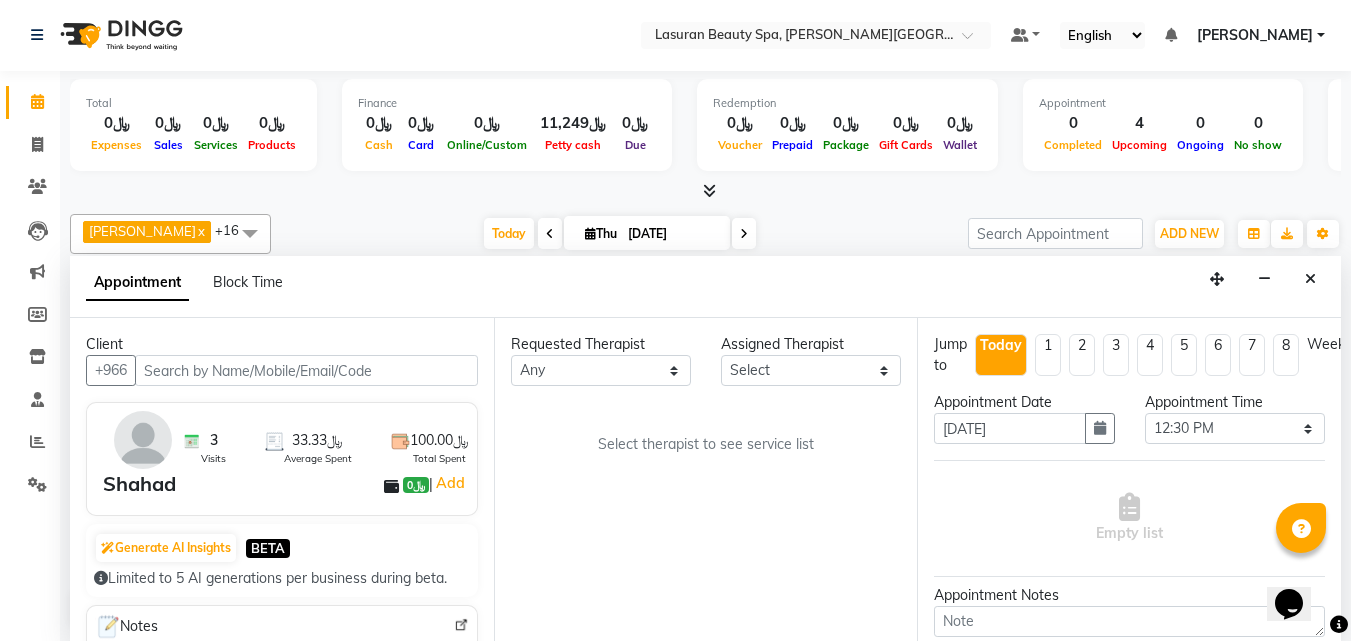 select on "54634" 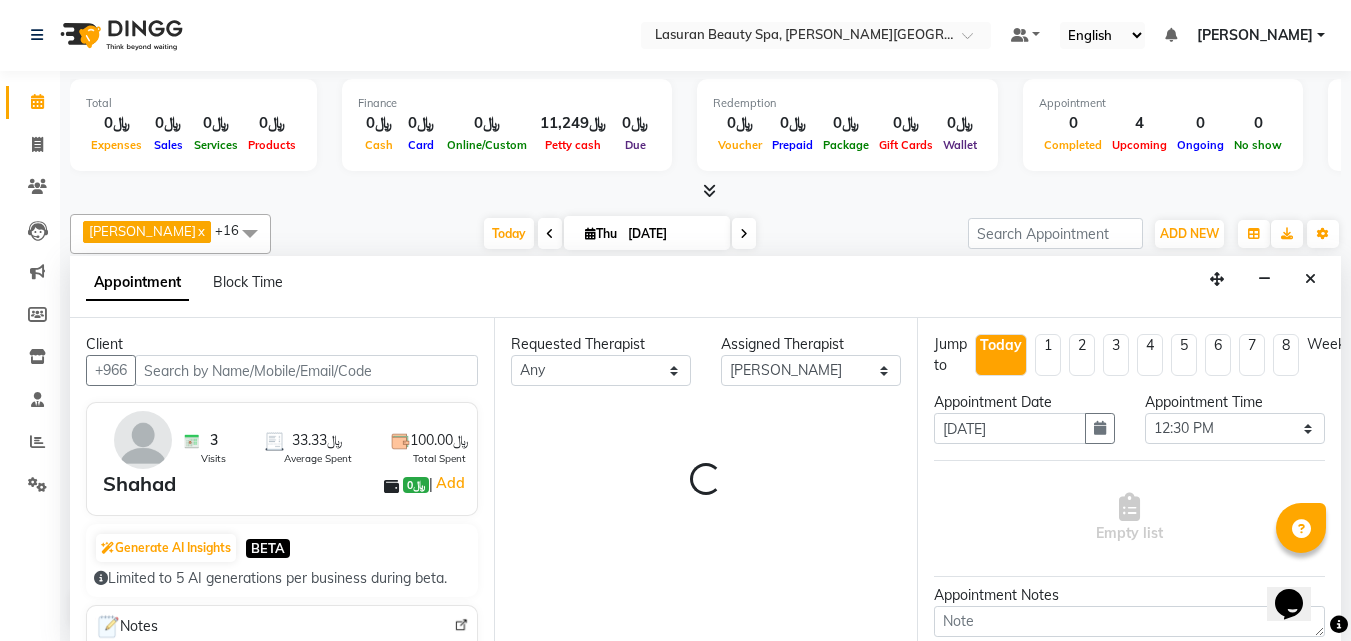 select on "4097" 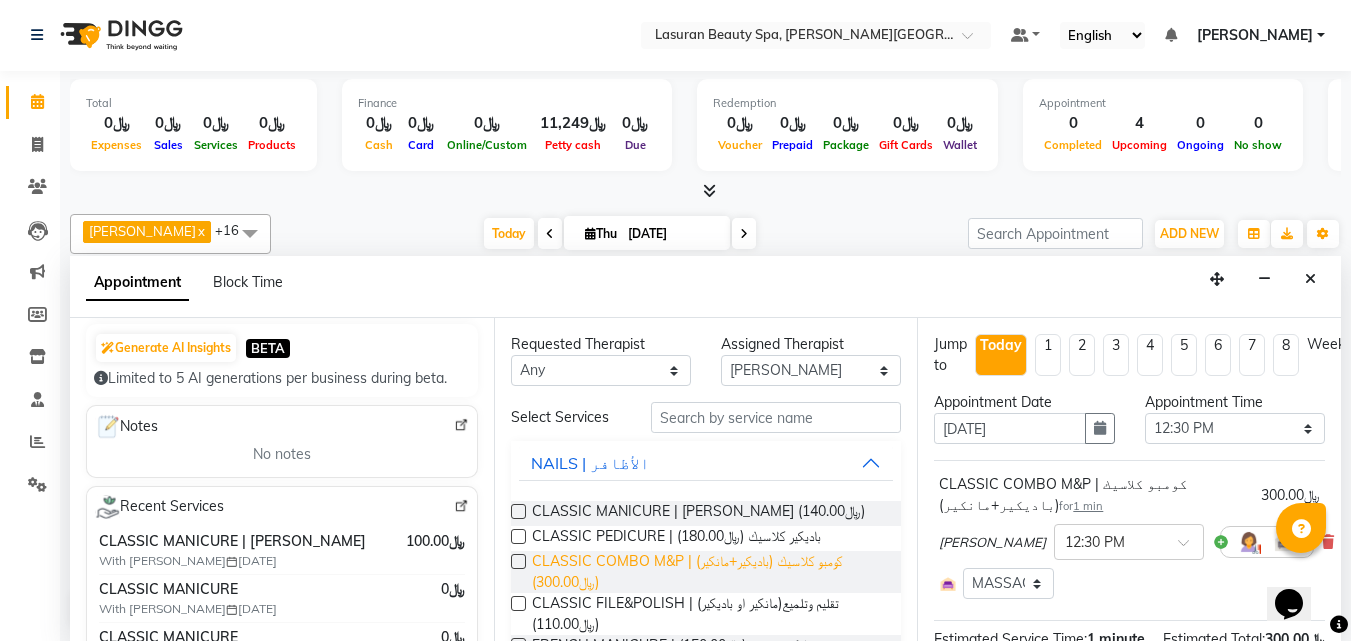 scroll, scrollTop: 201, scrollLeft: 0, axis: vertical 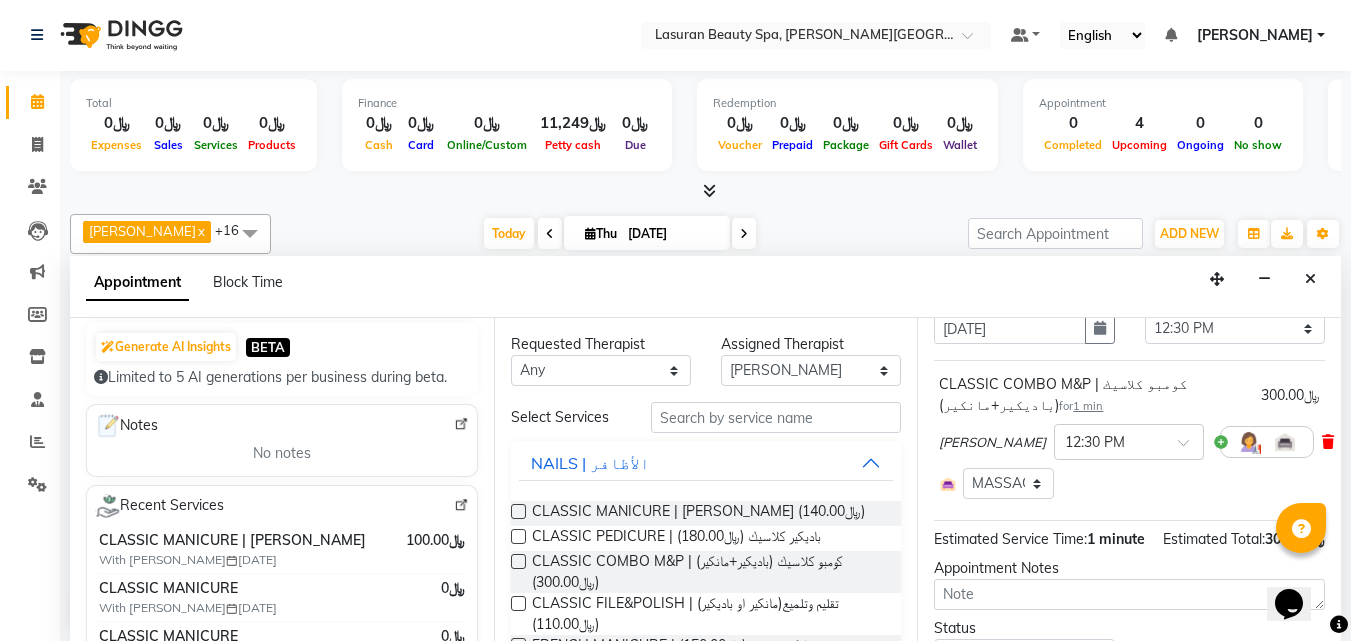 click at bounding box center [1328, 442] 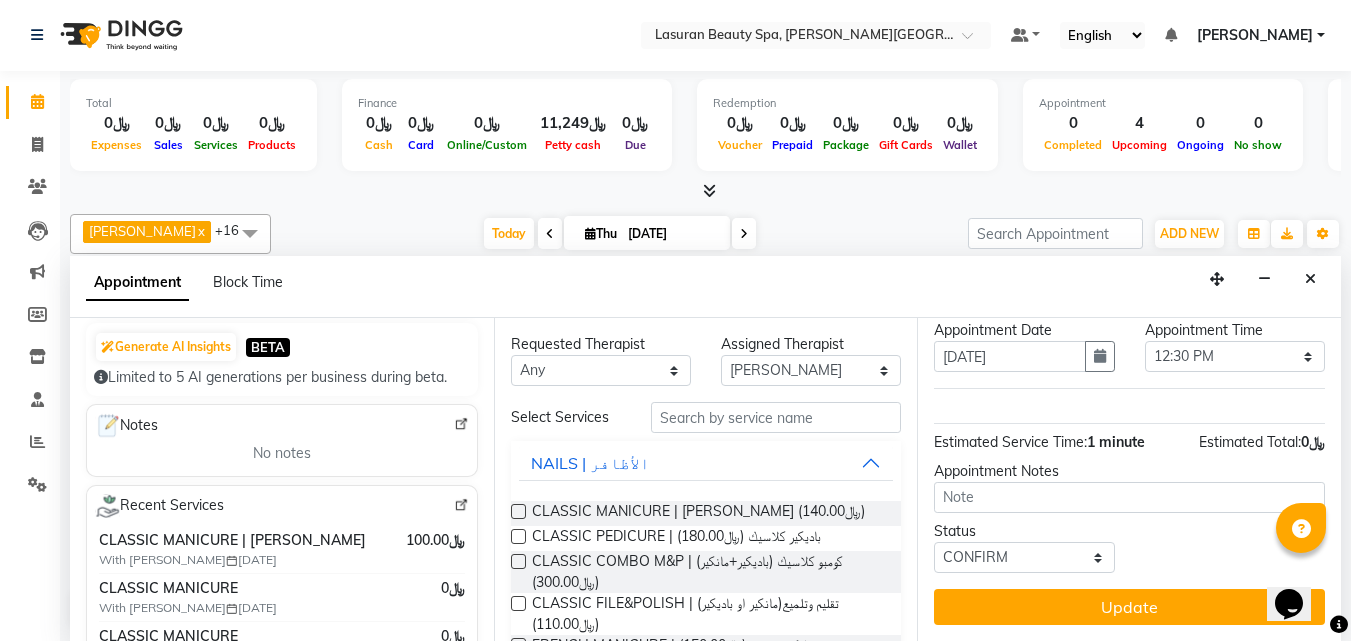 scroll, scrollTop: 87, scrollLeft: 0, axis: vertical 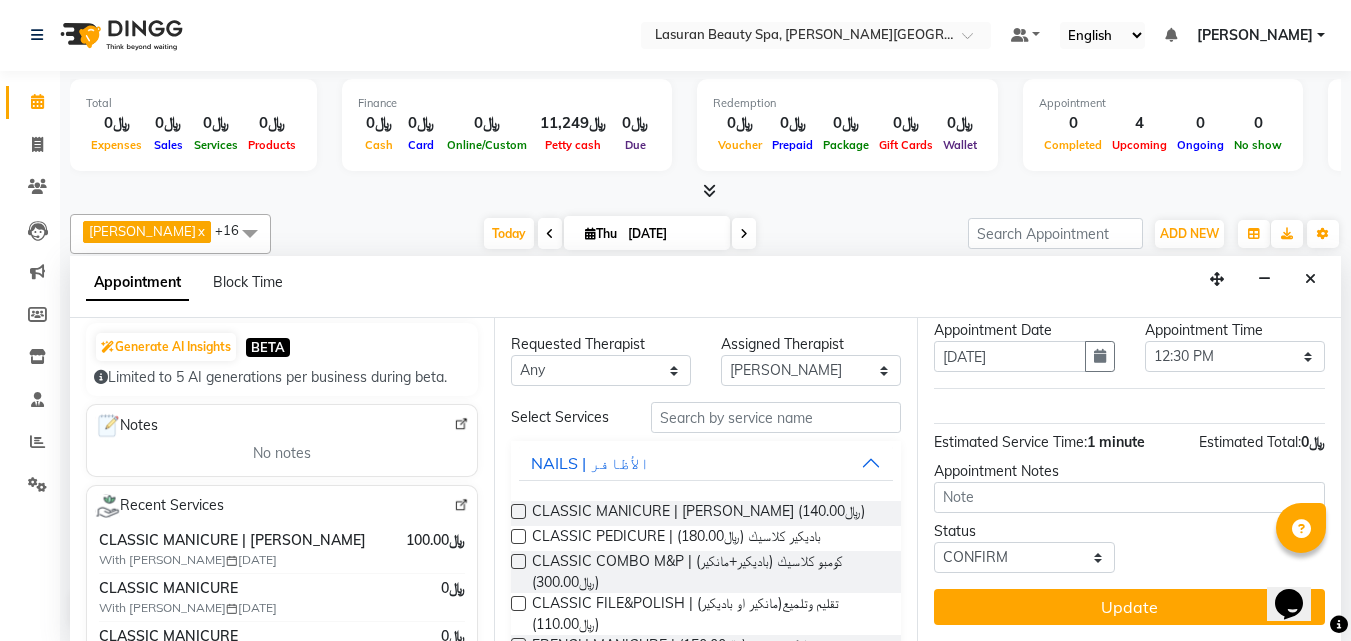 click at bounding box center [518, 511] 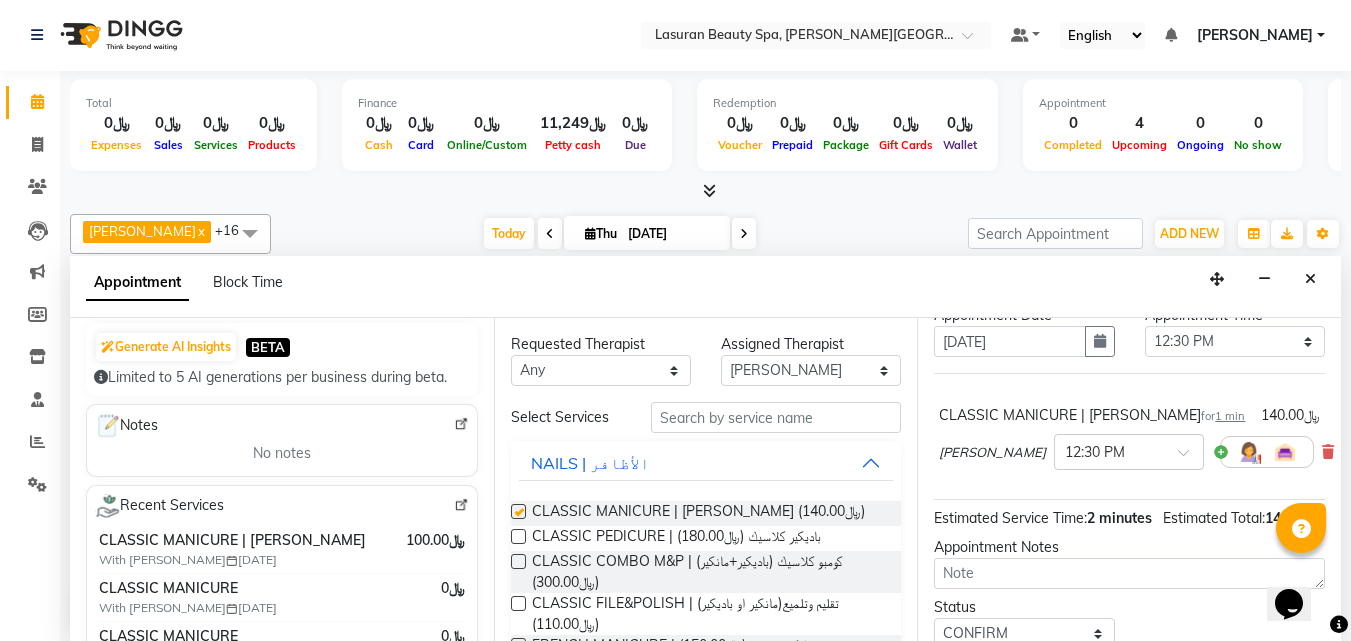scroll, scrollTop: 100, scrollLeft: 0, axis: vertical 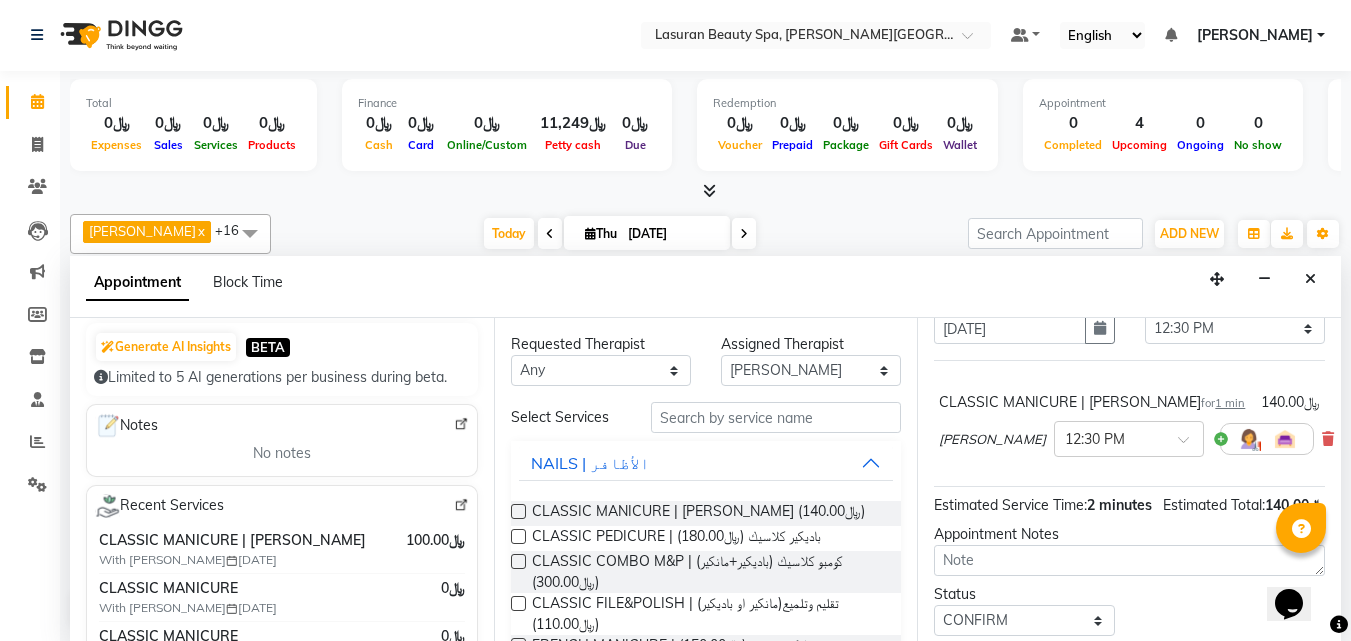 checkbox on "false" 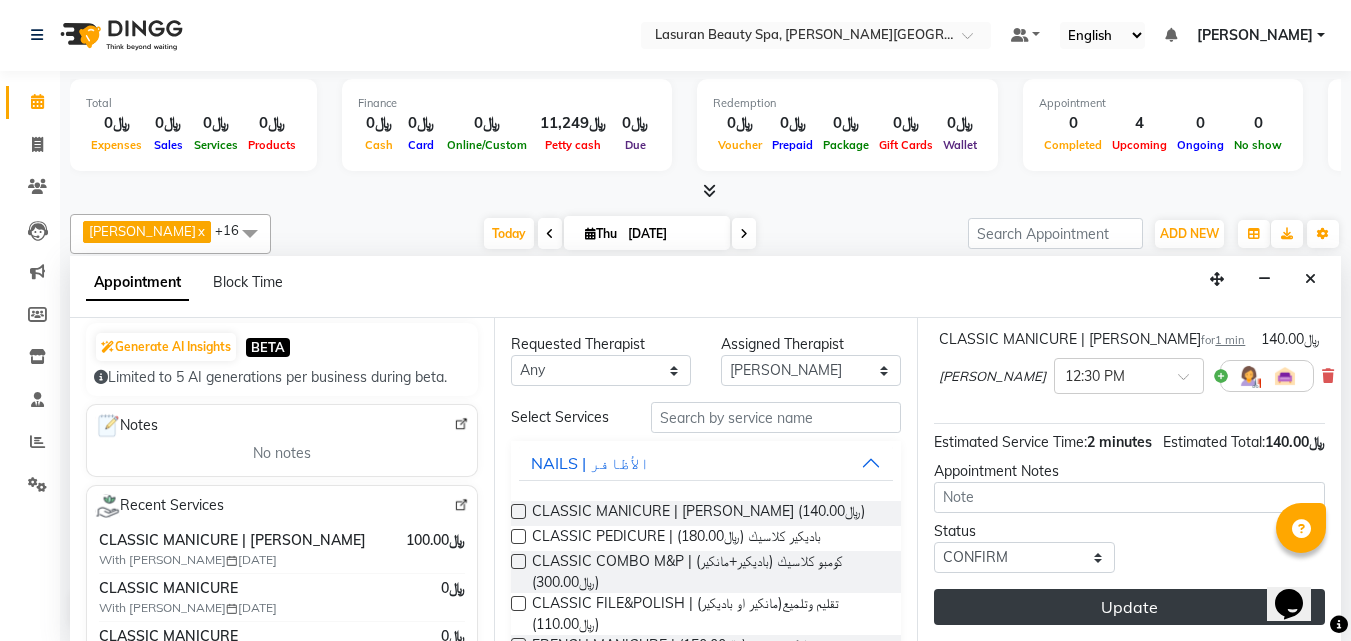 click on "Update" at bounding box center (1129, 607) 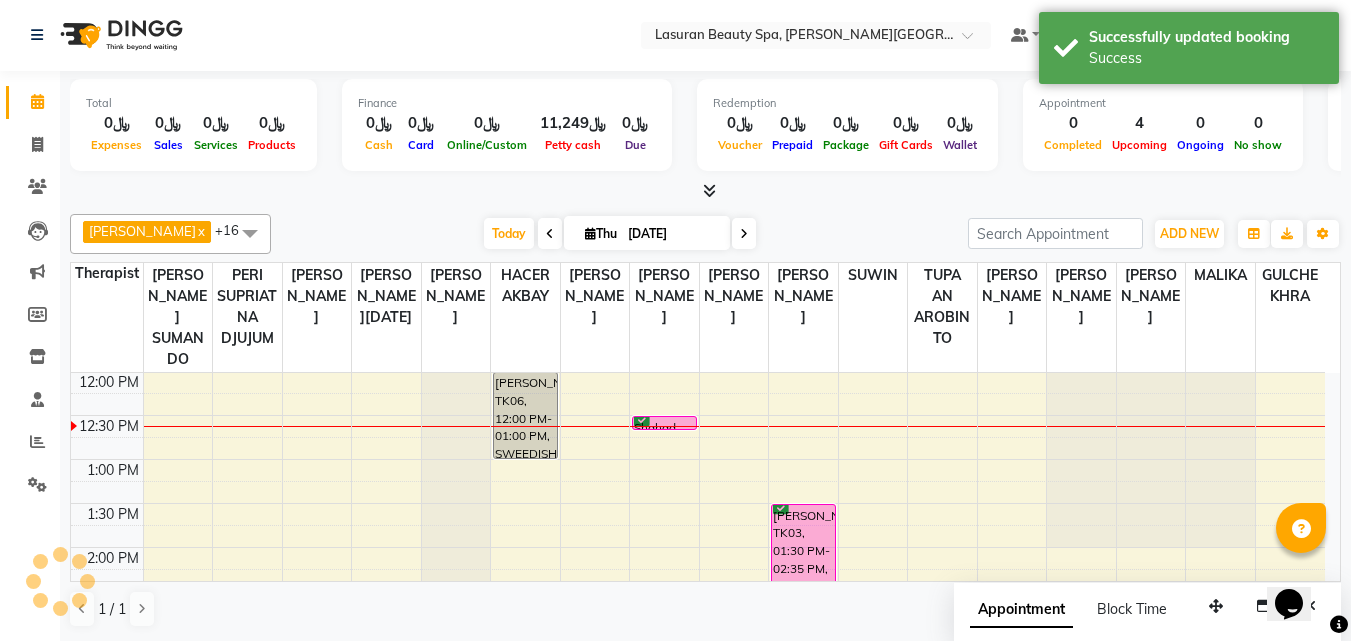 scroll, scrollTop: 0, scrollLeft: 0, axis: both 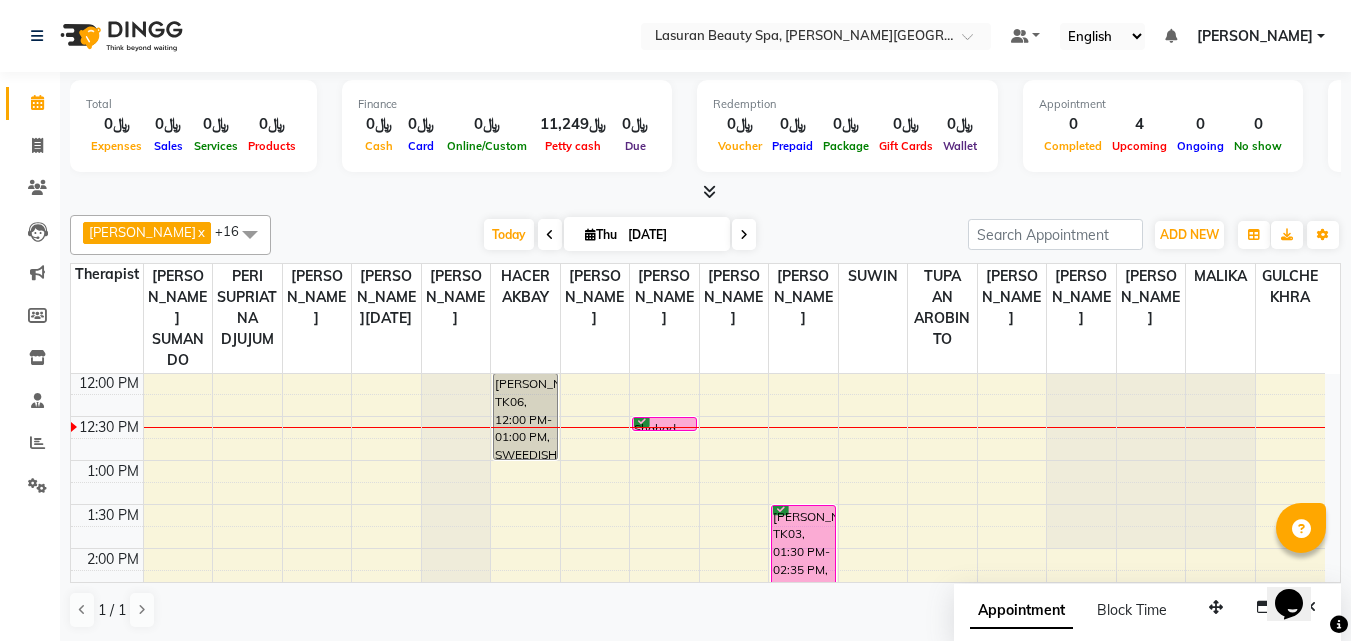 click at bounding box center [664, 430] 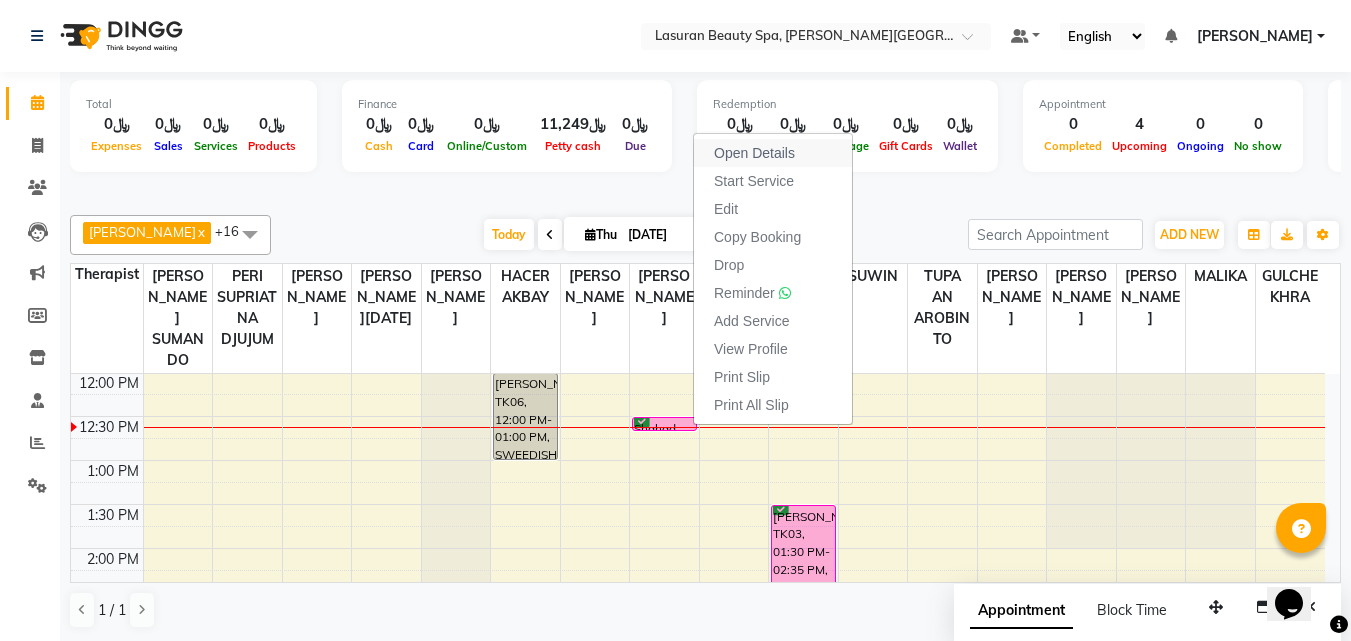 click on "Open Details" at bounding box center [754, 153] 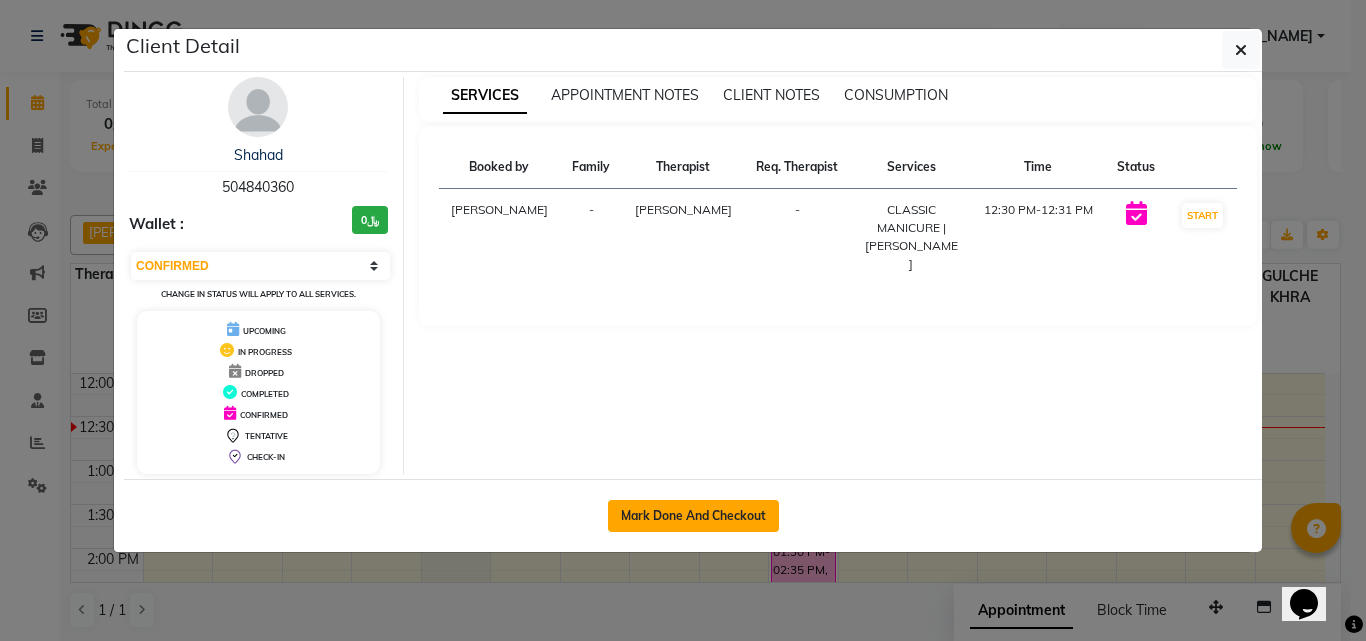 click on "Mark Done And Checkout" 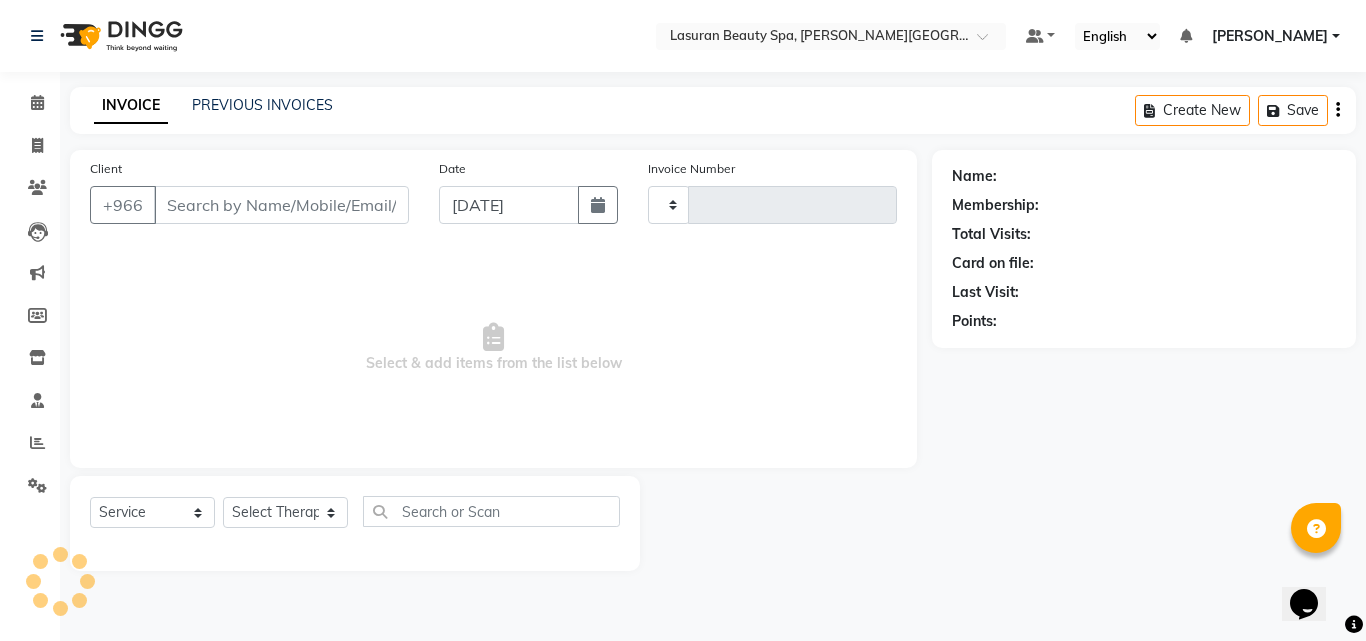 type on "0887" 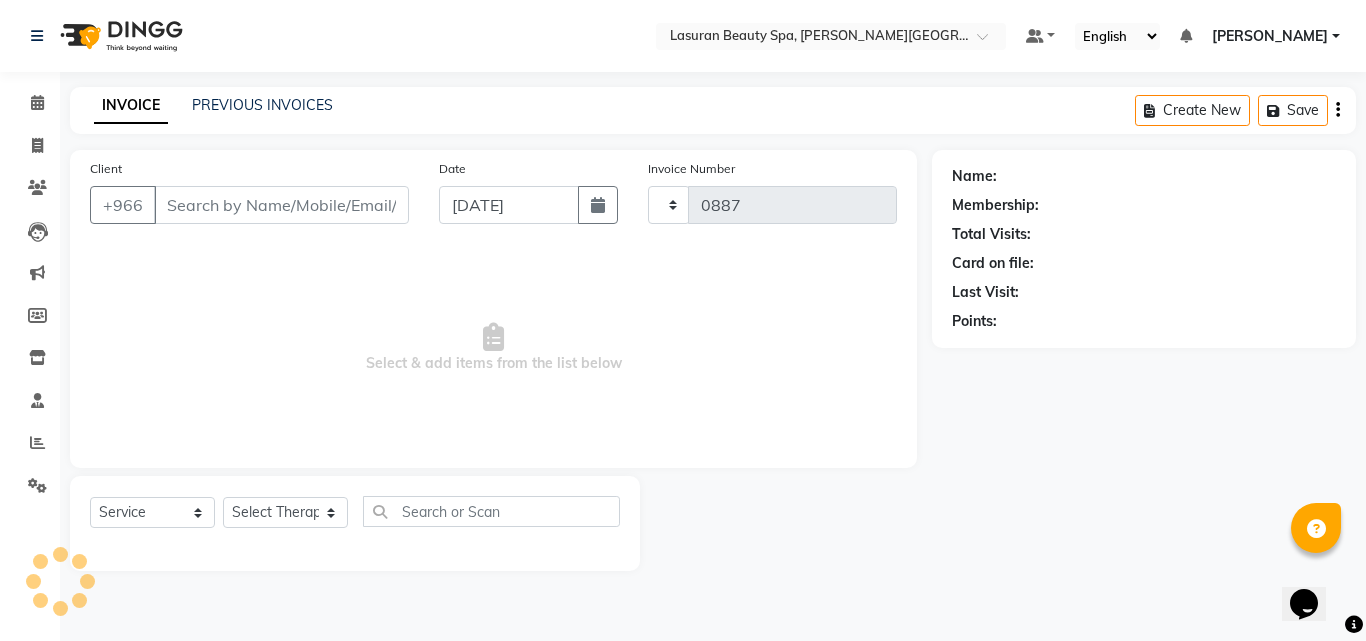 select on "6941" 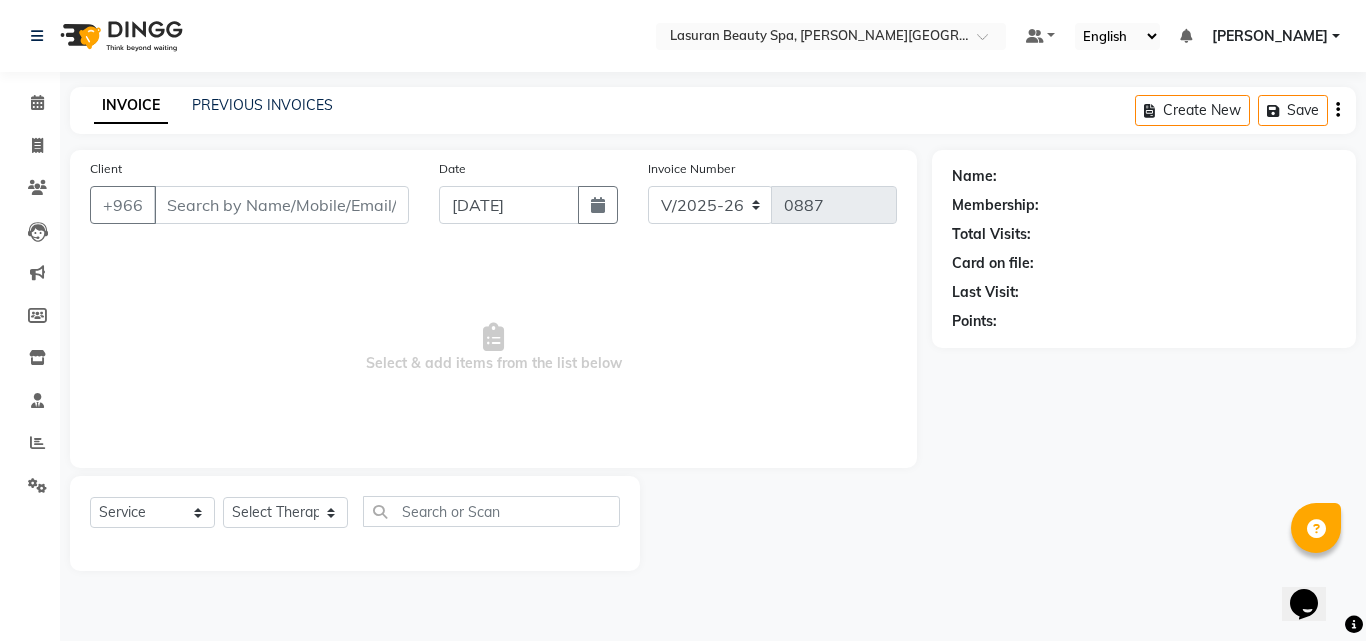 type on "504840360" 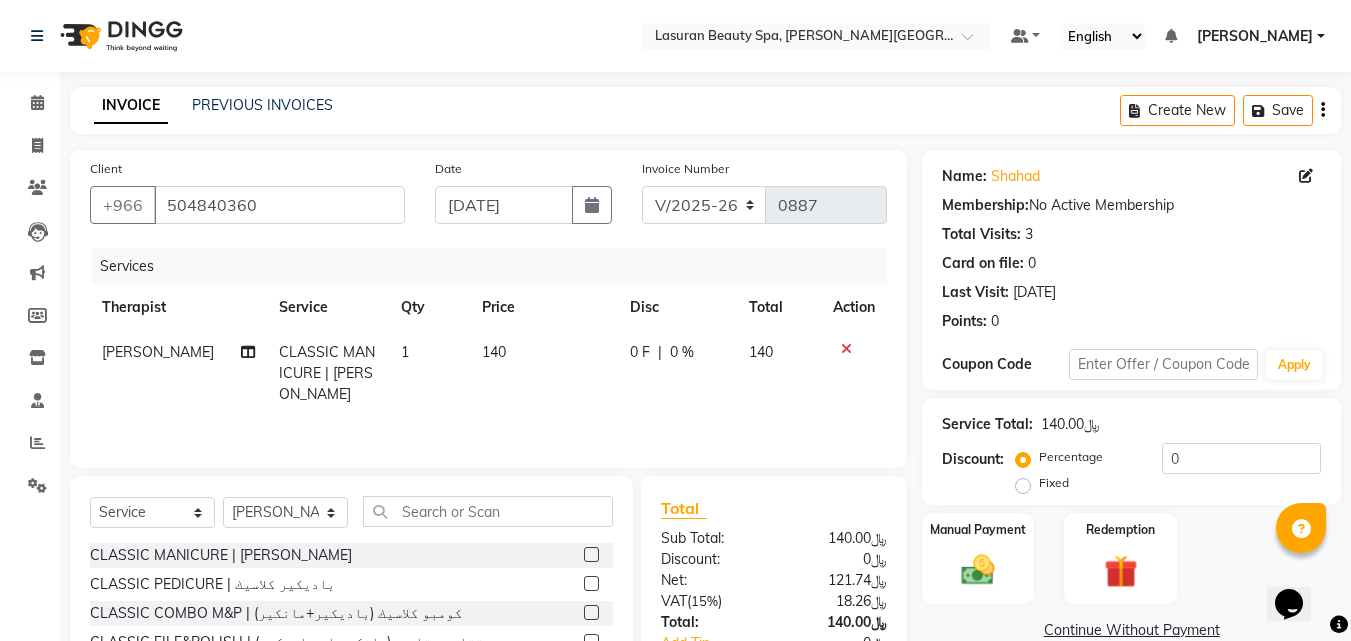 scroll, scrollTop: 160, scrollLeft: 0, axis: vertical 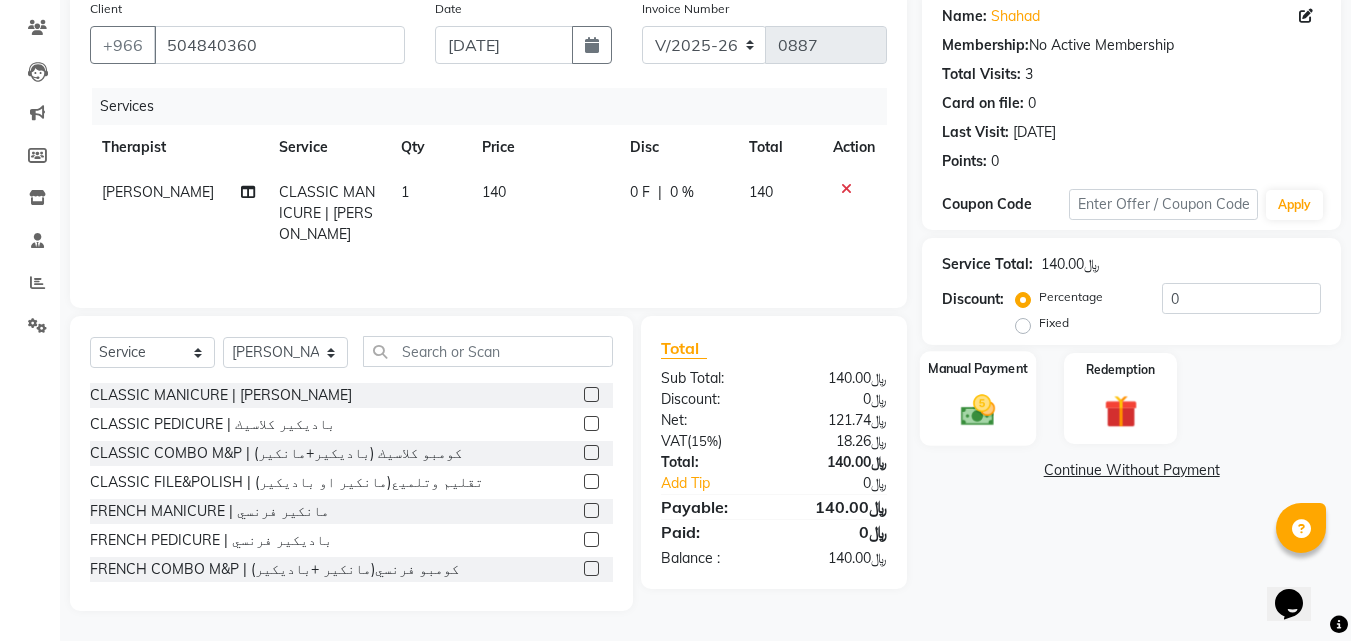 click 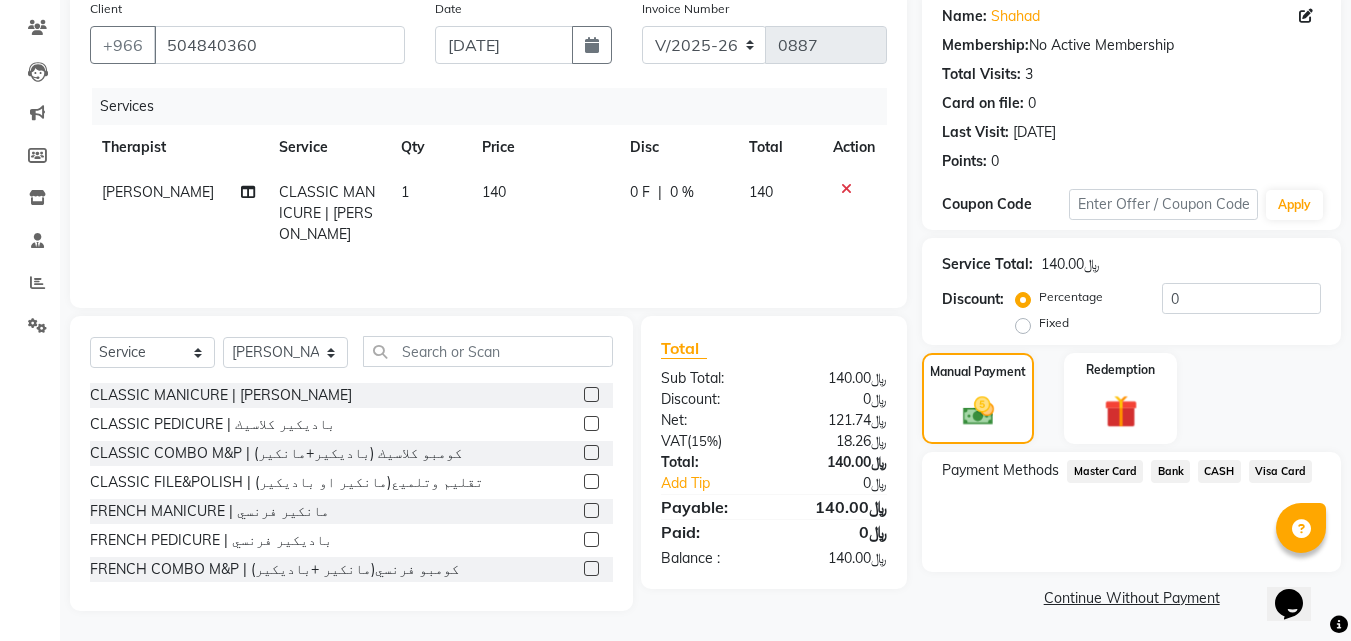 click on "Visa Card" 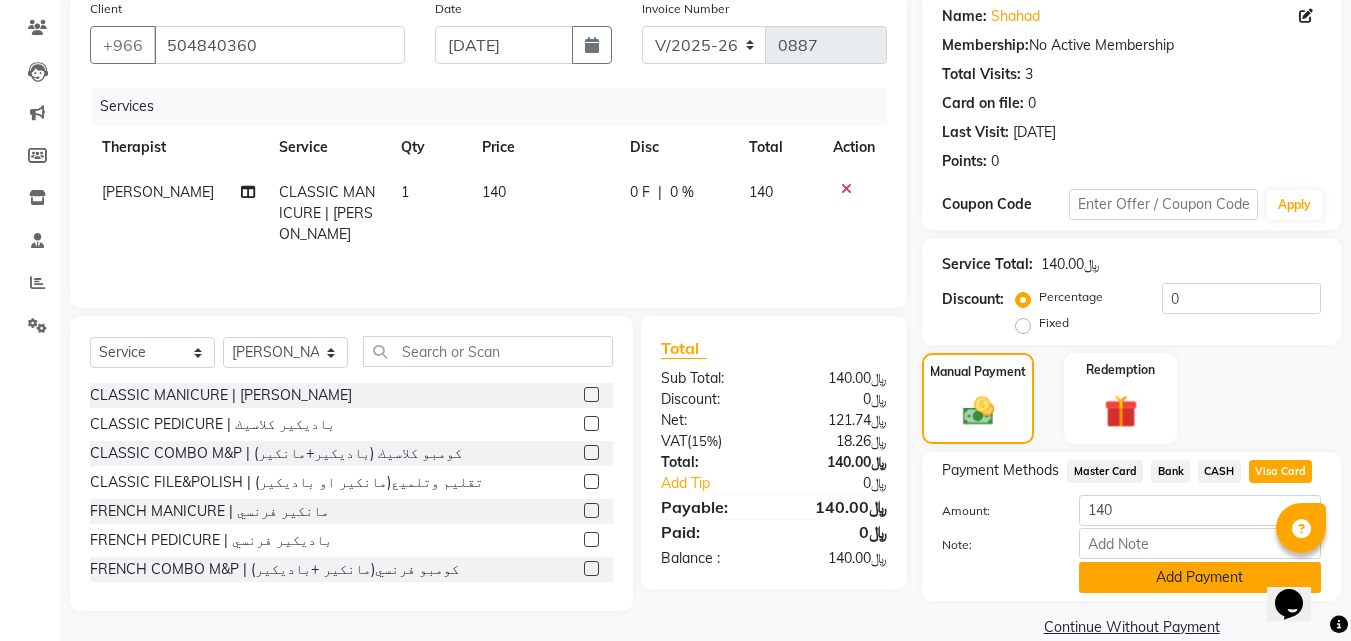 click on "Add Payment" 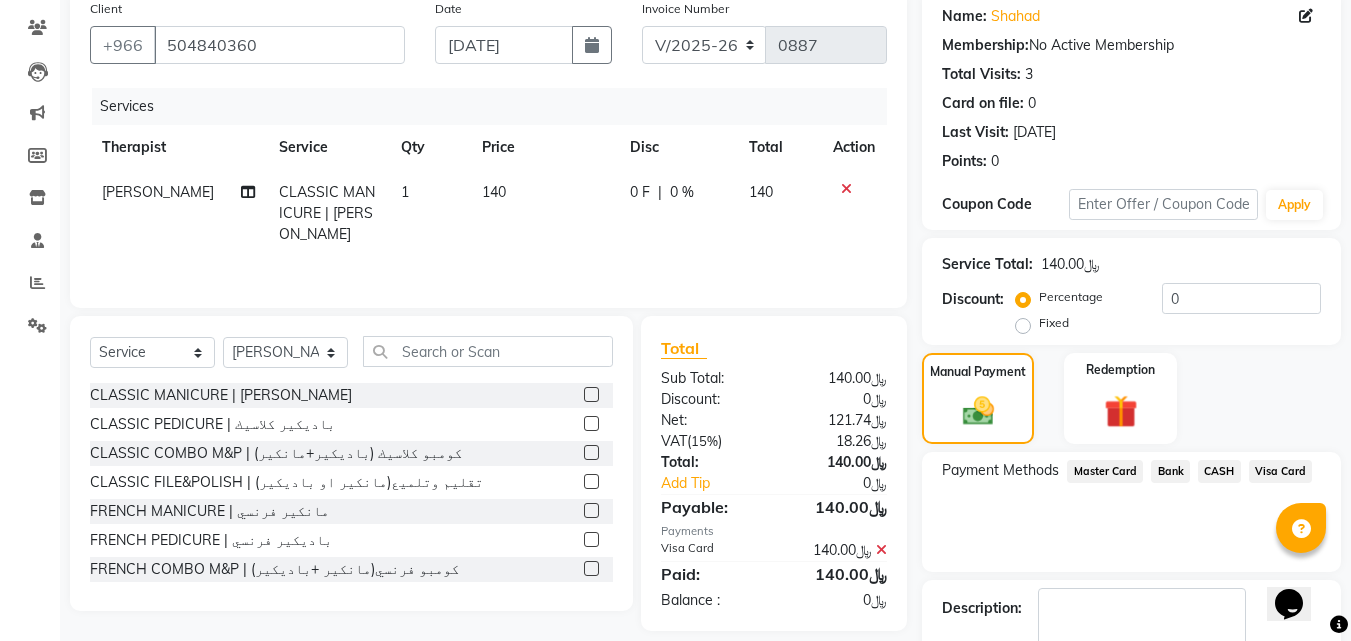 scroll, scrollTop: 246, scrollLeft: 0, axis: vertical 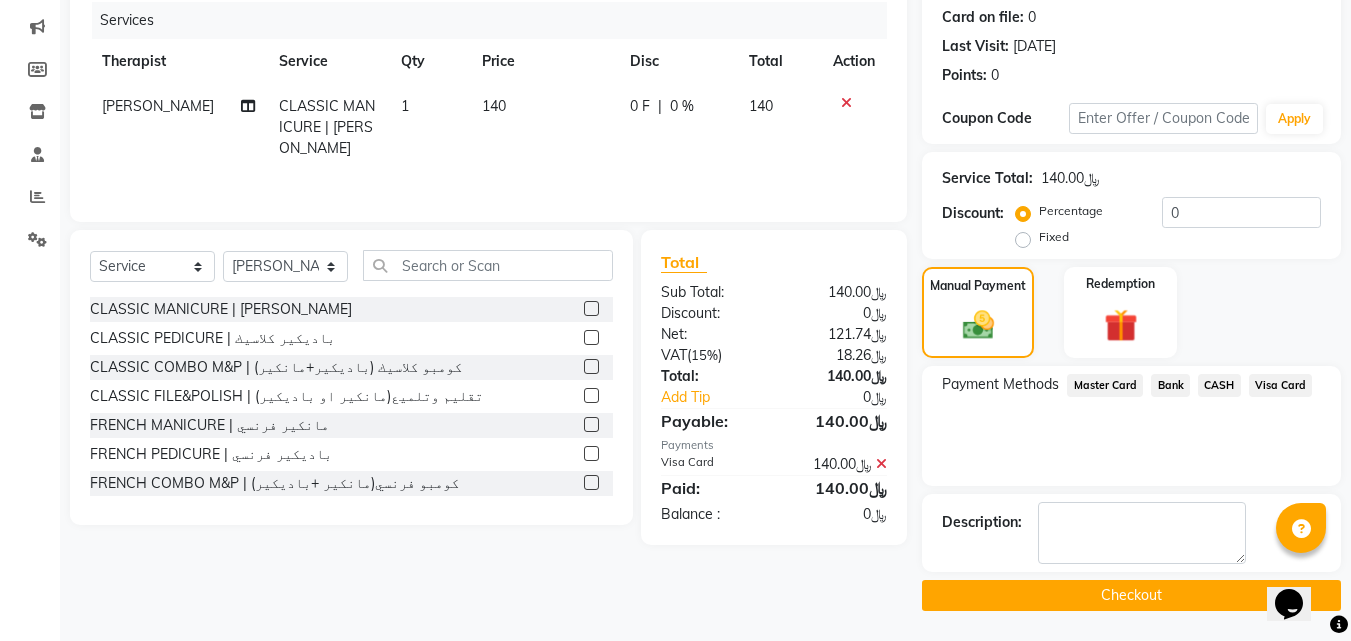 click on "Checkout" 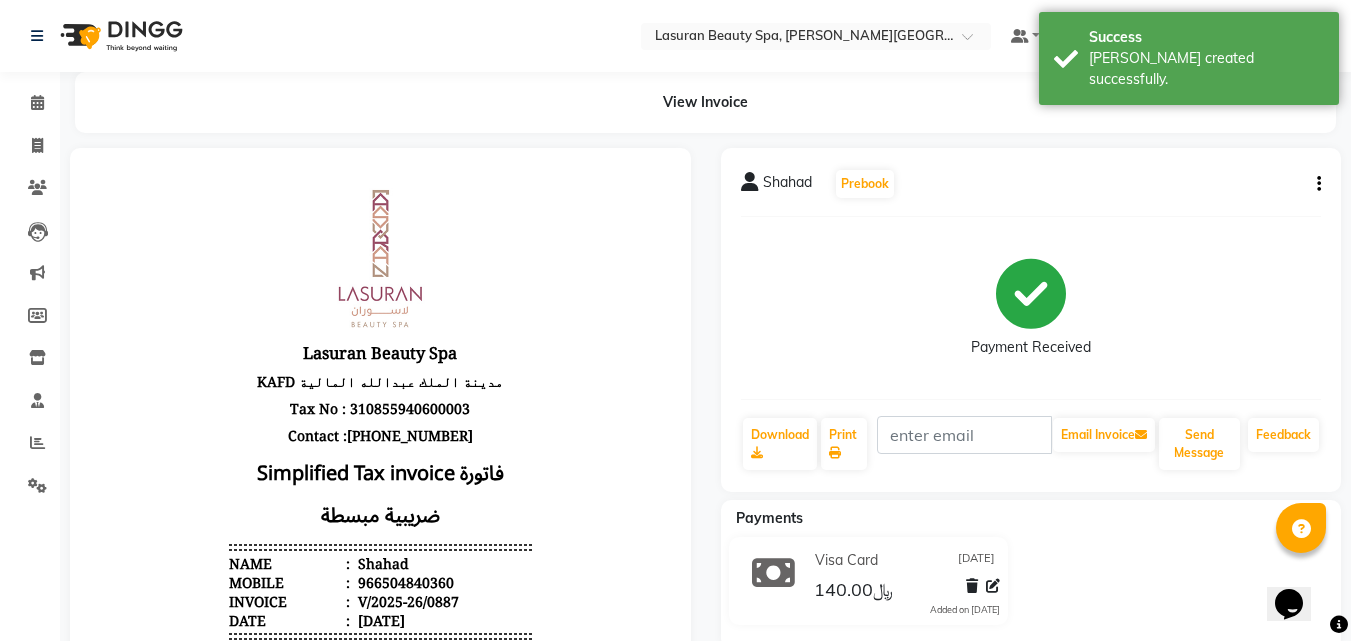 scroll, scrollTop: 0, scrollLeft: 0, axis: both 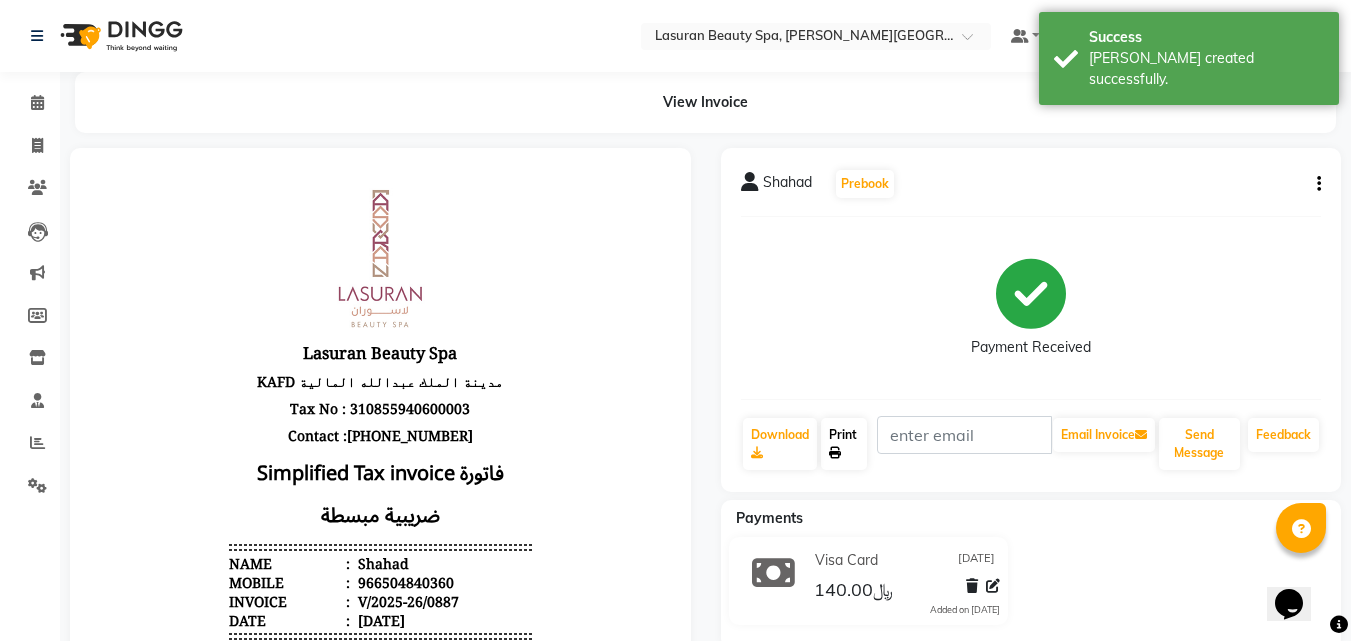 click on "Print" 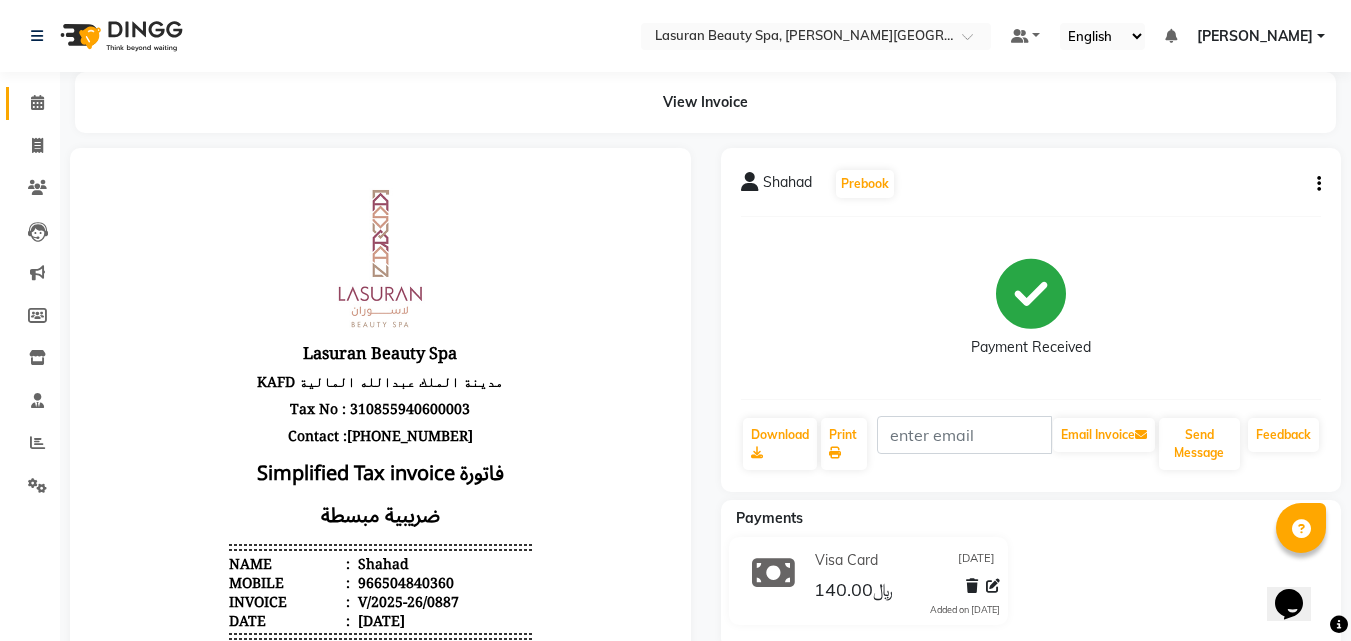 click 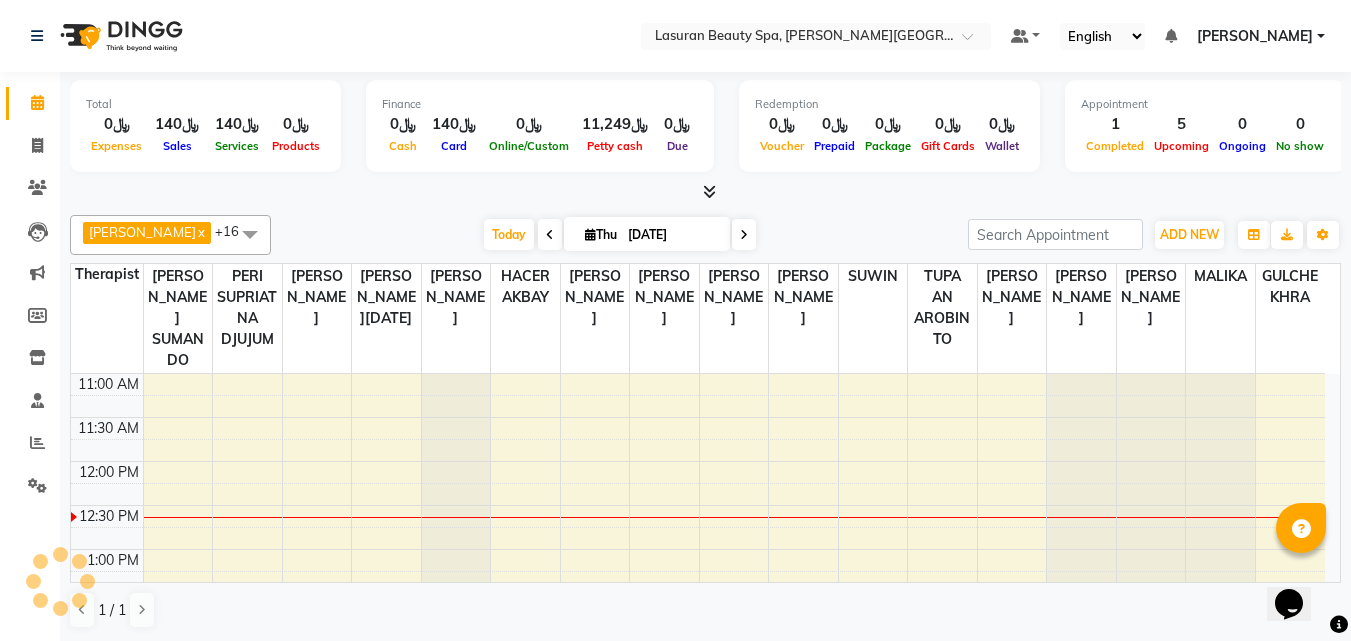 scroll, scrollTop: 0, scrollLeft: 0, axis: both 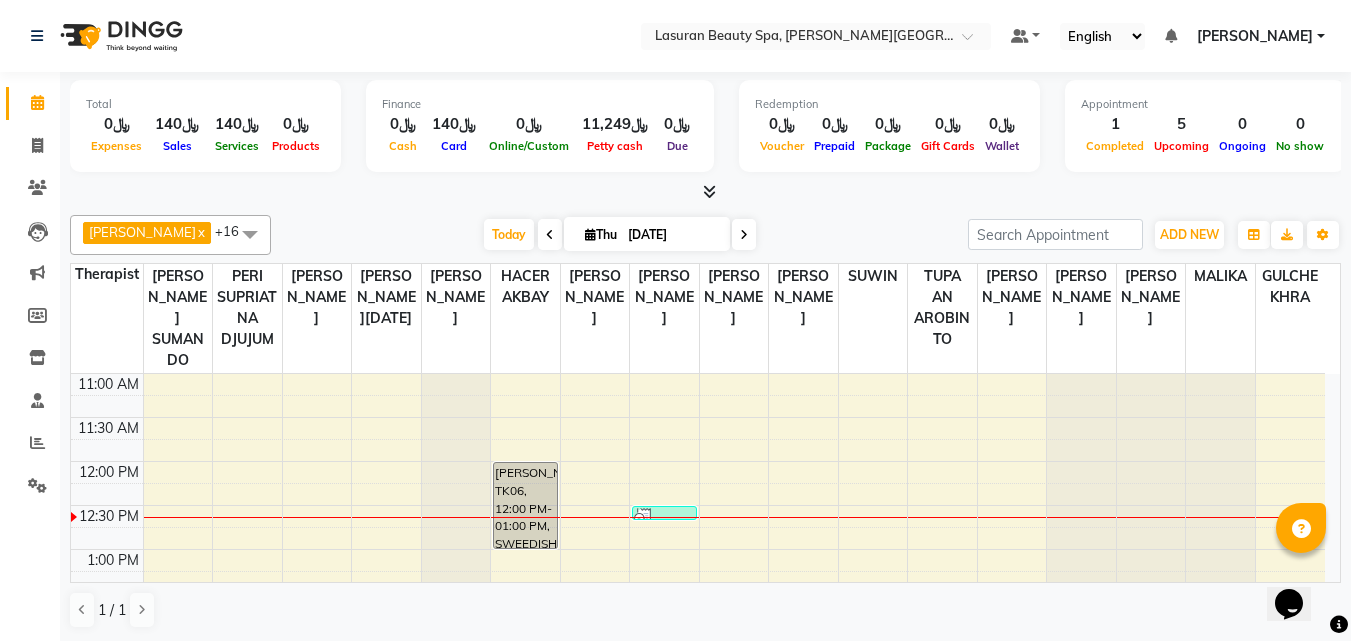 click on "[PERSON_NAME], TK06, 12:00 PM-01:00 PM, SWEEDISH MASSAGE | جلسة تدليك سويدي" at bounding box center [525, 505] 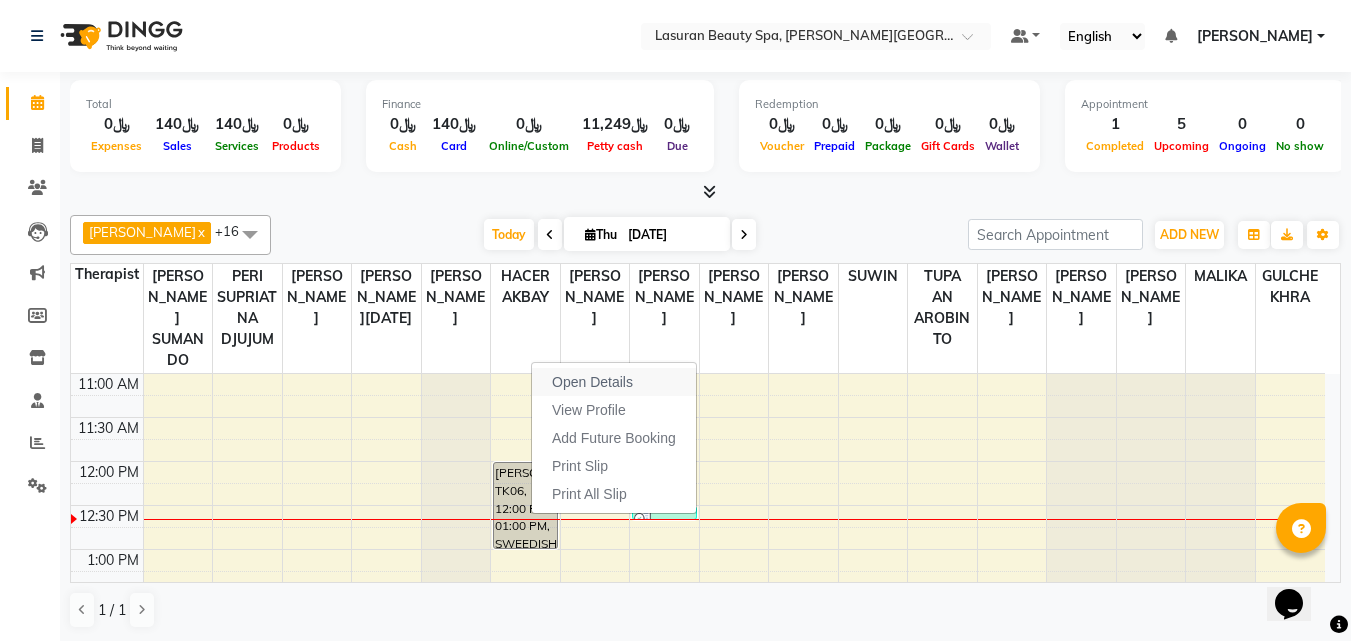 click on "Open Details" at bounding box center [614, 382] 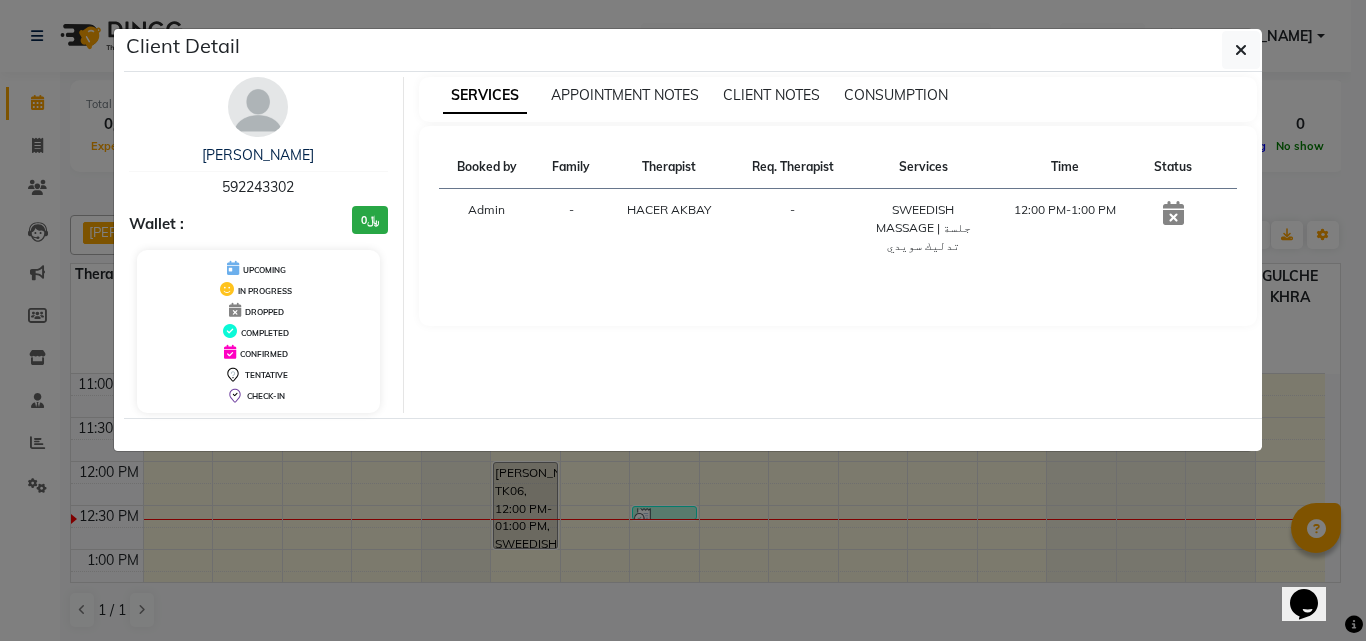 click on "SWEEDISH MASSAGE | جلسة تدليك سويدي" at bounding box center [923, 228] 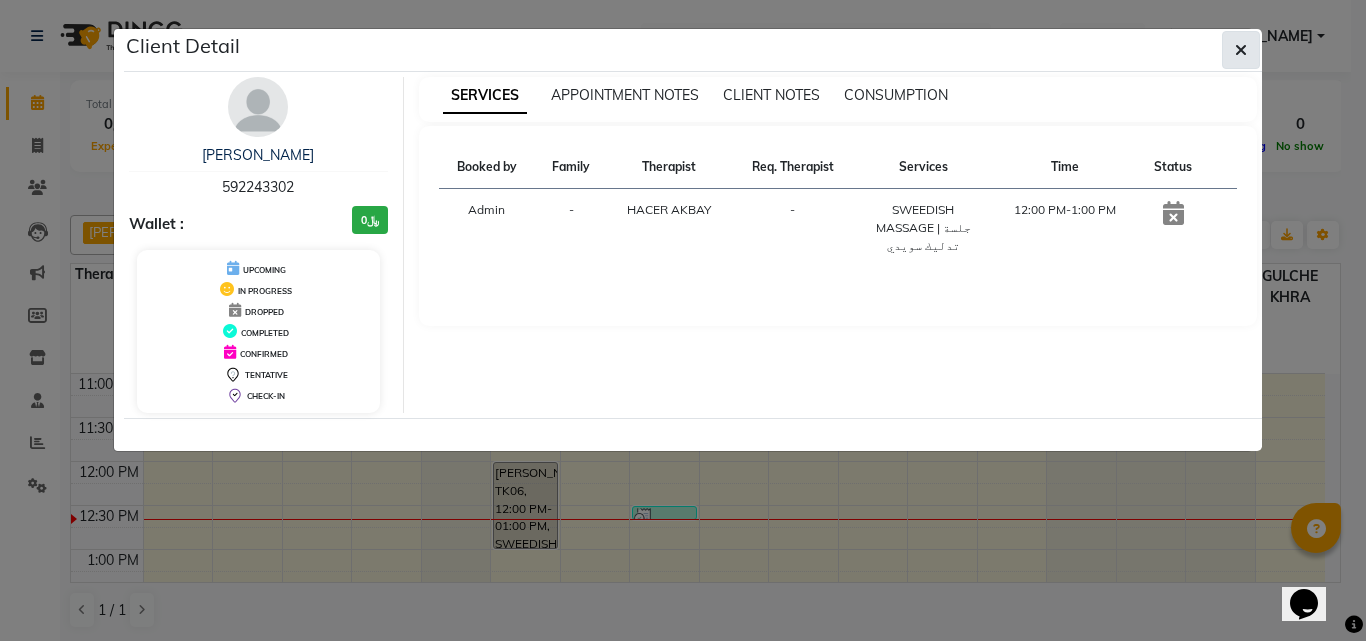 click 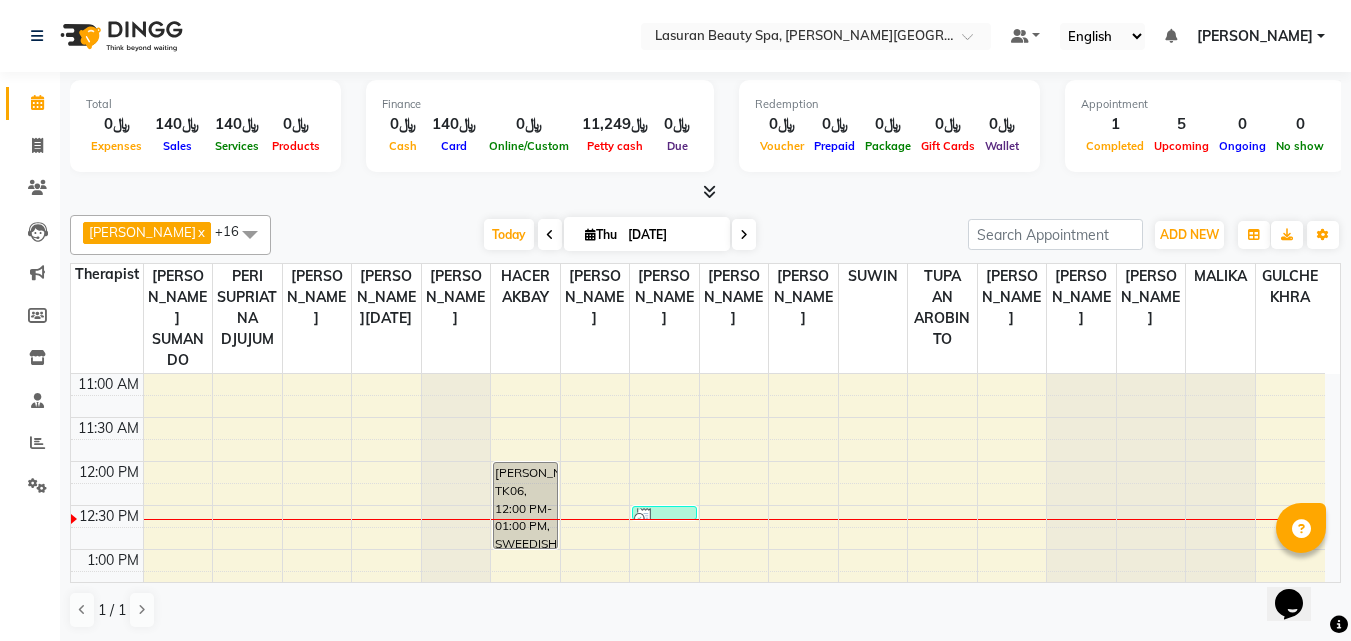 click on "[PERSON_NAME], TK06, 12:00 PM-01:00 PM, SWEEDISH MASSAGE | جلسة تدليك سويدي" at bounding box center (525, 505) 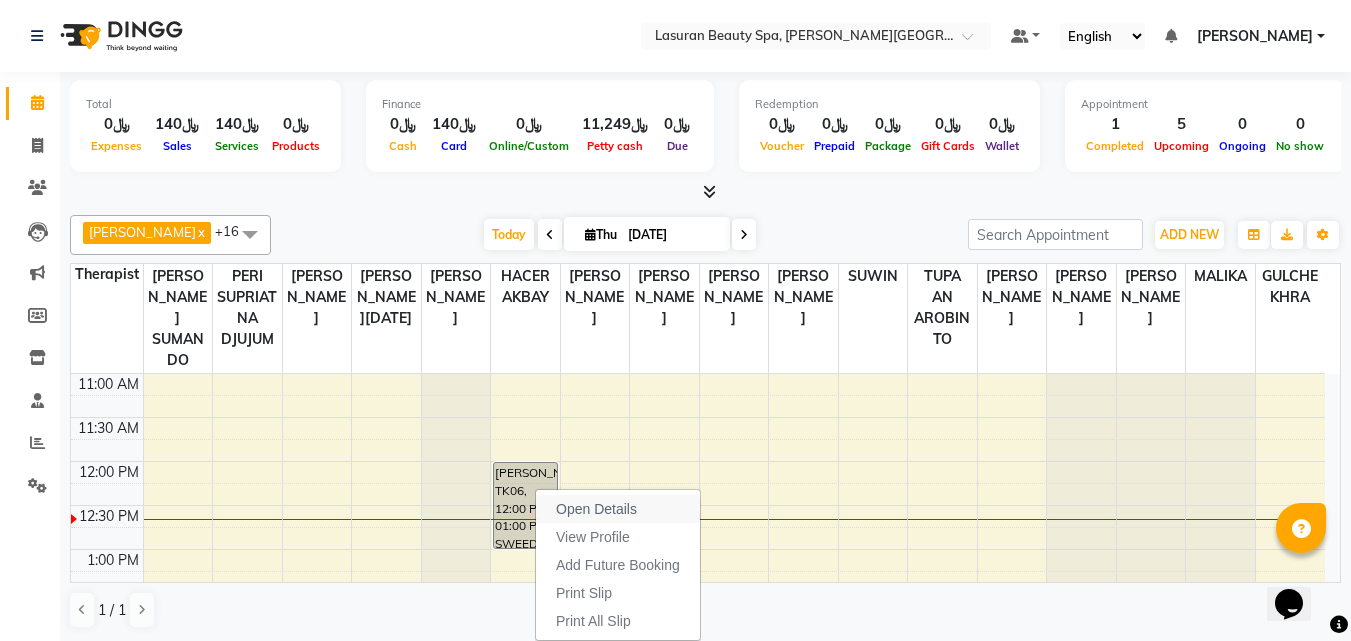 click on "Open Details" at bounding box center [618, 509] 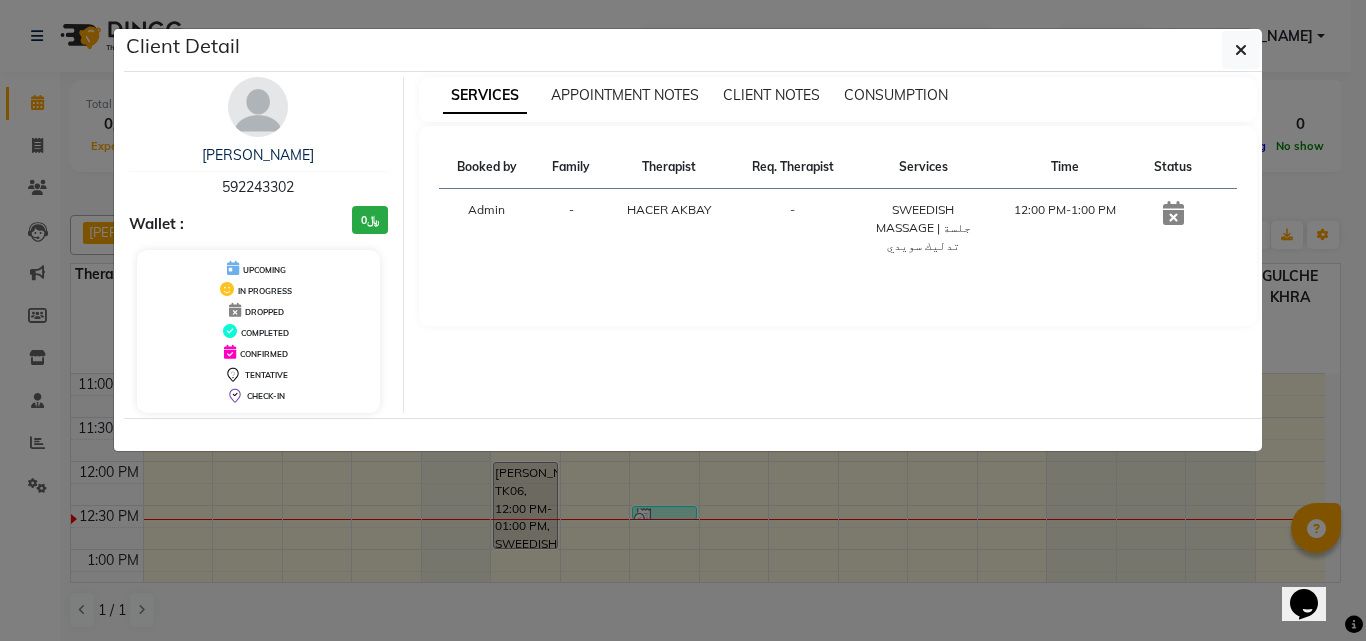 click on "592243302" at bounding box center [258, 187] 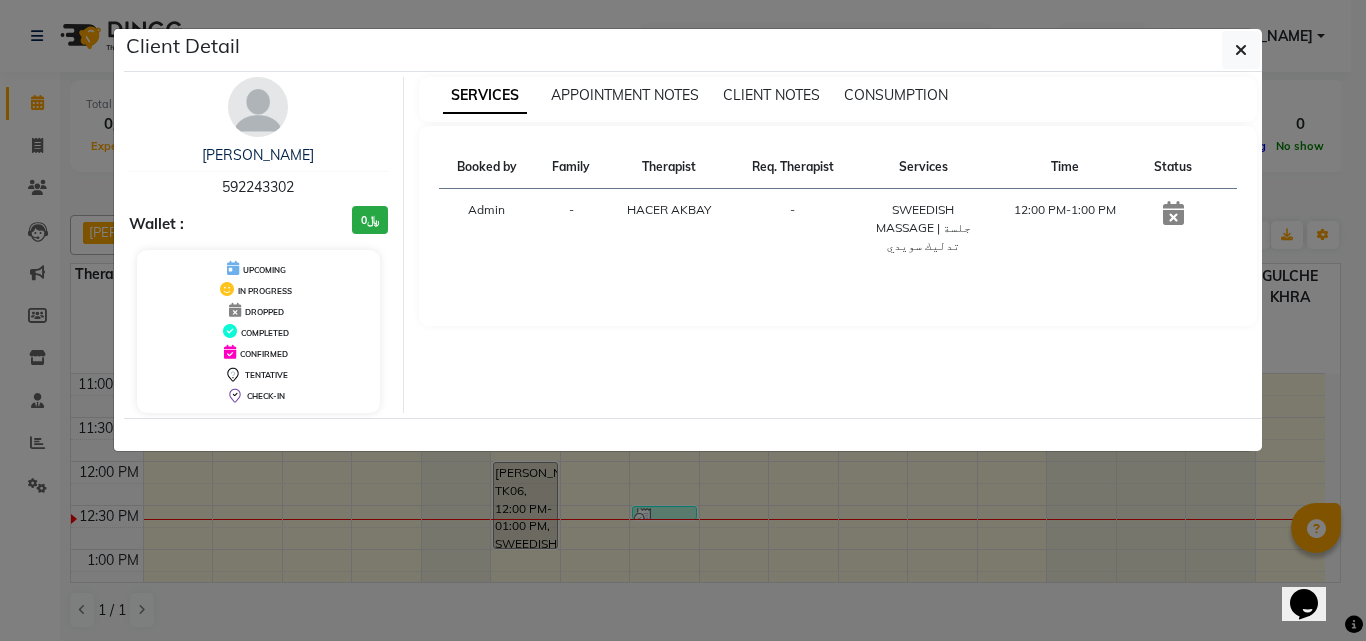 copy on "592243302" 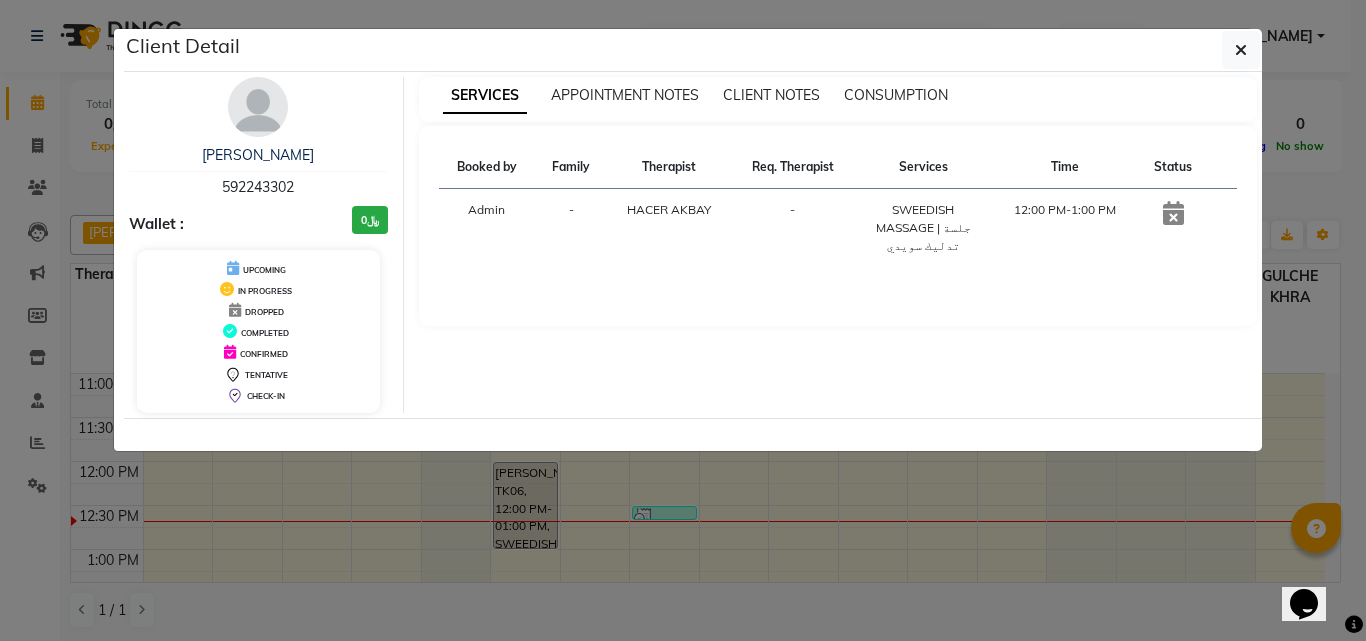 click on "-" at bounding box center [571, 228] 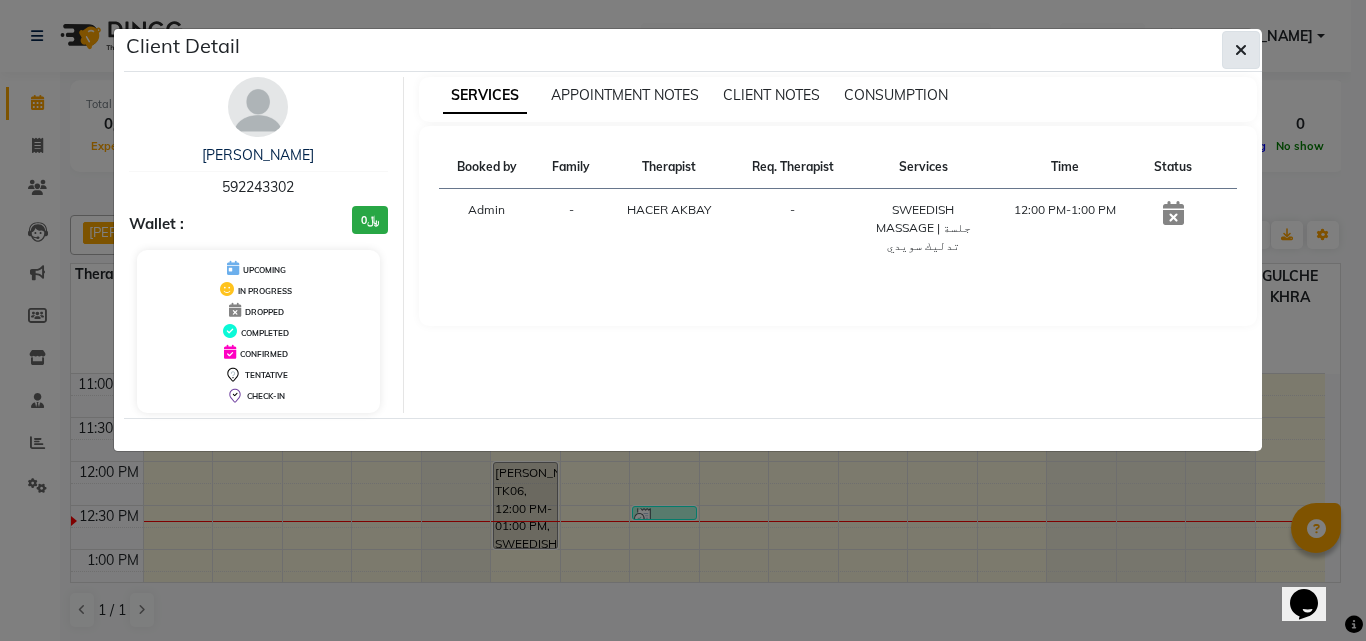 click 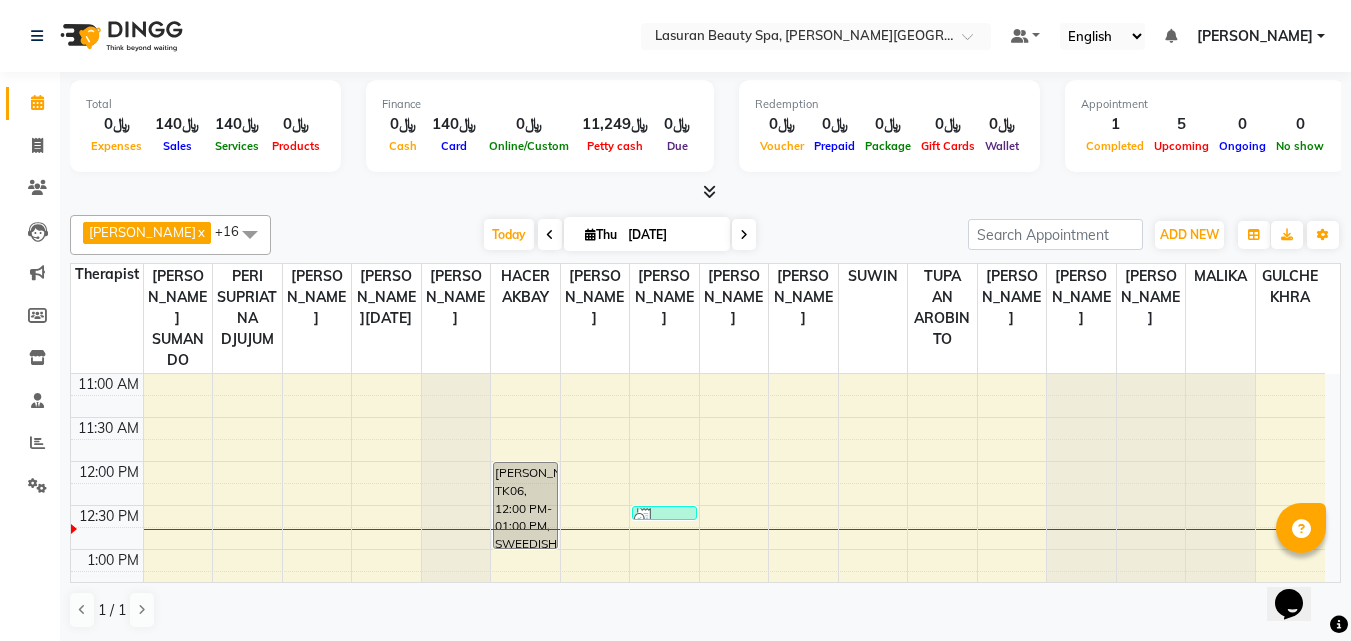 click on "[PERSON_NAME], TK06, 12:00 PM-01:00 PM, SWEEDISH MASSAGE | جلسة تدليك سويدي" at bounding box center (525, 505) 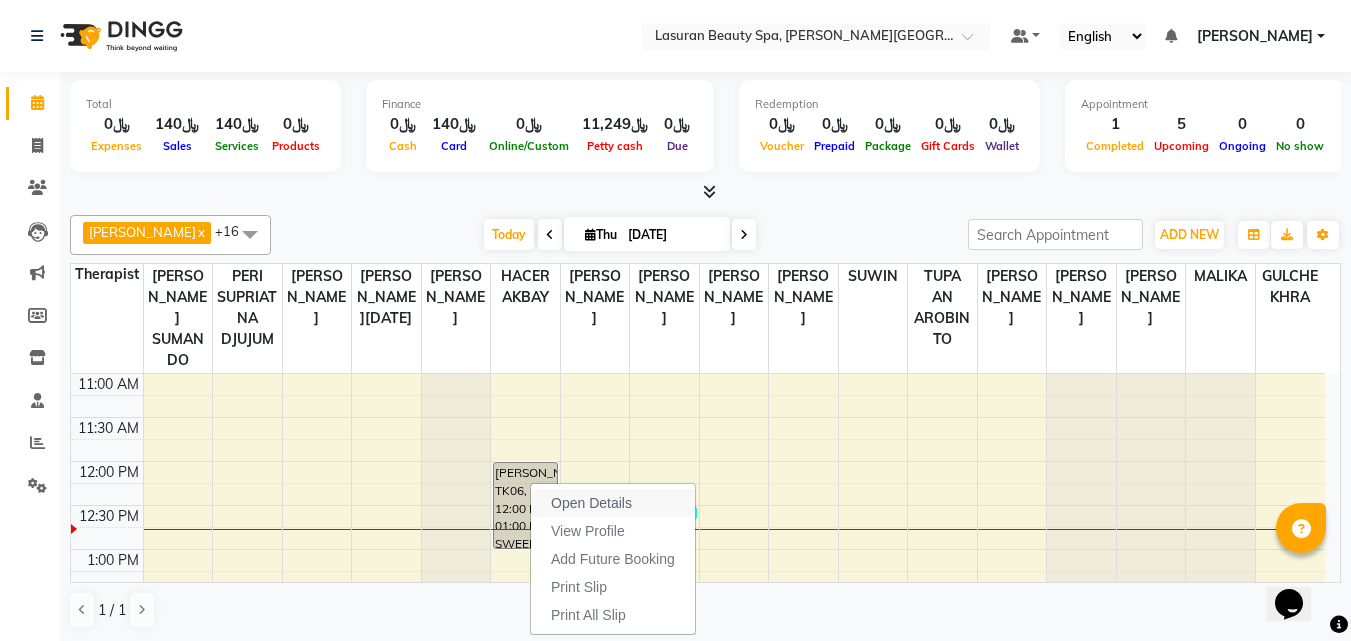 click on "Open Details" at bounding box center [591, 503] 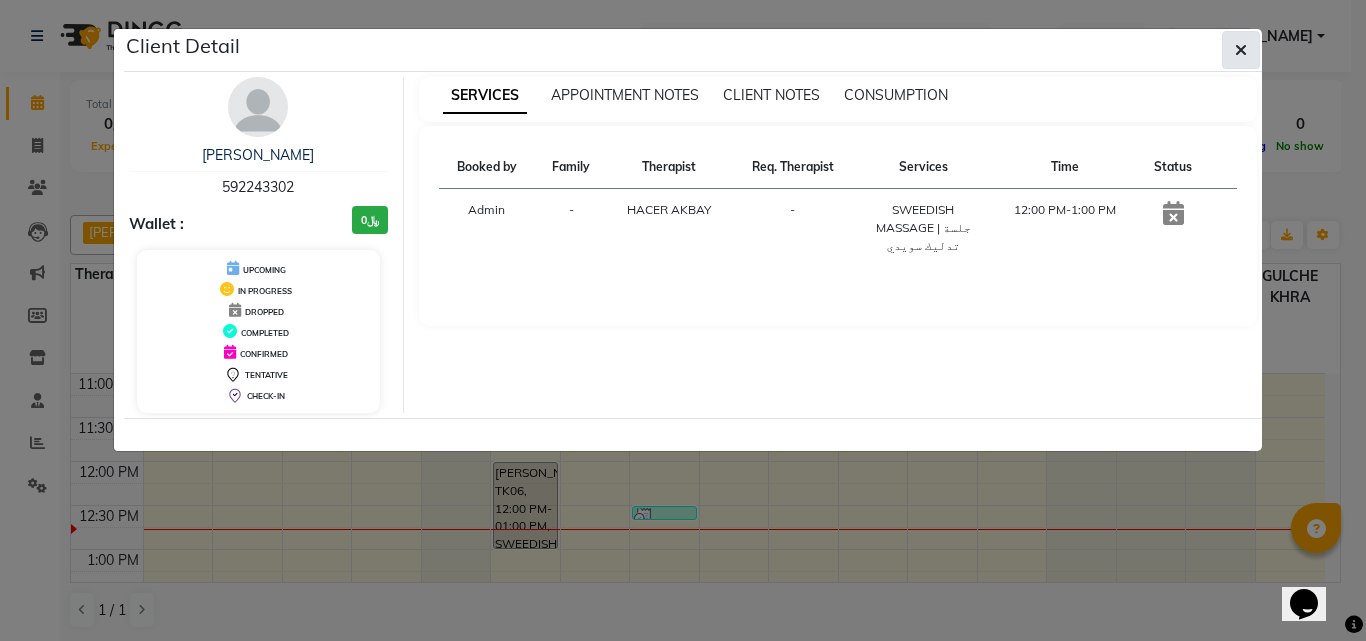 click 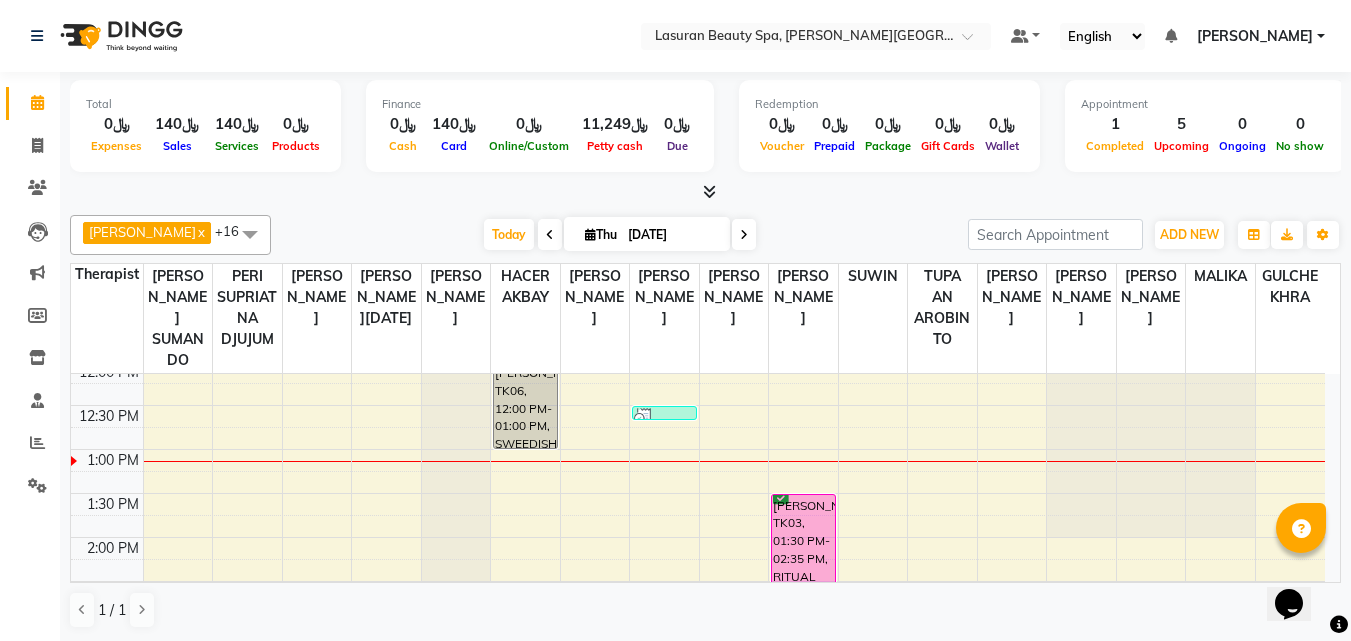 scroll, scrollTop: 200, scrollLeft: 0, axis: vertical 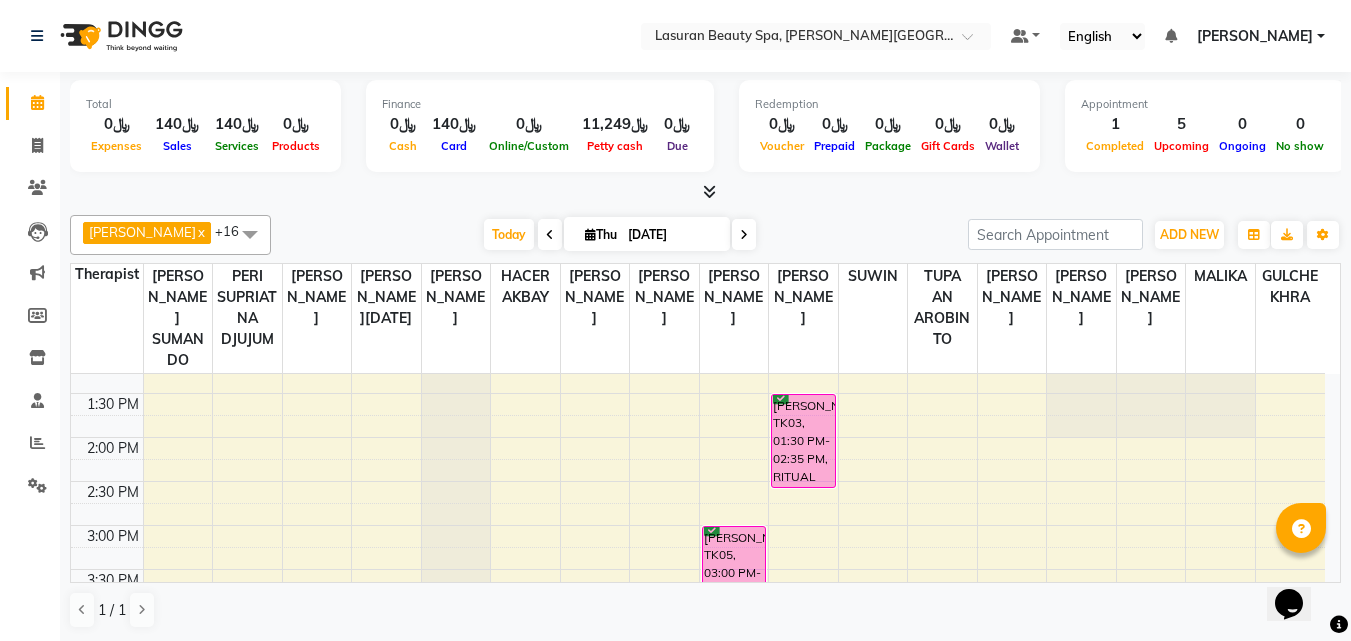 click on "11:00 AM 11:30 AM 12:00 PM 12:30 PM 1:00 PM 1:30 PM 2:00 PM 2:30 PM 3:00 PM 3:30 PM 4:00 PM 4:30 PM 5:00 PM 5:30 PM 6:00 PM 6:30 PM 7:00 PM 7:30 PM 8:00 PM 8:30 PM 9:00 PM 9:30 PM    [PERSON_NAME], TK06, 12:00 PM-01:00 PM, SWEEDISH MASSAGE | جلسة تدليك سويدي     [PERSON_NAME], TK01, 08:00 PM-08:01 PM, CLASSIC COMBO M&P | كومبو كلاسيك (باديكير+مانكير)     [PERSON_NAME], TK07, 12:30 PM-12:31 PM, CLASSIC MANICURE | مانكير كلاسيك     Al [PERSON_NAME], TK02, 07:00 PM-07:01 PM, CLASSIC COMBO M&P | كومبو كلاسيك (باديكير+مانكير)     hamdah, TK05, 03:00 PM-04:05 PM, RITUAL BRIGHT BLUE ROCK | حمام الأحجار الزرقاء     Al [PERSON_NAME], TK02, 07:30 PM-08:35 PM, RITUAL BRIGHT BLUE ROCK | حمام الأحجار الزرقاء     Hadeel Haramla, TK03, 01:30 PM-02:35 PM, RITUAL BRIGHT BLUE ROCK | حمام الأحجار الزرقاء" at bounding box center (698, 657) 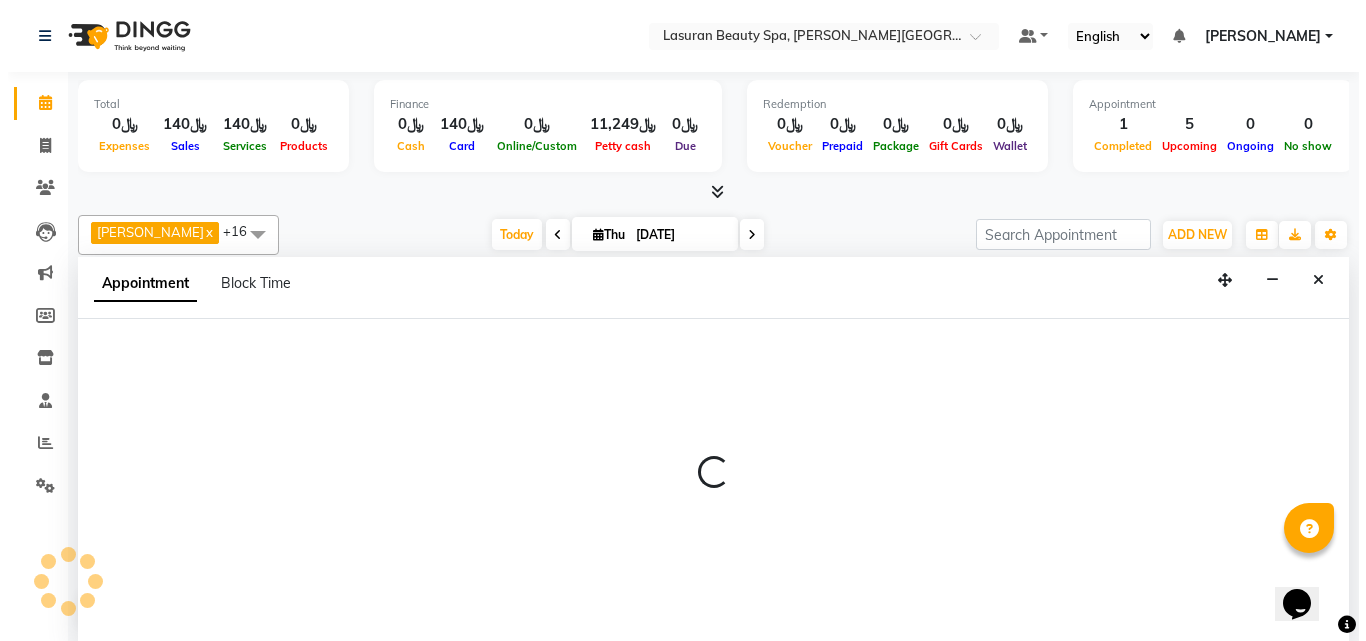 scroll, scrollTop: 1, scrollLeft: 0, axis: vertical 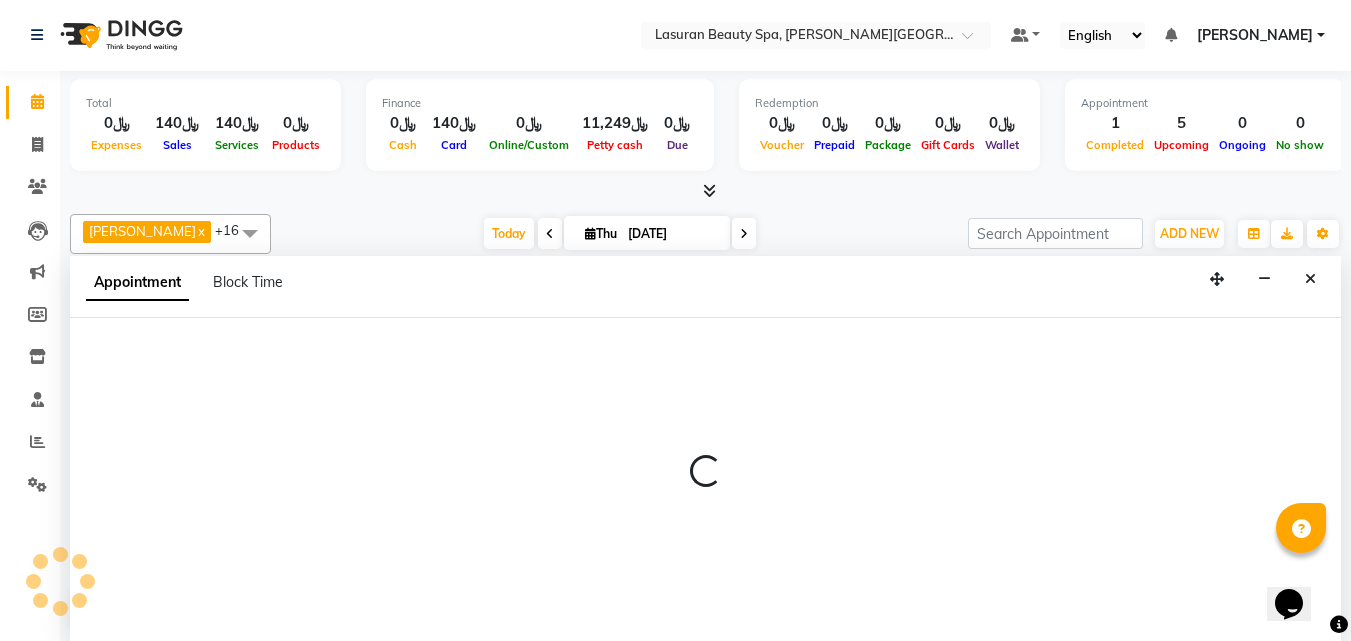 select on "54632" 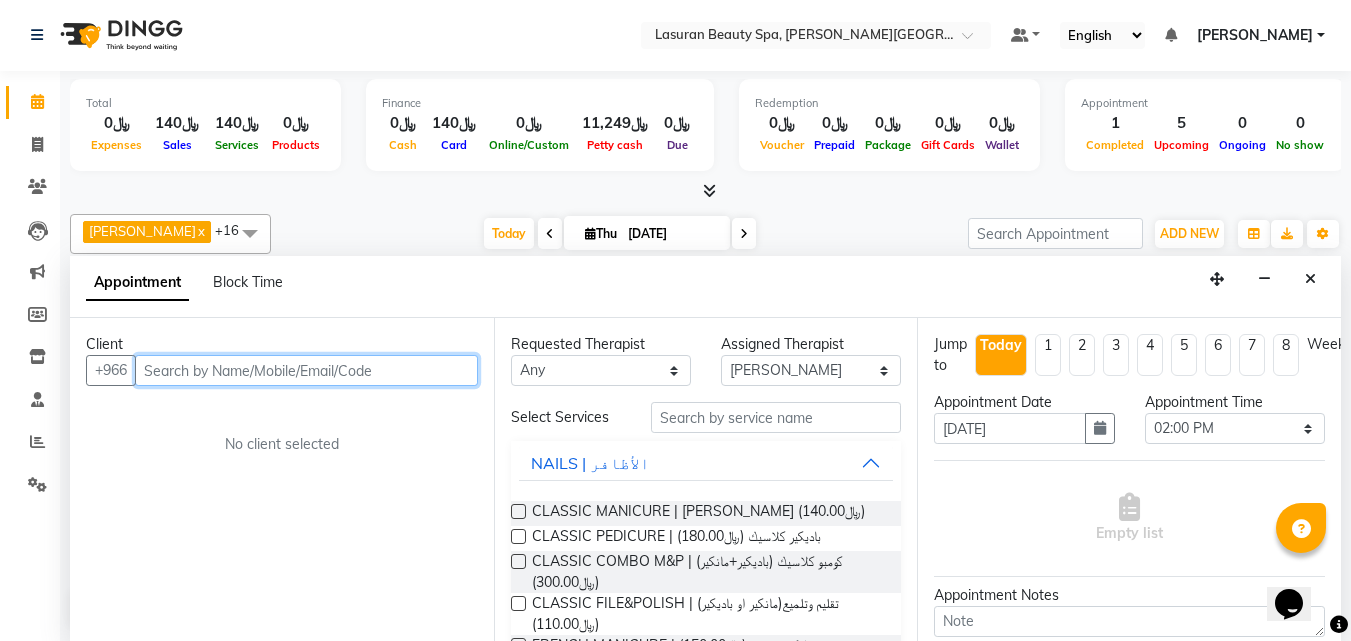 paste on "551000392" 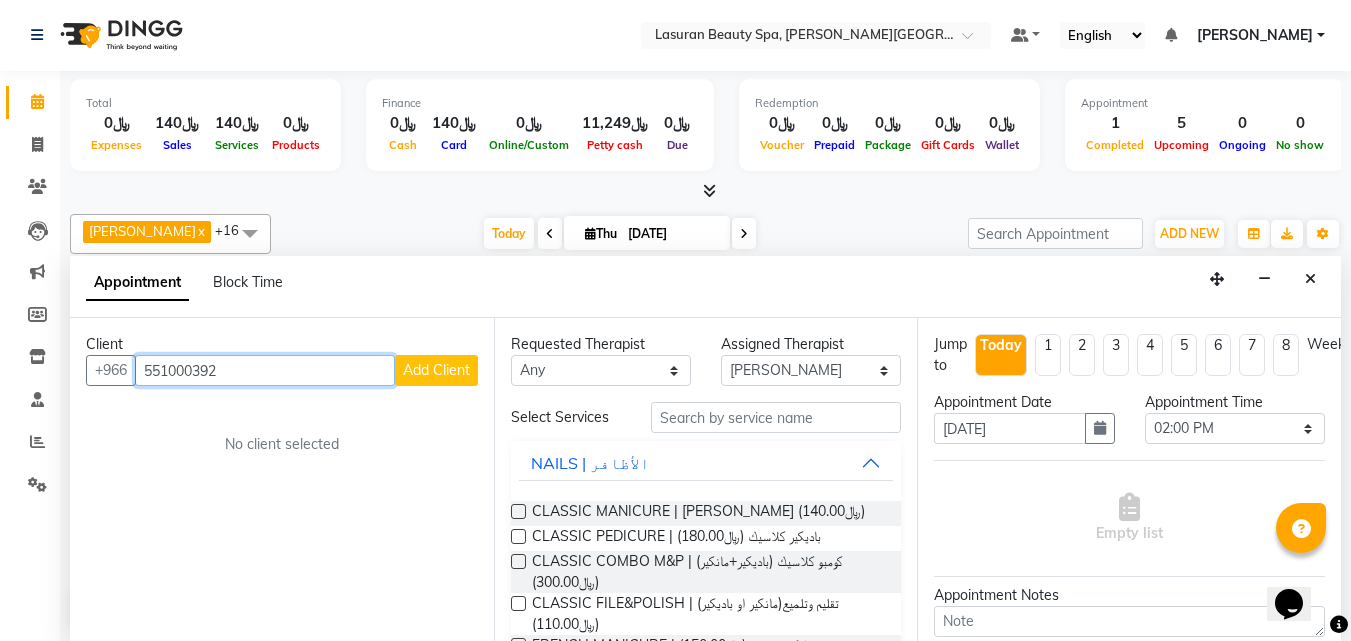 type on "551000392" 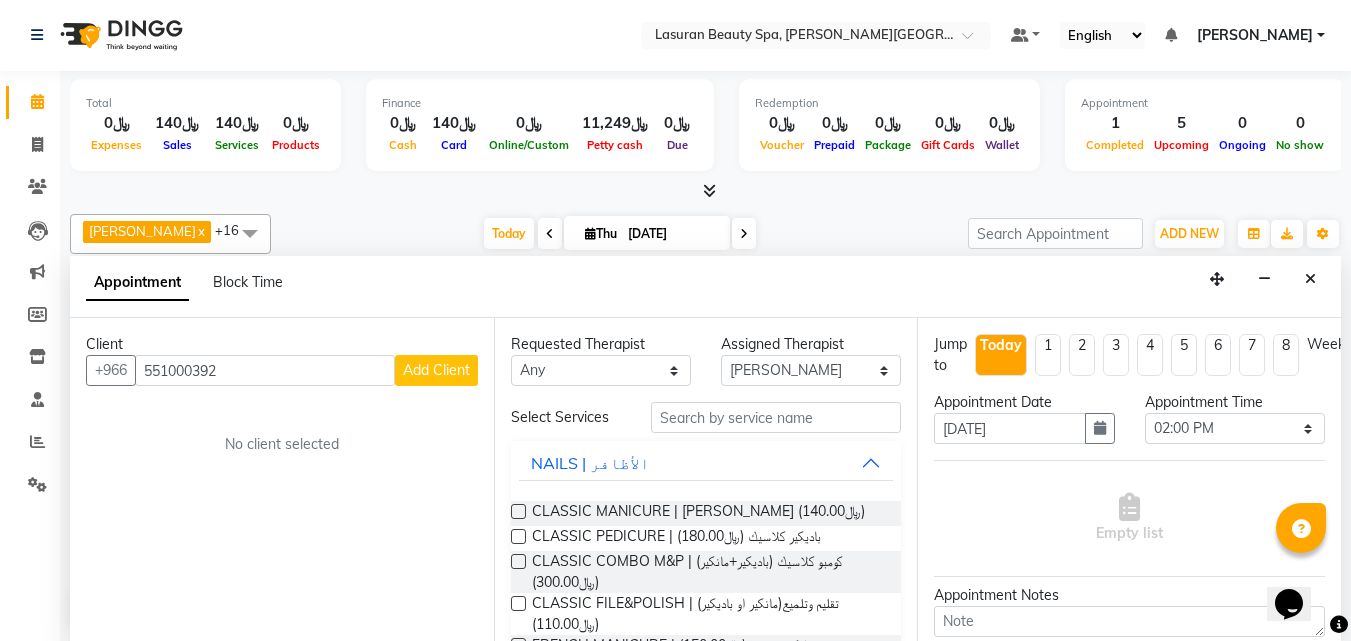 click on "Add Client" at bounding box center [436, 370] 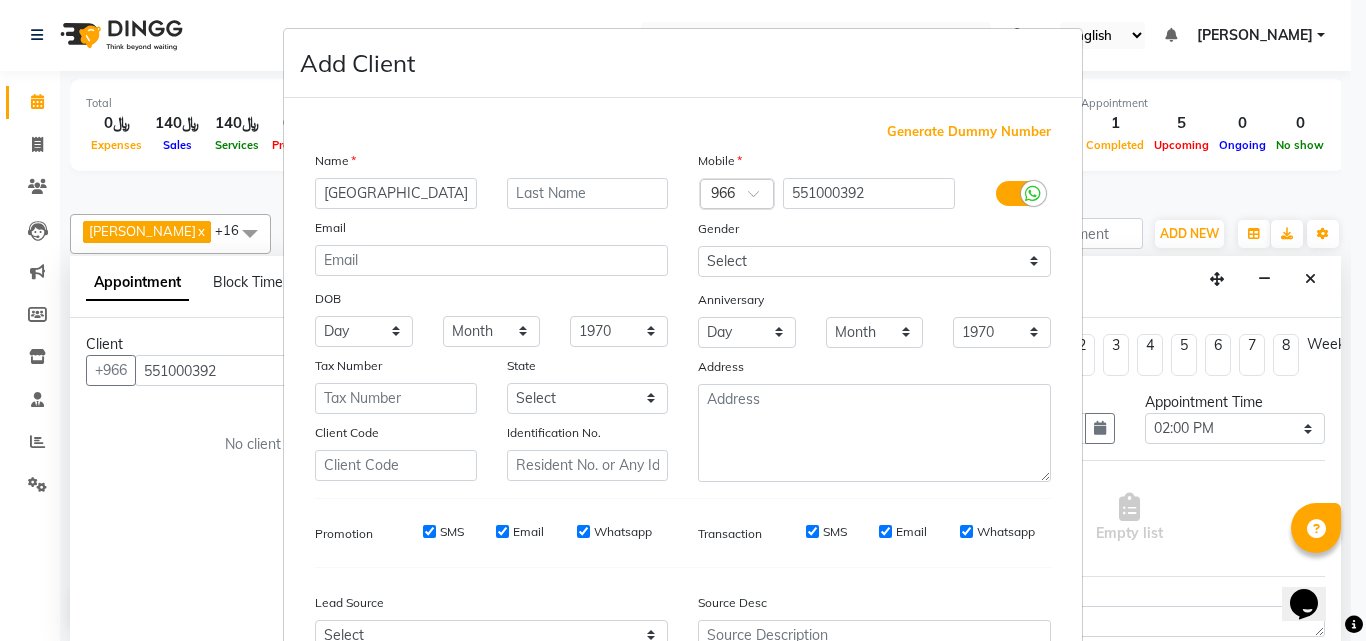 type on "[GEOGRAPHIC_DATA]" 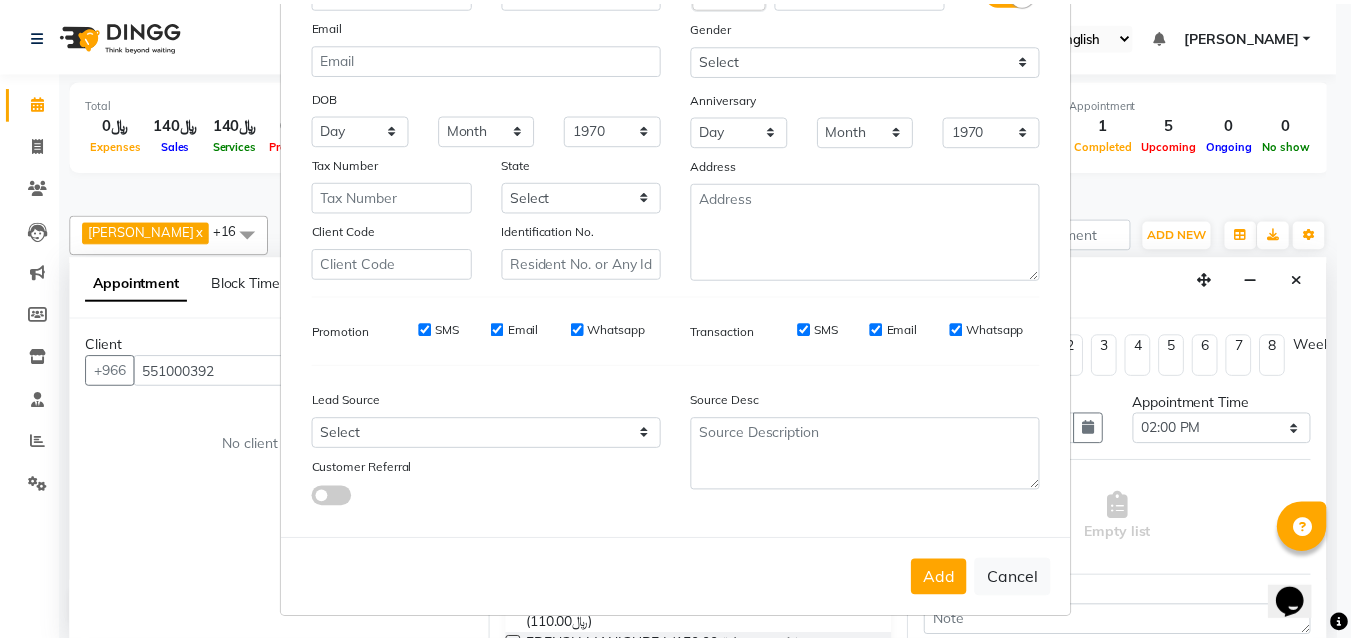 scroll, scrollTop: 208, scrollLeft: 0, axis: vertical 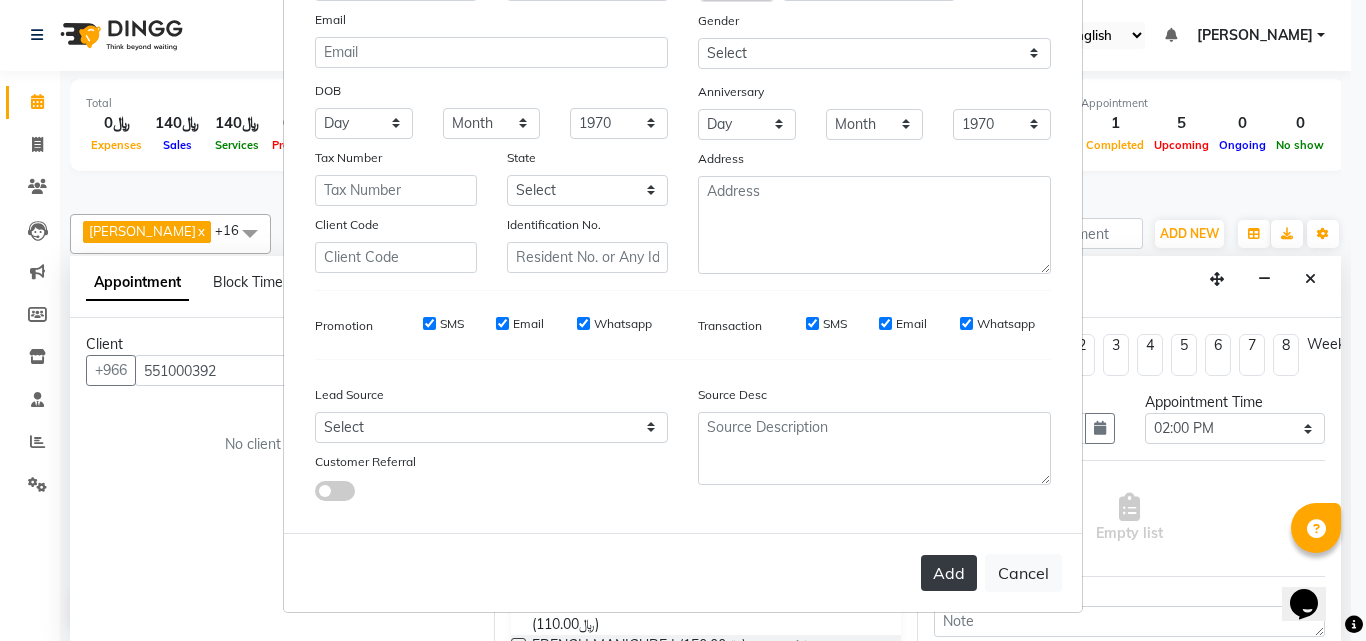 click on "Add" at bounding box center (949, 573) 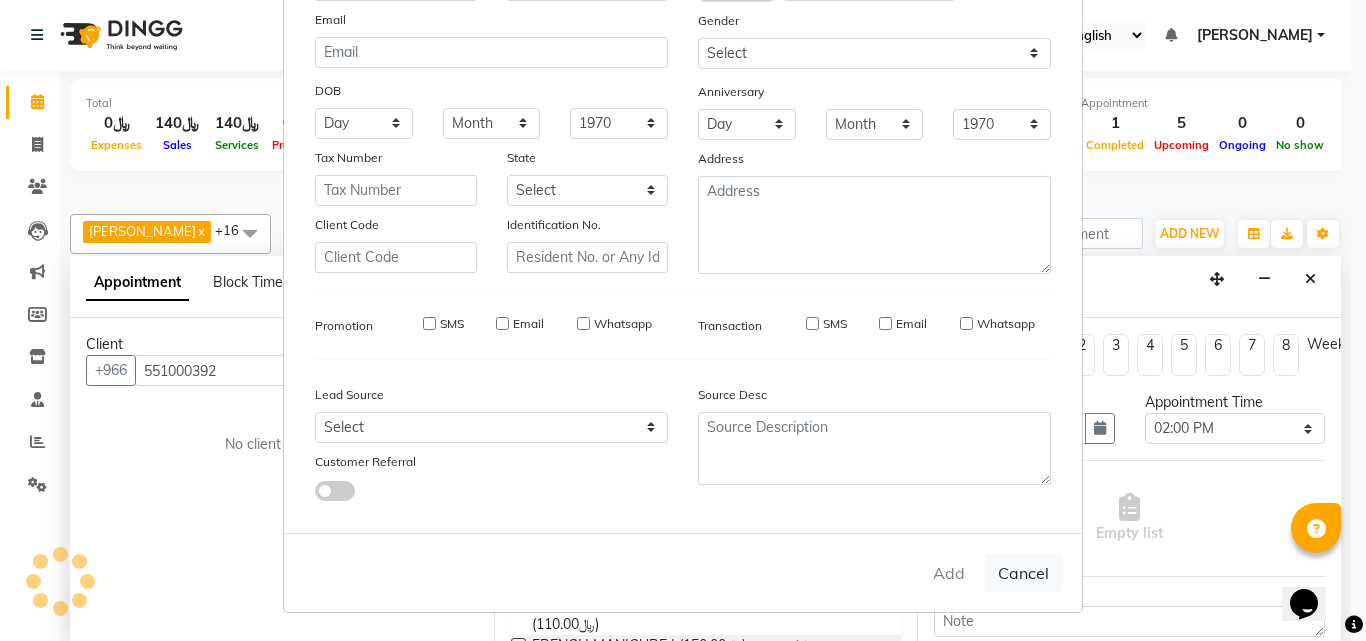 type 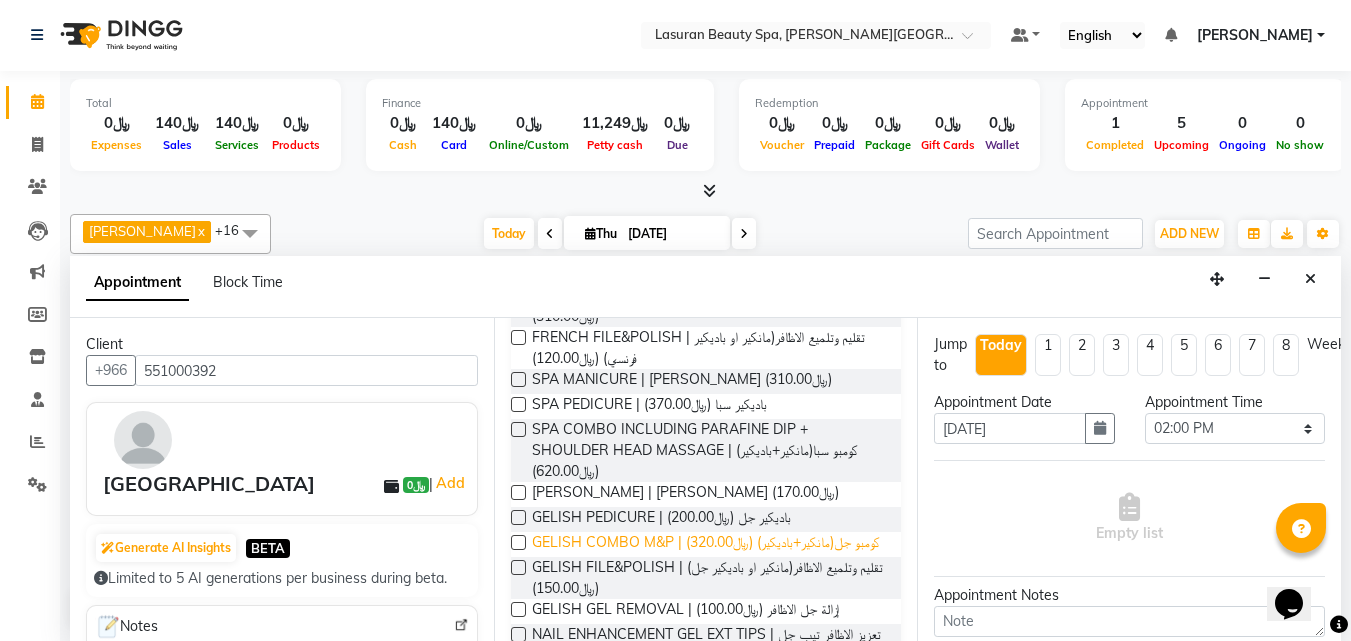 scroll, scrollTop: 500, scrollLeft: 0, axis: vertical 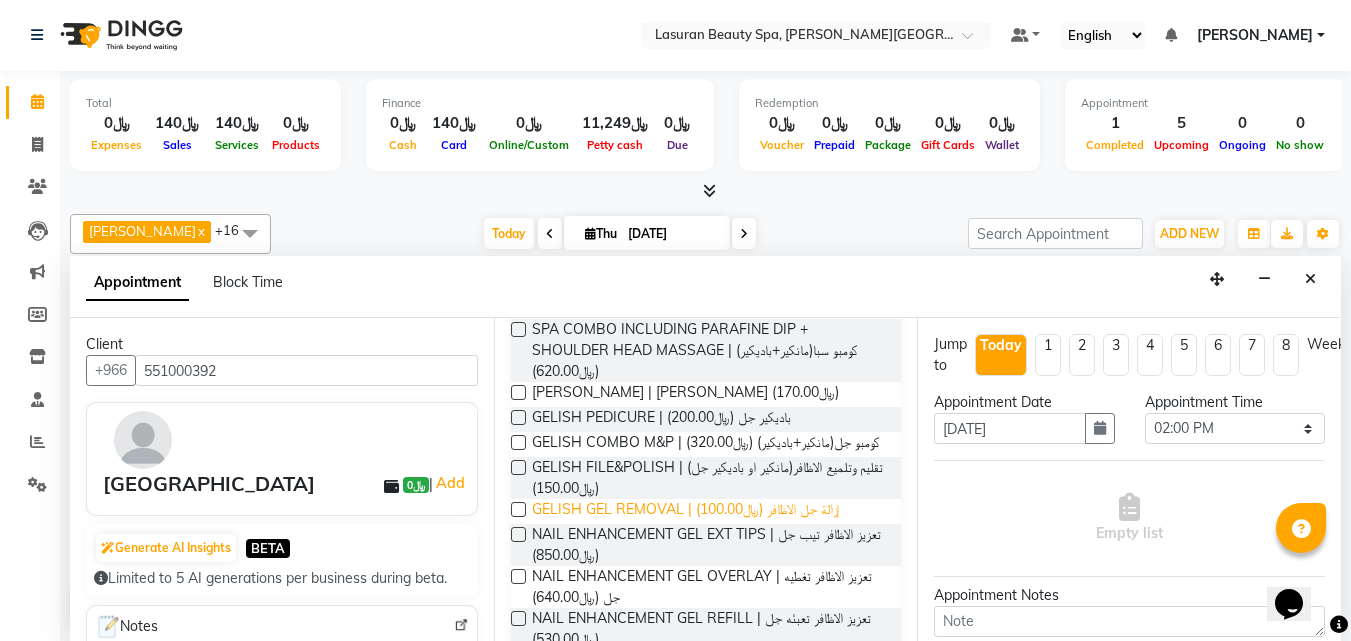 click on "GELISH GEL REMOVAL | إزالة جل الاظافر (﷼100.00)" at bounding box center (685, 511) 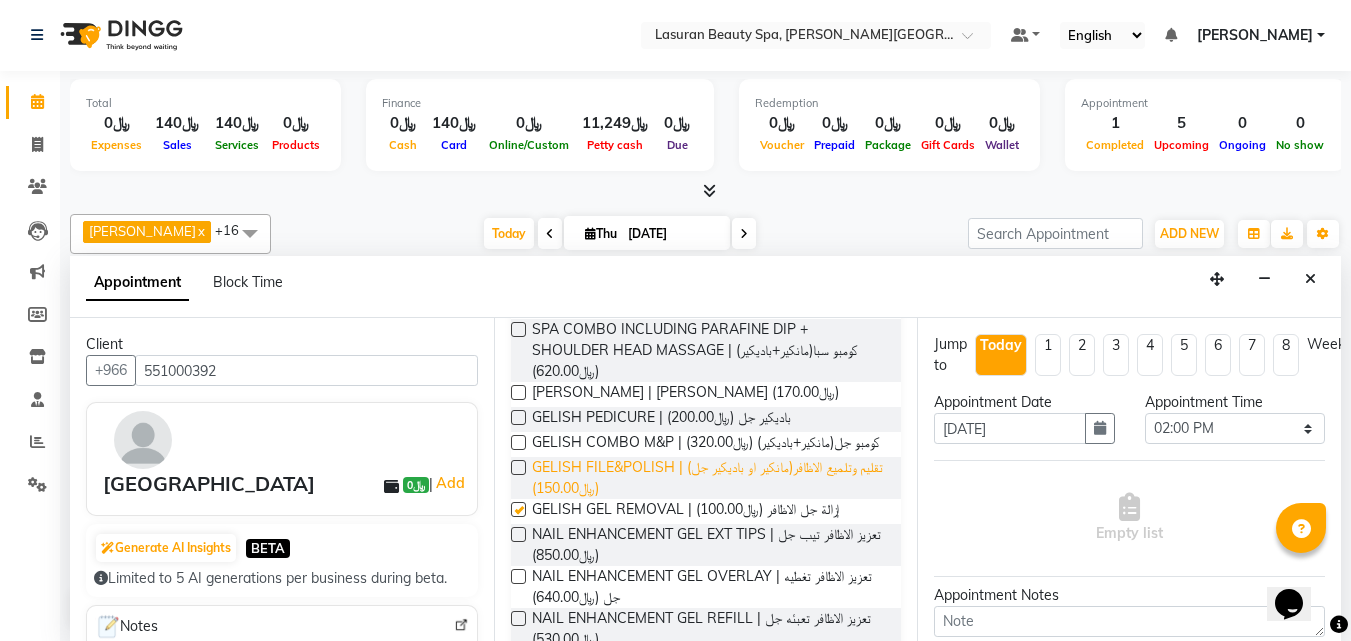 checkbox on "false" 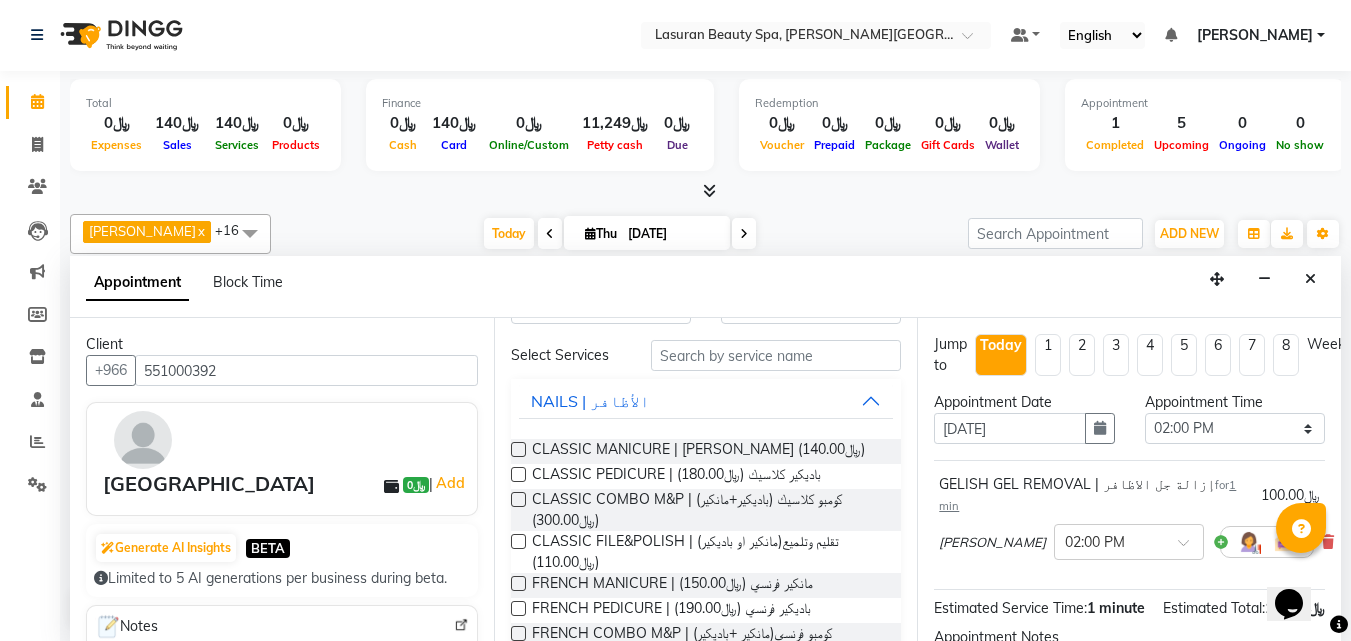 scroll, scrollTop: 0, scrollLeft: 0, axis: both 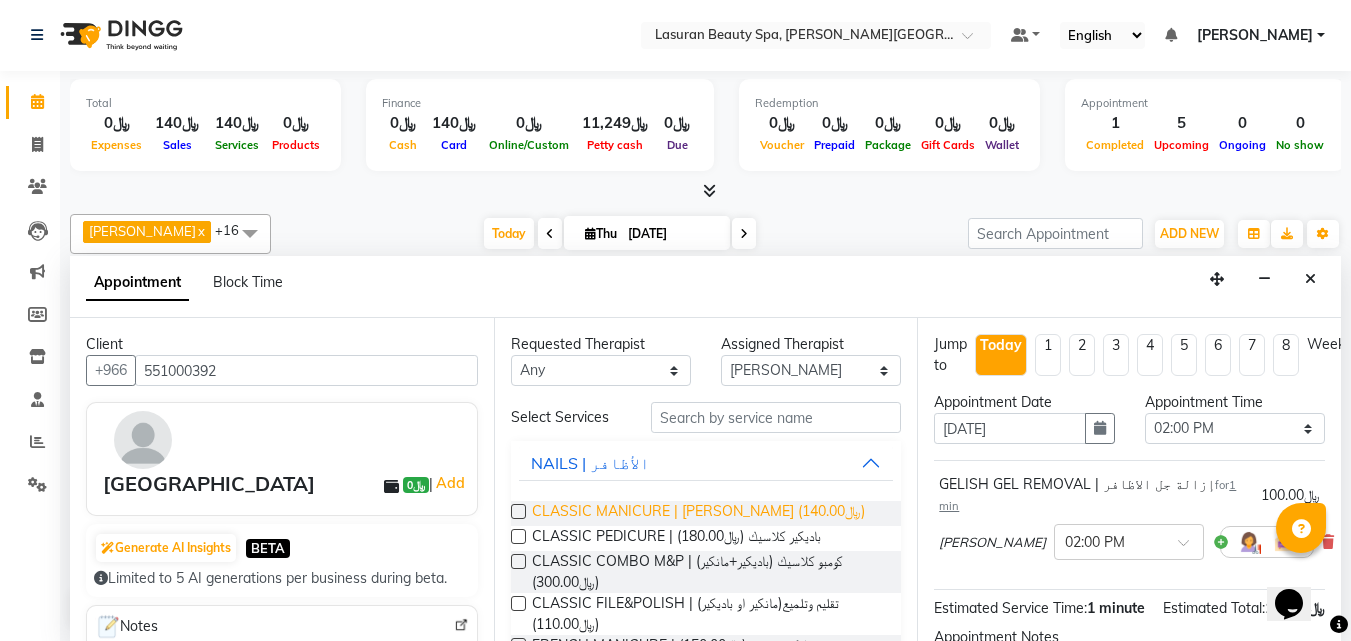 click on "CLASSIC MANICURE | [PERSON_NAME] (﷼140.00)" at bounding box center (698, 513) 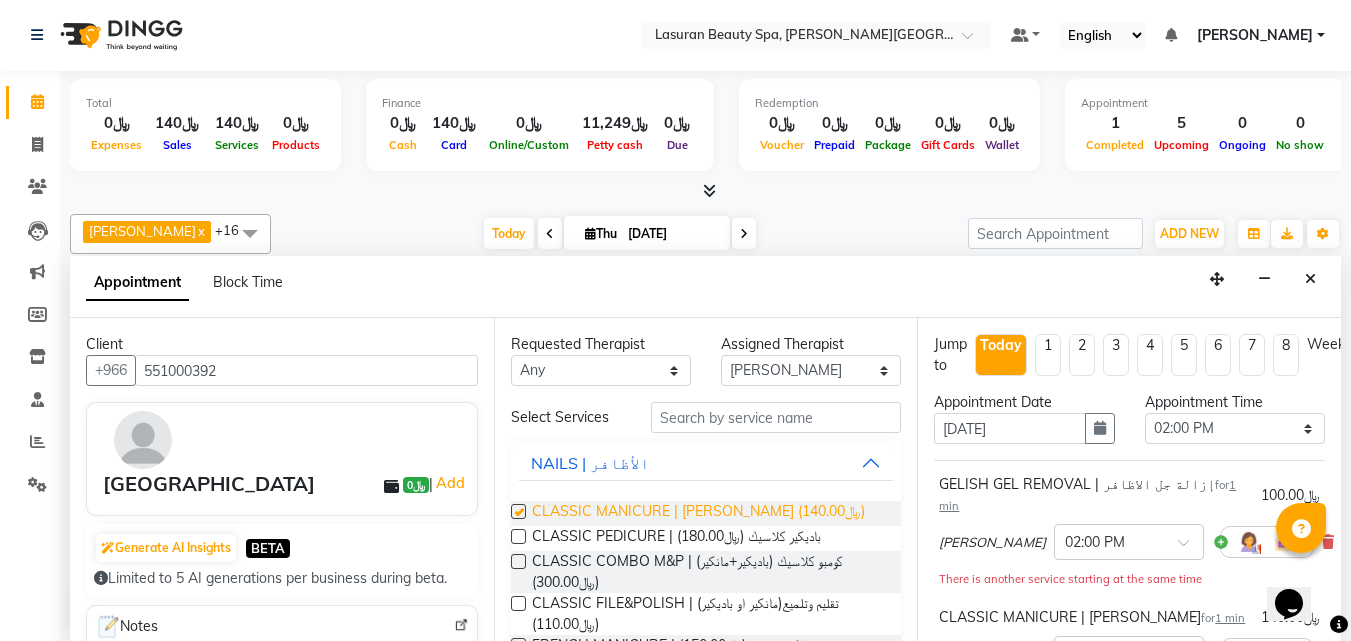 checkbox on "false" 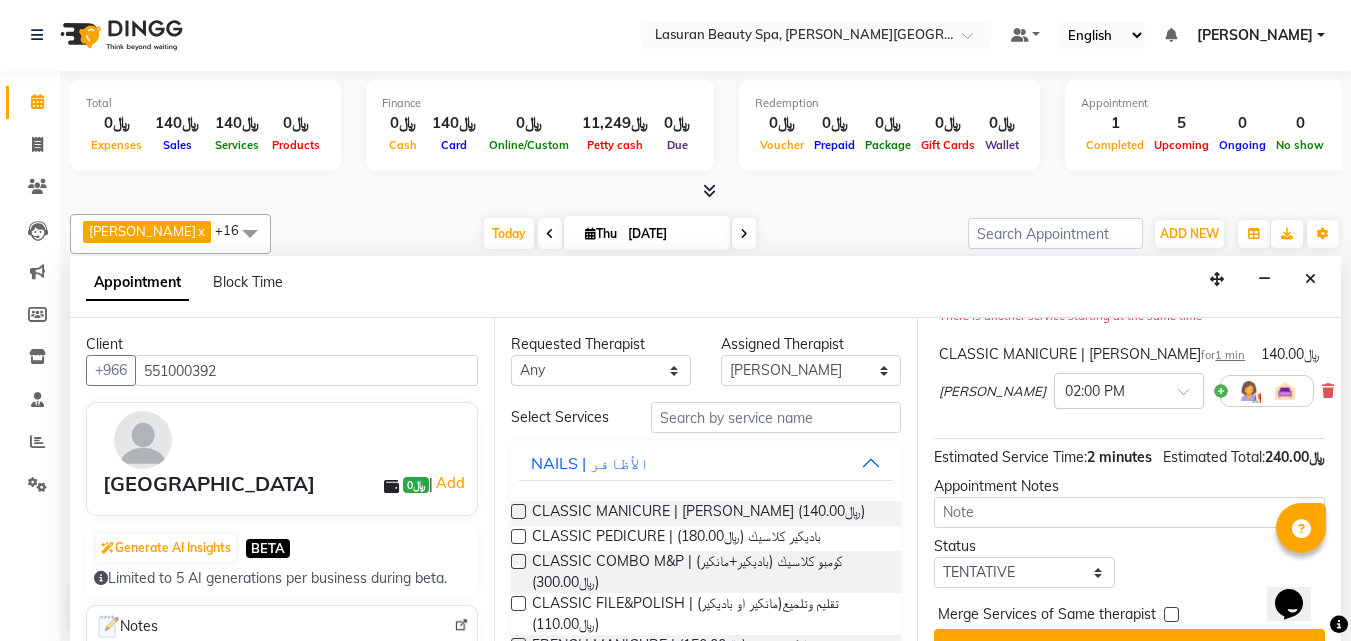 scroll, scrollTop: 324, scrollLeft: 0, axis: vertical 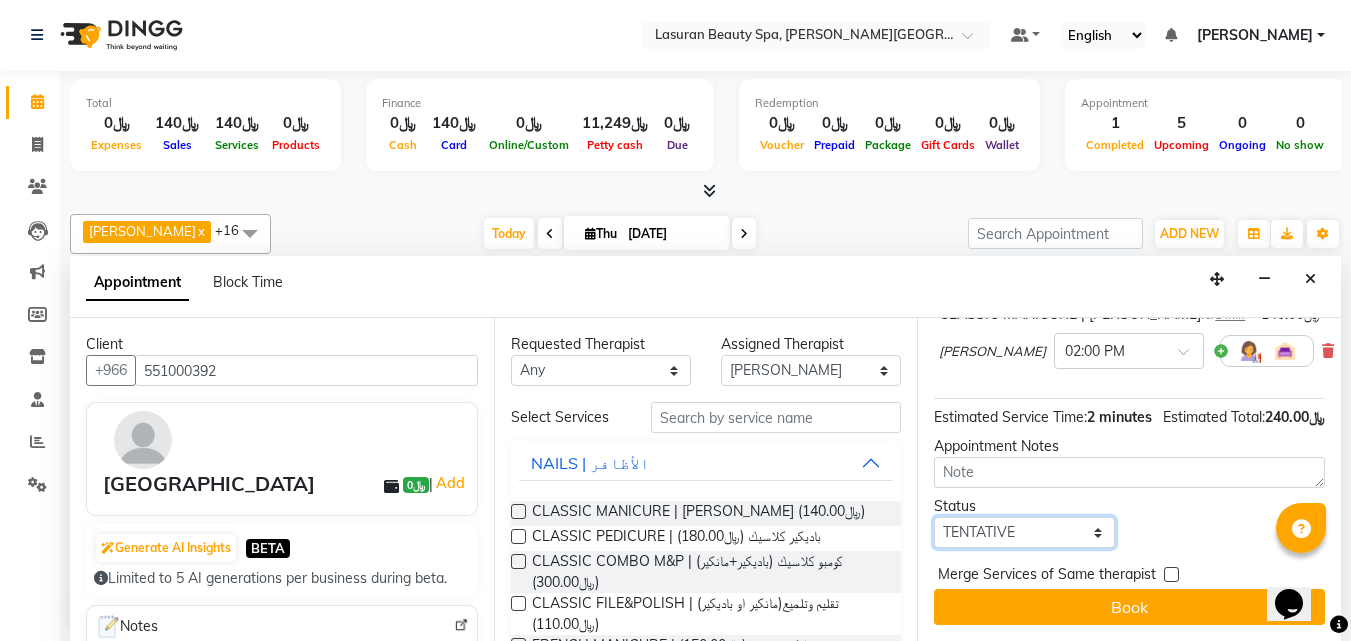 click on "Select TENTATIVE CONFIRM CHECK-IN UPCOMING" at bounding box center (1024, 532) 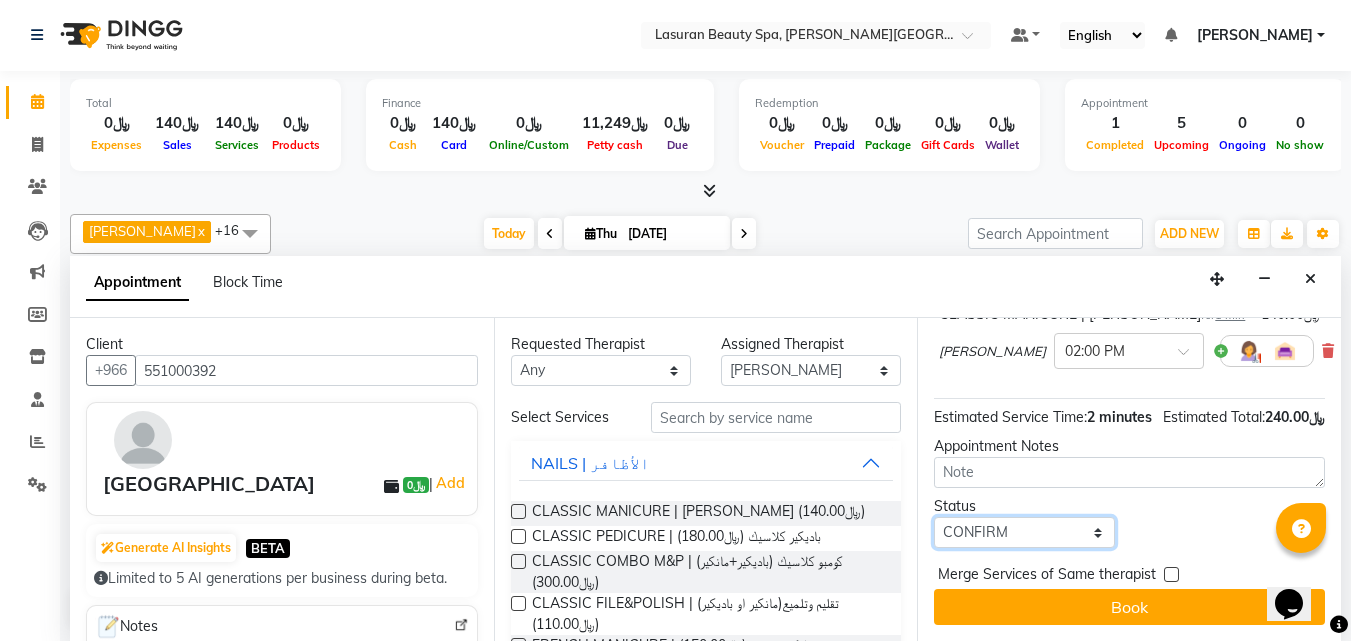 click on "Select TENTATIVE CONFIRM CHECK-IN UPCOMING" at bounding box center (1024, 532) 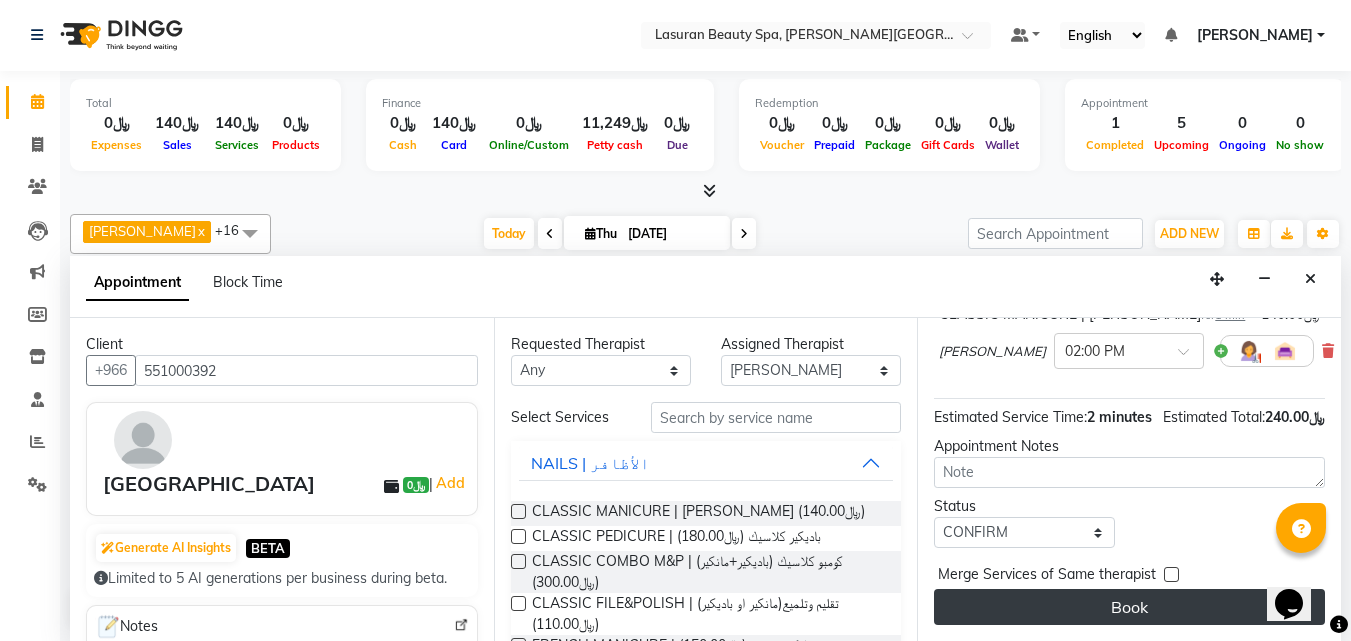click on "Book" at bounding box center [1129, 607] 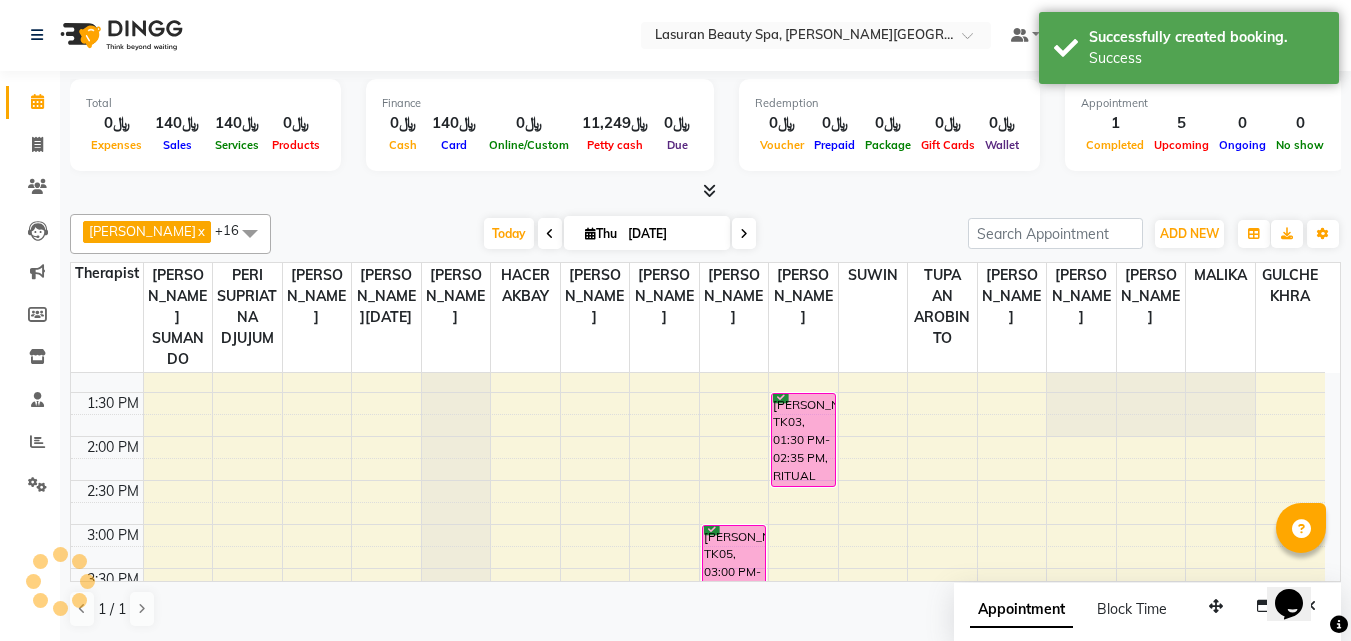 scroll, scrollTop: 0, scrollLeft: 0, axis: both 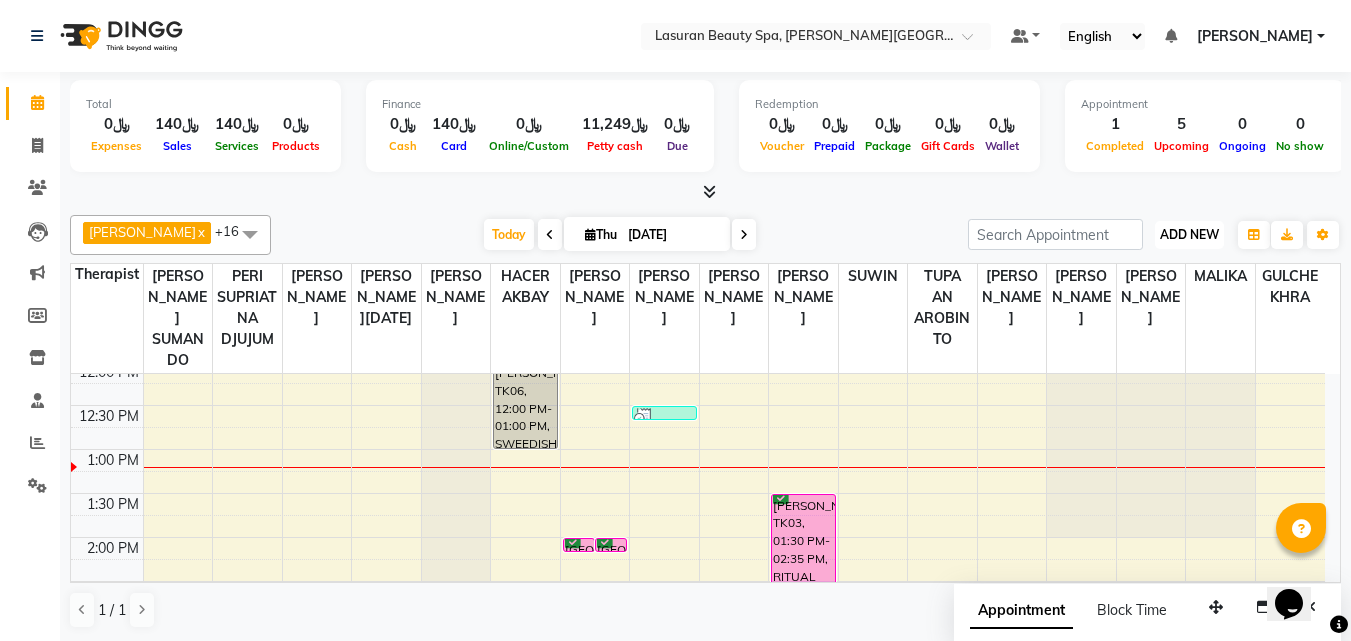 click on "ADD NEW Toggle Dropdown" at bounding box center (1189, 235) 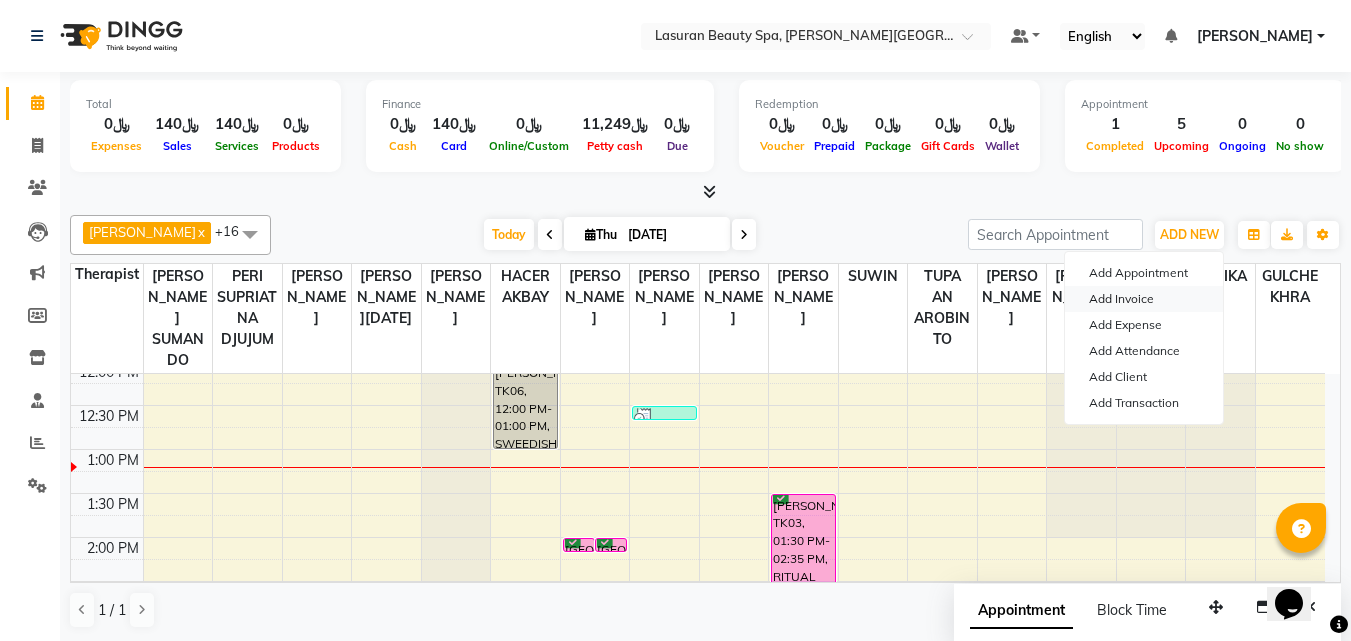 click on "Add Invoice" at bounding box center (1144, 299) 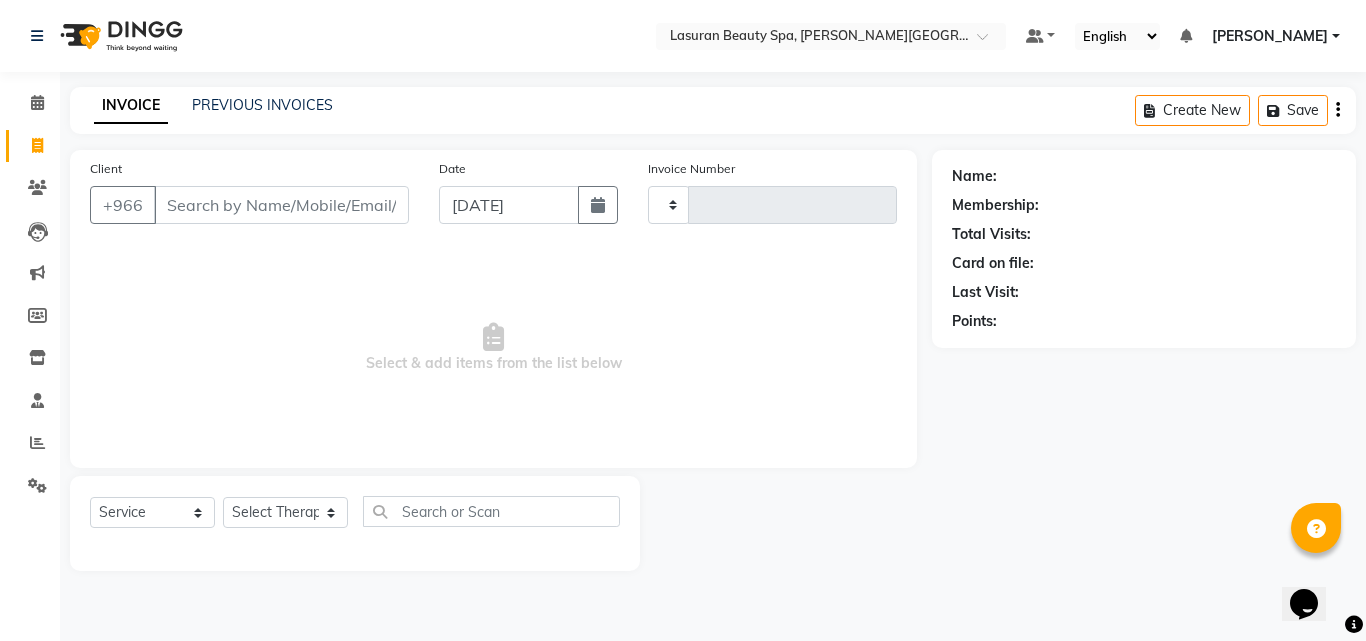 type on "0888" 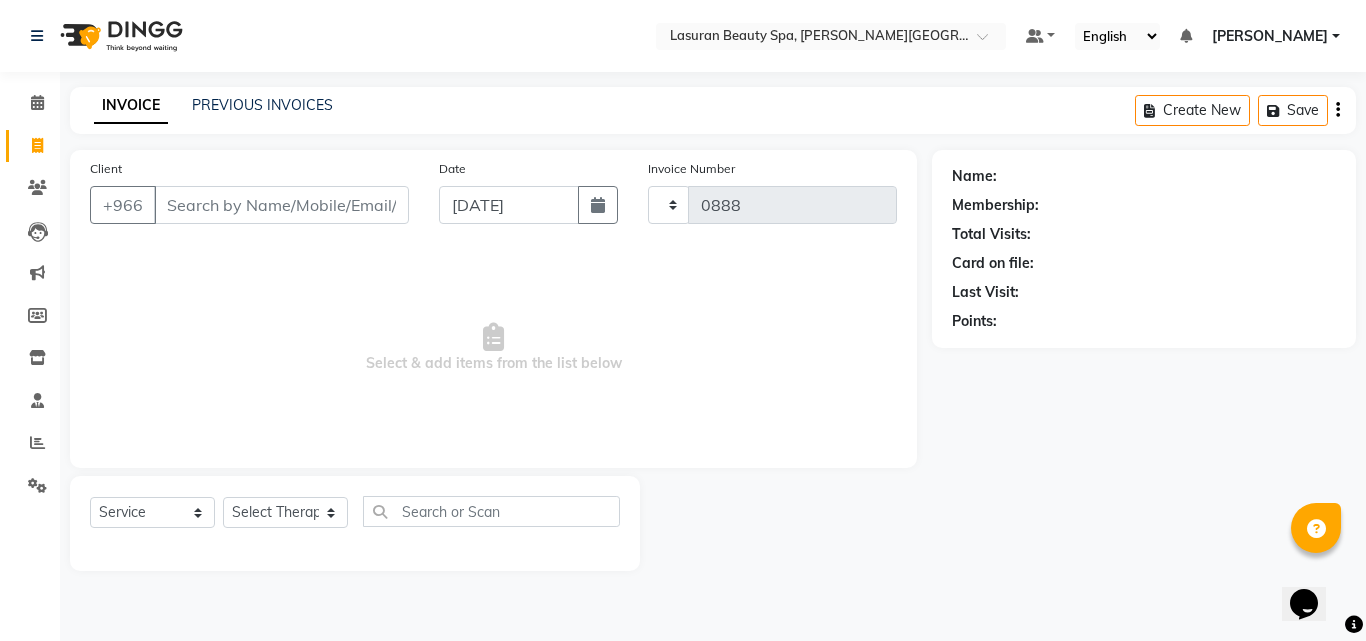 select on "6941" 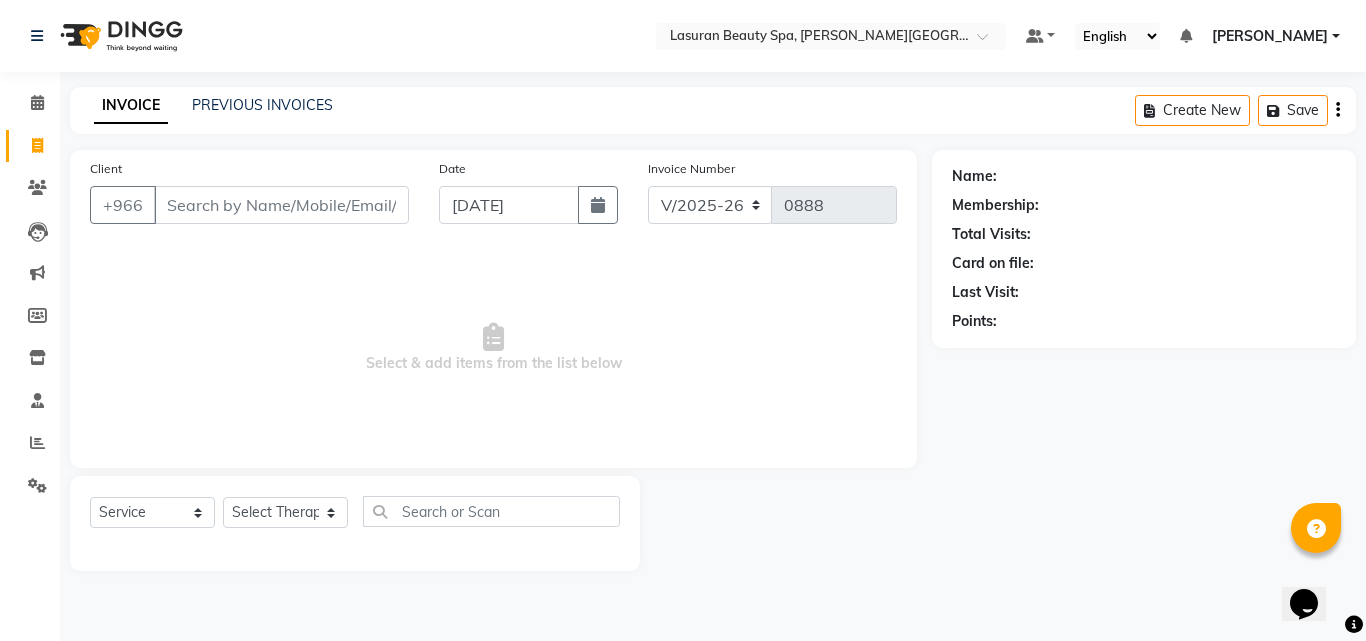 click on "Client" at bounding box center (281, 205) 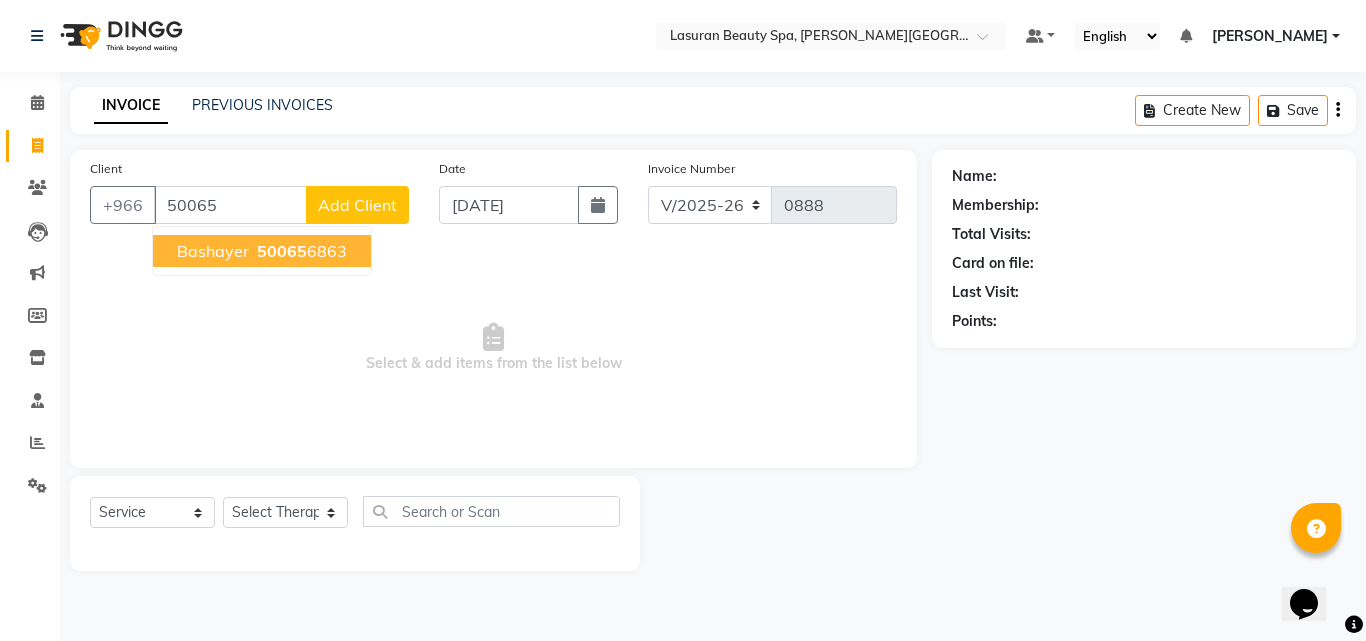 click on "50065 6863" at bounding box center (300, 251) 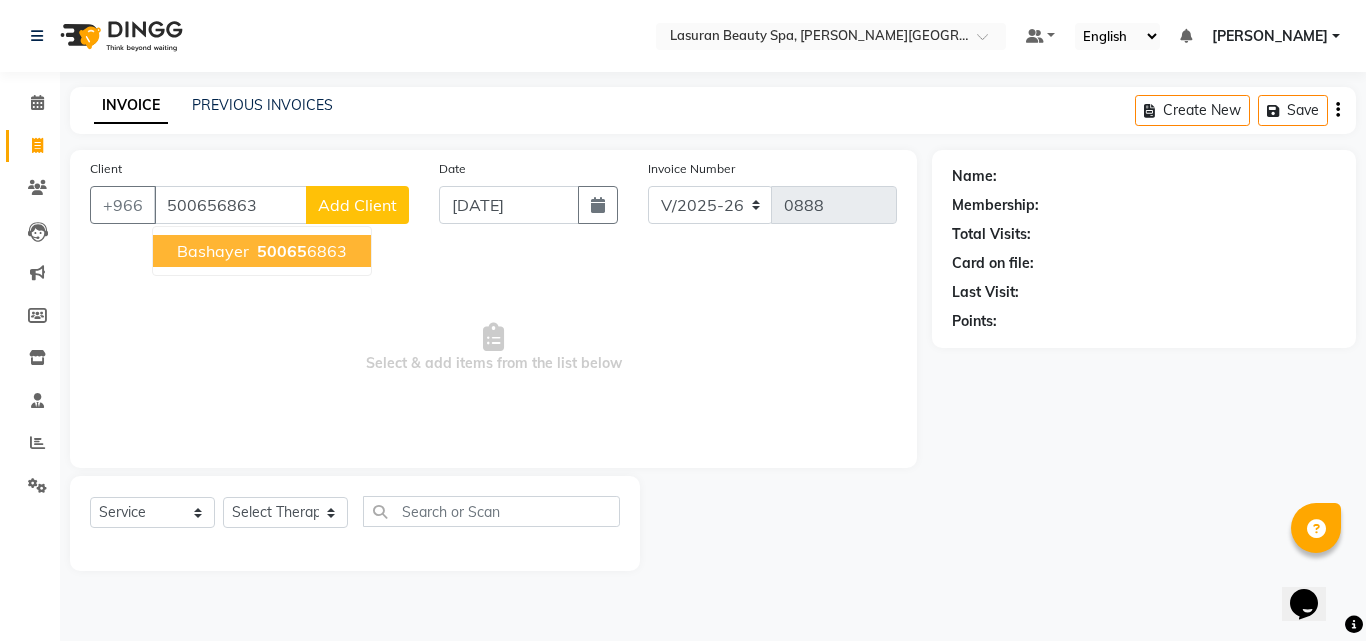 type on "500656863" 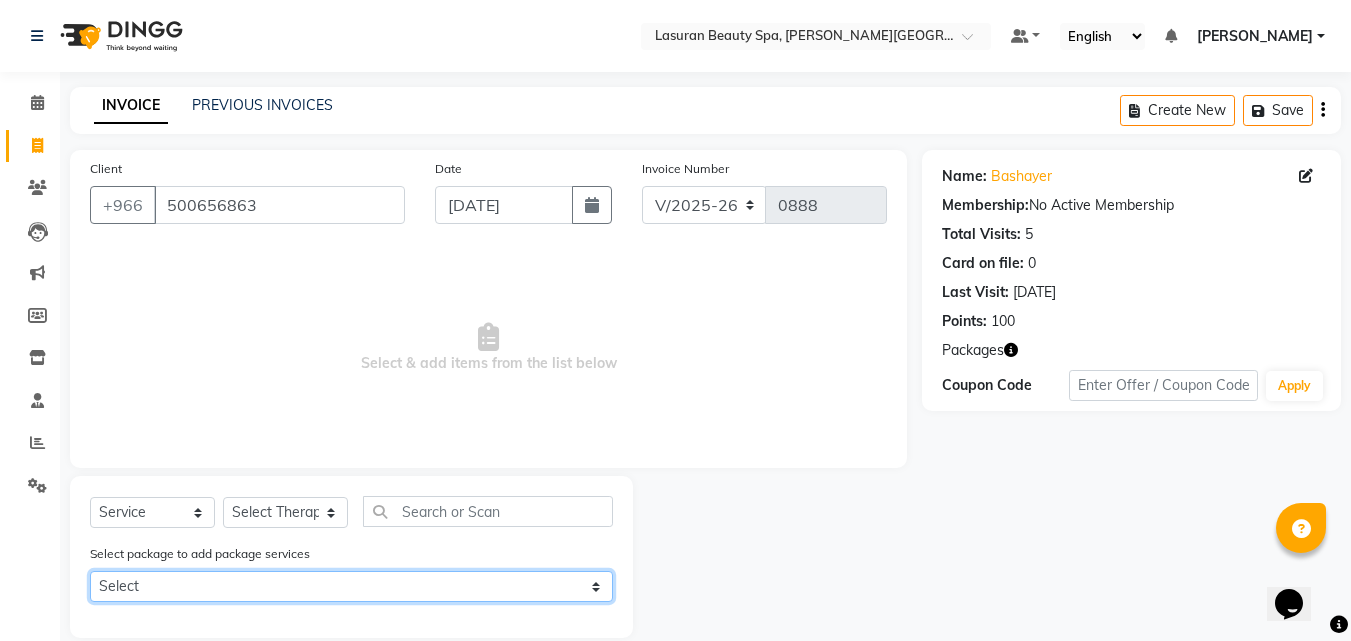 click on "Select BLOW DRY times4" 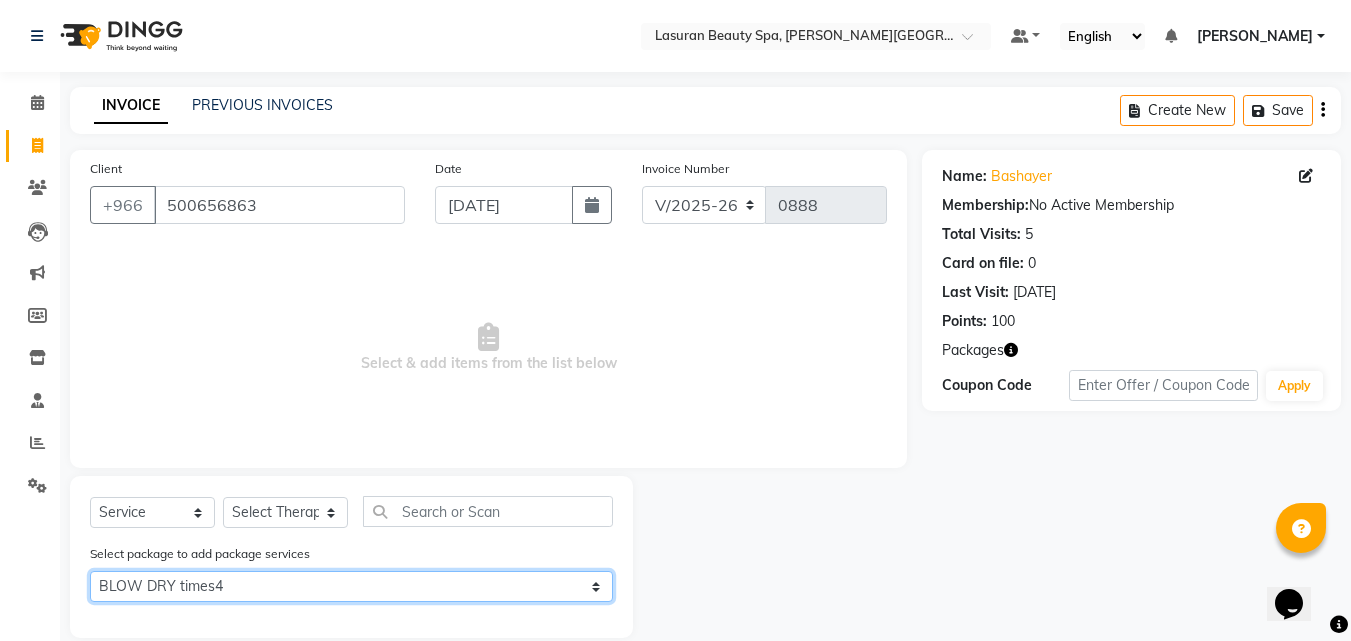 click on "Select BLOW DRY times4" 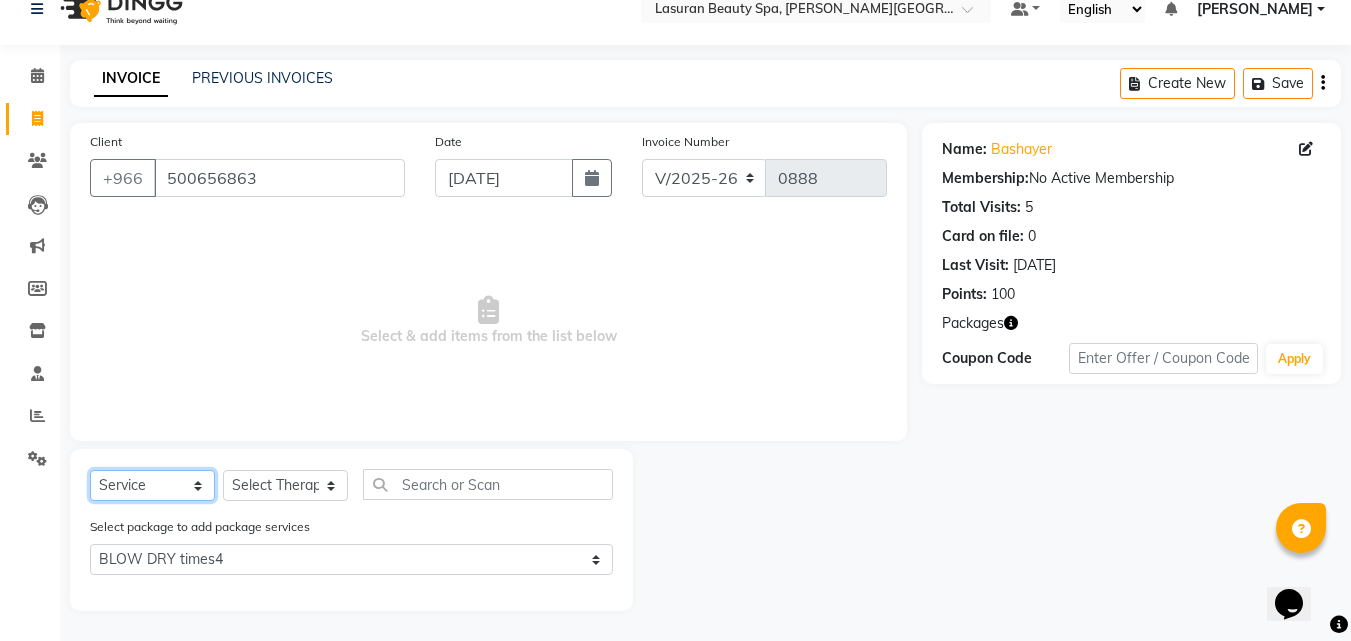 click on "Select  Service  Product  Membership  Package Voucher Prepaid Gift Card" 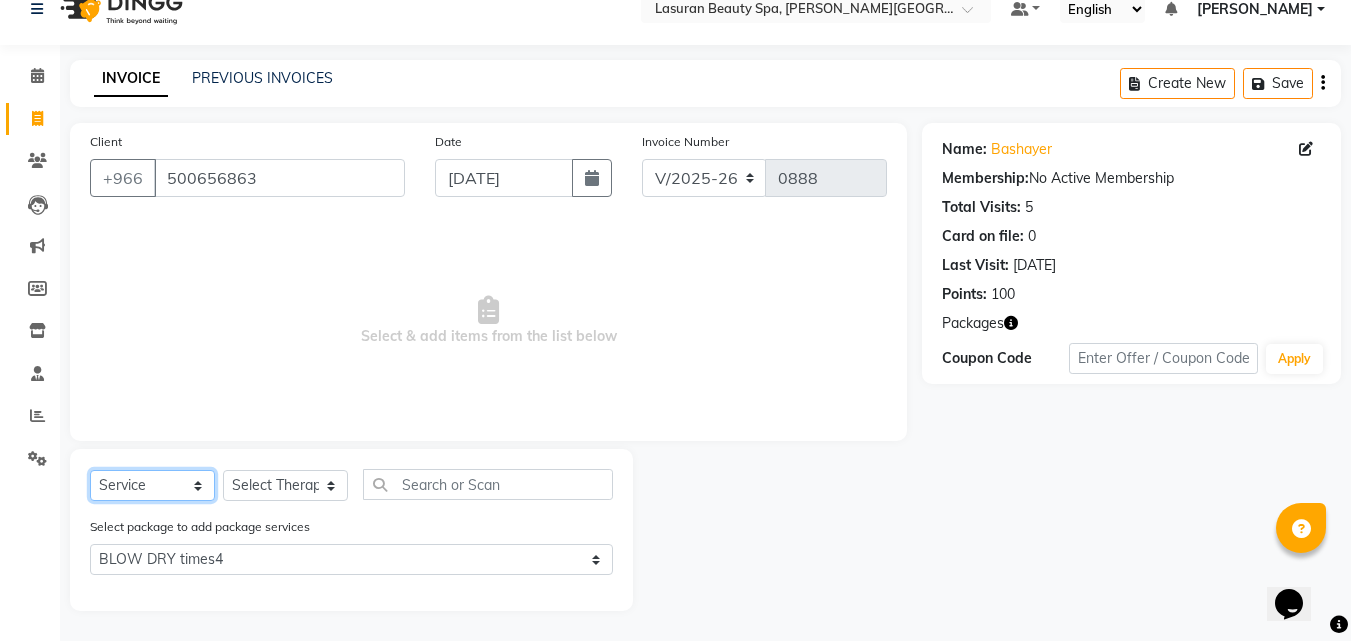 click on "Select  Service  Product  Membership  Package Voucher Prepaid Gift Card" 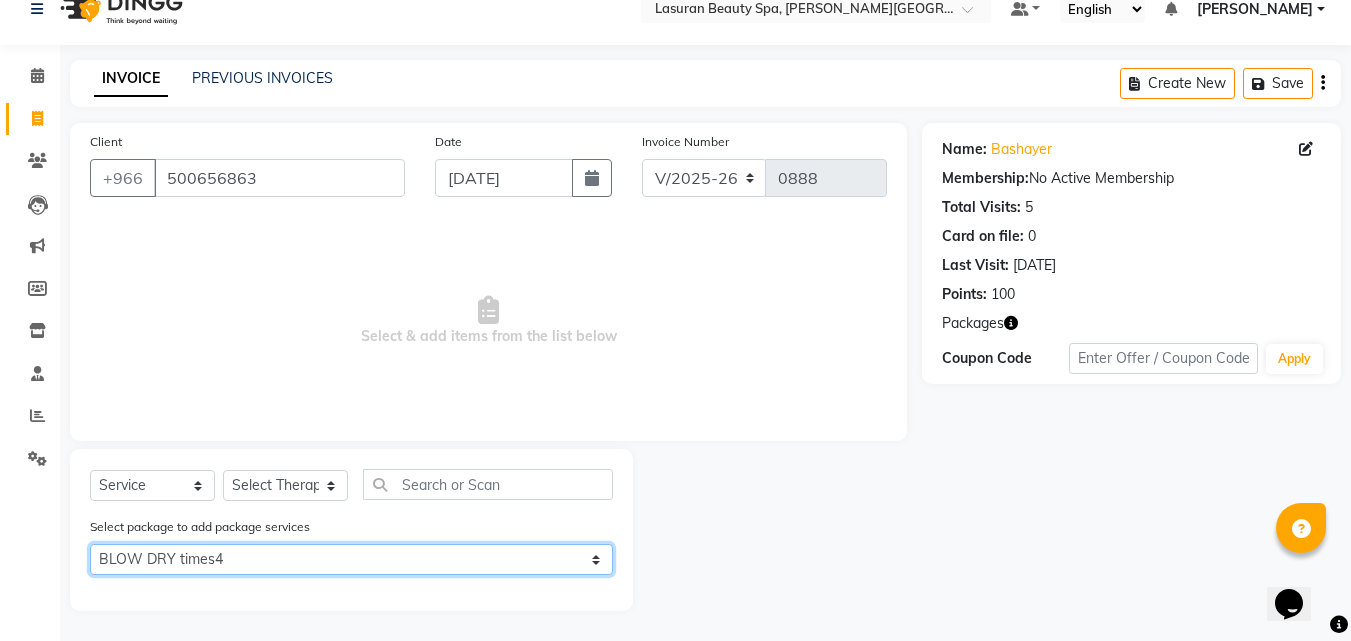 click on "Select BLOW DRY times4" 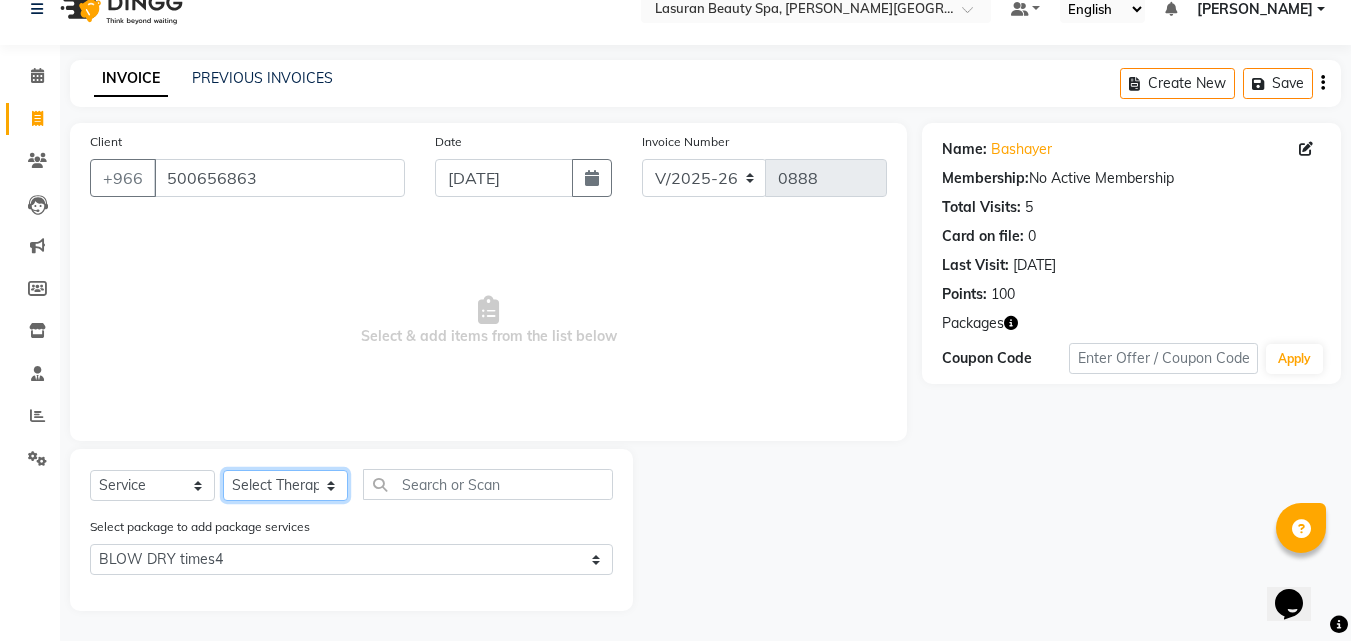 click on "Select Therapist [PERSON_NAME] ALJOHARY [PERSON_NAME] Kouraichy [PERSON_NAME] [PERSON_NAME] Angel [PERSON_NAME] [PERSON_NAME] SUMANDO [PERSON_NAME] [PERSON_NAME] [PERSON_NAME] DEV MANDAL CHAIMAE BALHAMIDIYA [PERSON_NAME] [PERSON_NAME] [PERSON_NAME] [PERSON_NAME] Nah [PERSON_NAME] GULCHEKHRA HACER [PERSON_NAME] [DATE][PERSON_NAME] [PERSON_NAME] [PERSON_NAME] [PERSON_NAME] MASTE [PERSON_NAME] ELfarargy [PERSON_NAME] [PERSON_NAME] [PERSON_NAME] [PERSON_NAME] DJUJUM [PERSON_NAME] [PERSON_NAME] [PERSON_NAME] [PERSON_NAME] SUWIN [PERSON_NAME] [PERSON_NAME] AN [PERSON_NAME]" 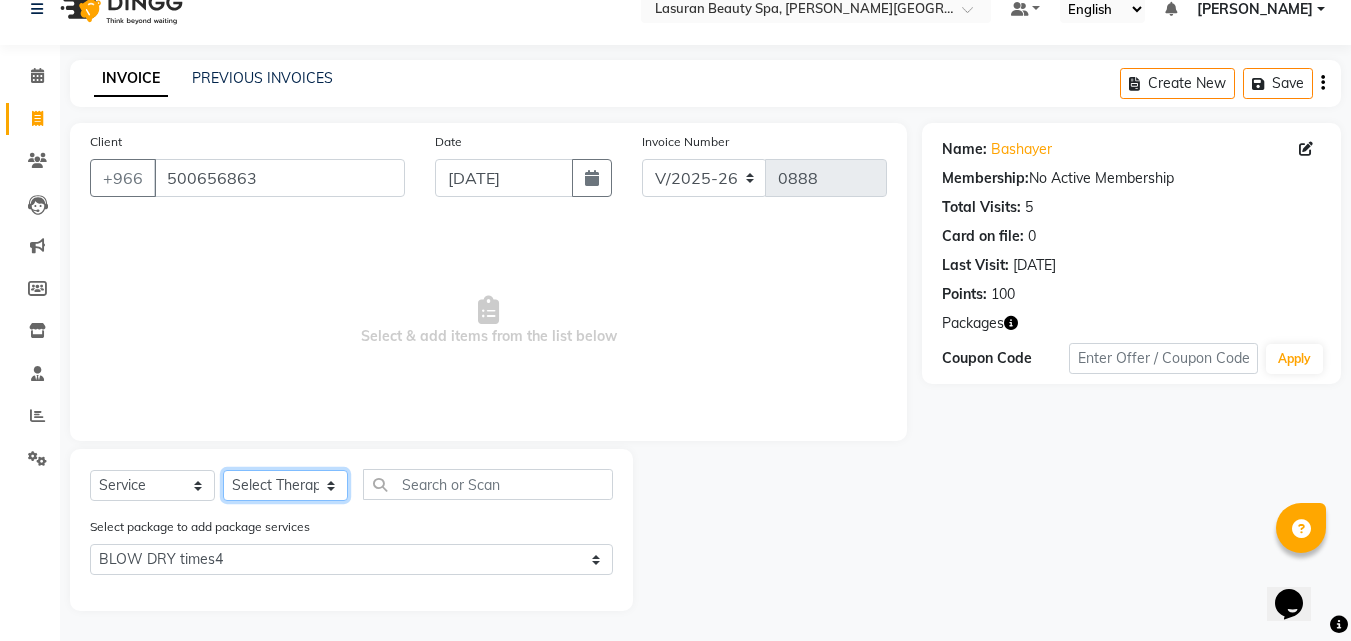 select on "54626" 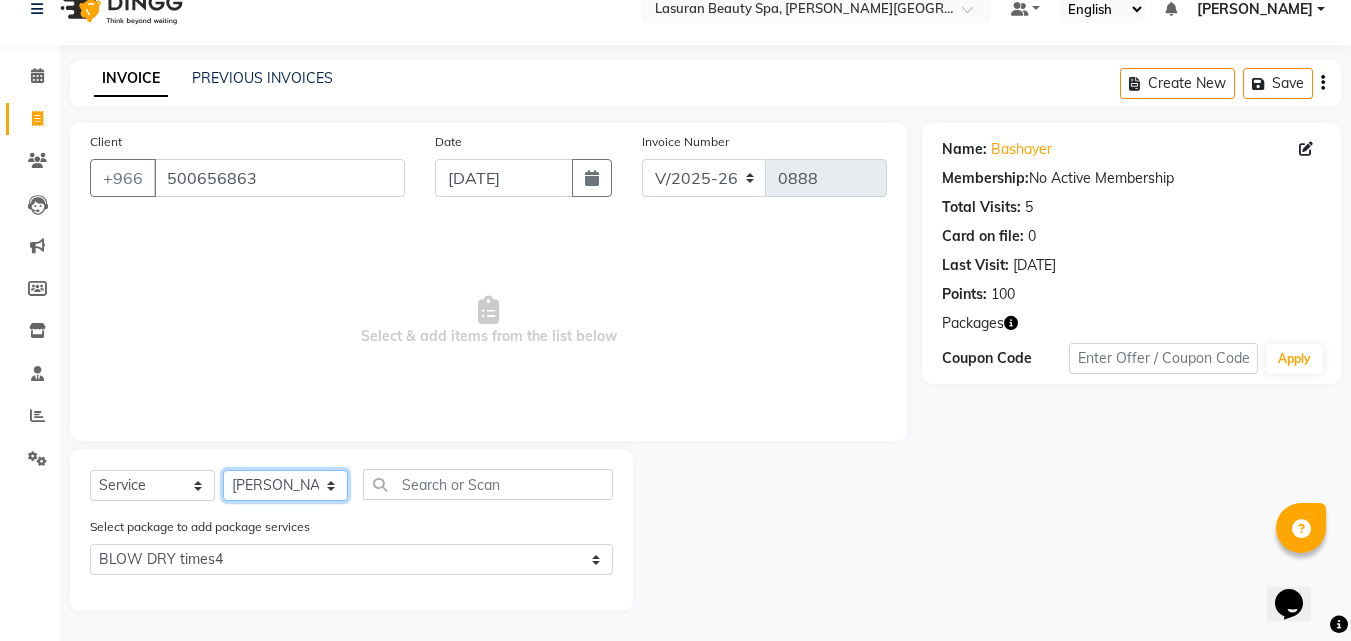 click on "Select Therapist [PERSON_NAME] ALJOHARY [PERSON_NAME] Kouraichy [PERSON_NAME] [PERSON_NAME] Angel [PERSON_NAME] [PERSON_NAME] SUMANDO [PERSON_NAME] [PERSON_NAME] [PERSON_NAME] DEV MANDAL CHAIMAE BALHAMIDIYA [PERSON_NAME] [PERSON_NAME] [PERSON_NAME] [PERSON_NAME] Nah [PERSON_NAME] GULCHEKHRA HACER [PERSON_NAME] [DATE][PERSON_NAME] [PERSON_NAME] [PERSON_NAME] [PERSON_NAME] MASTE [PERSON_NAME] ELfarargy [PERSON_NAME] [PERSON_NAME] [PERSON_NAME] [PERSON_NAME] DJUJUM [PERSON_NAME] [PERSON_NAME] [PERSON_NAME] [PERSON_NAME] SUWIN [PERSON_NAME] [PERSON_NAME] AN [PERSON_NAME]" 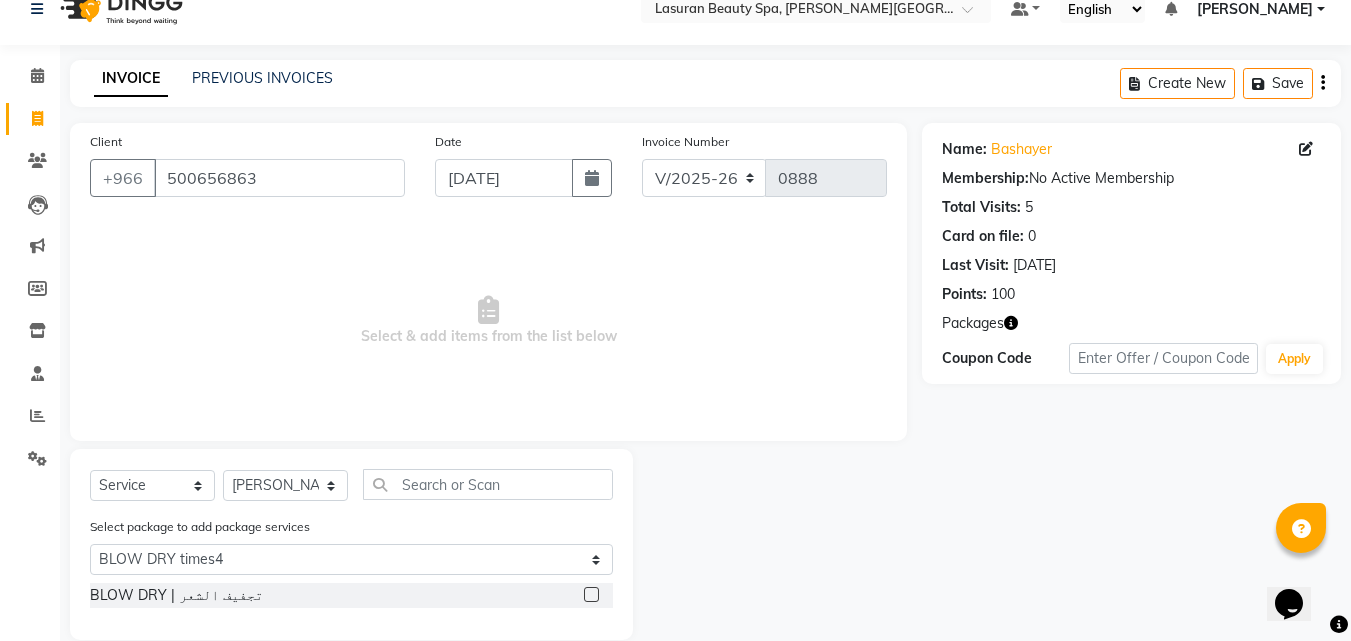 click on "BLOW DRY | تجفيف الشعر" 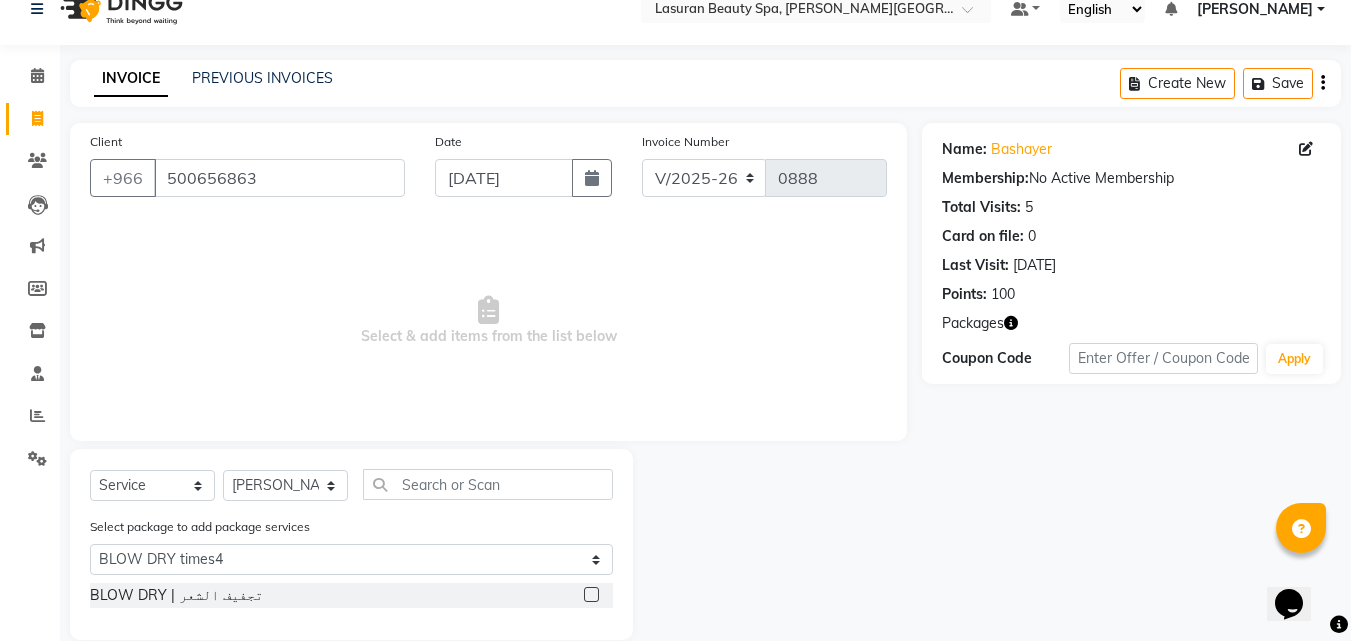 click 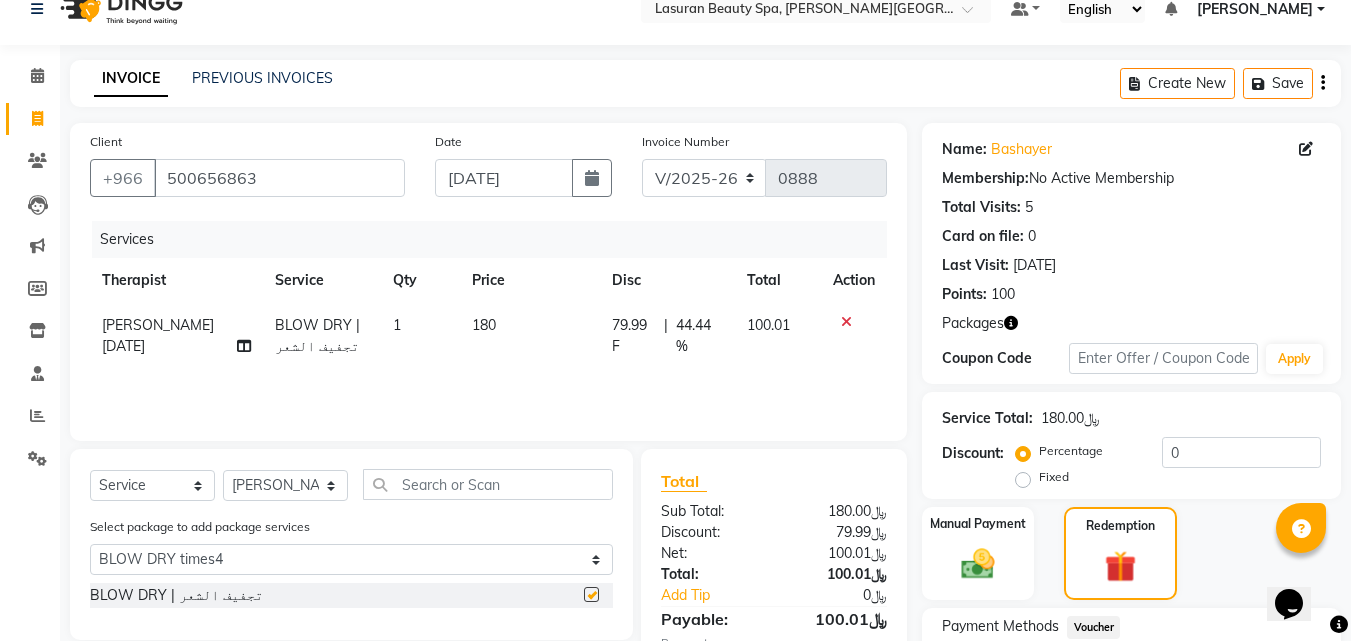 checkbox on "false" 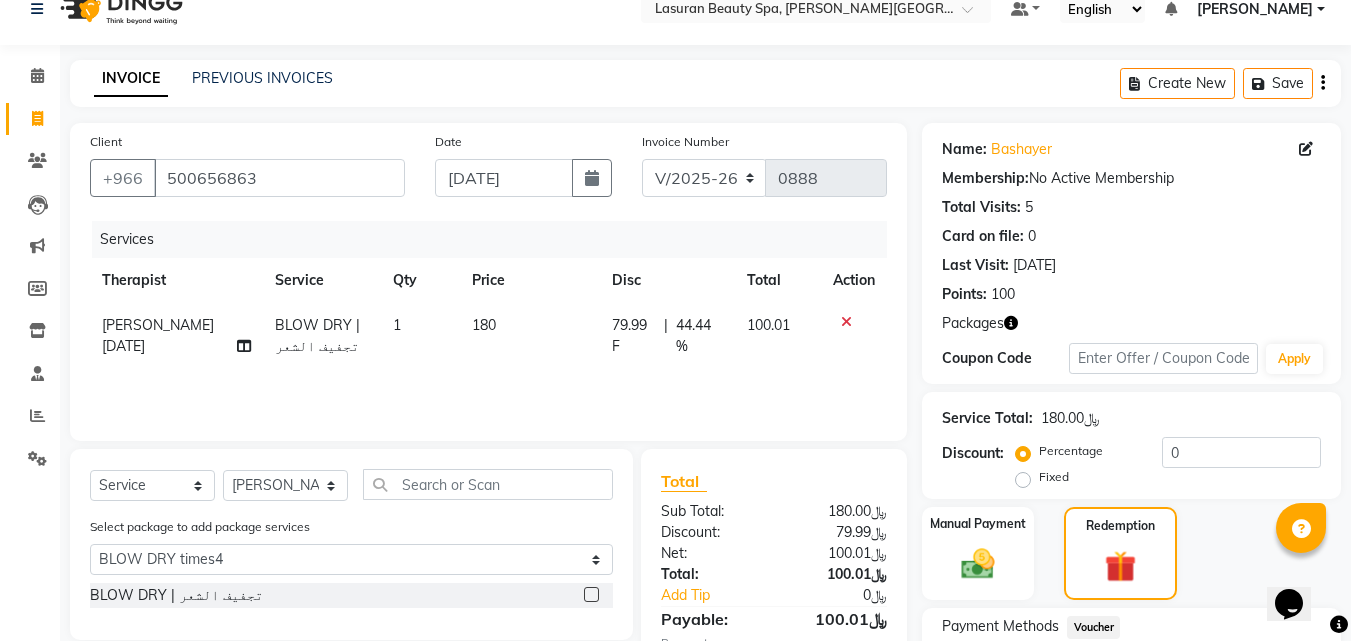 scroll, scrollTop: 318, scrollLeft: 0, axis: vertical 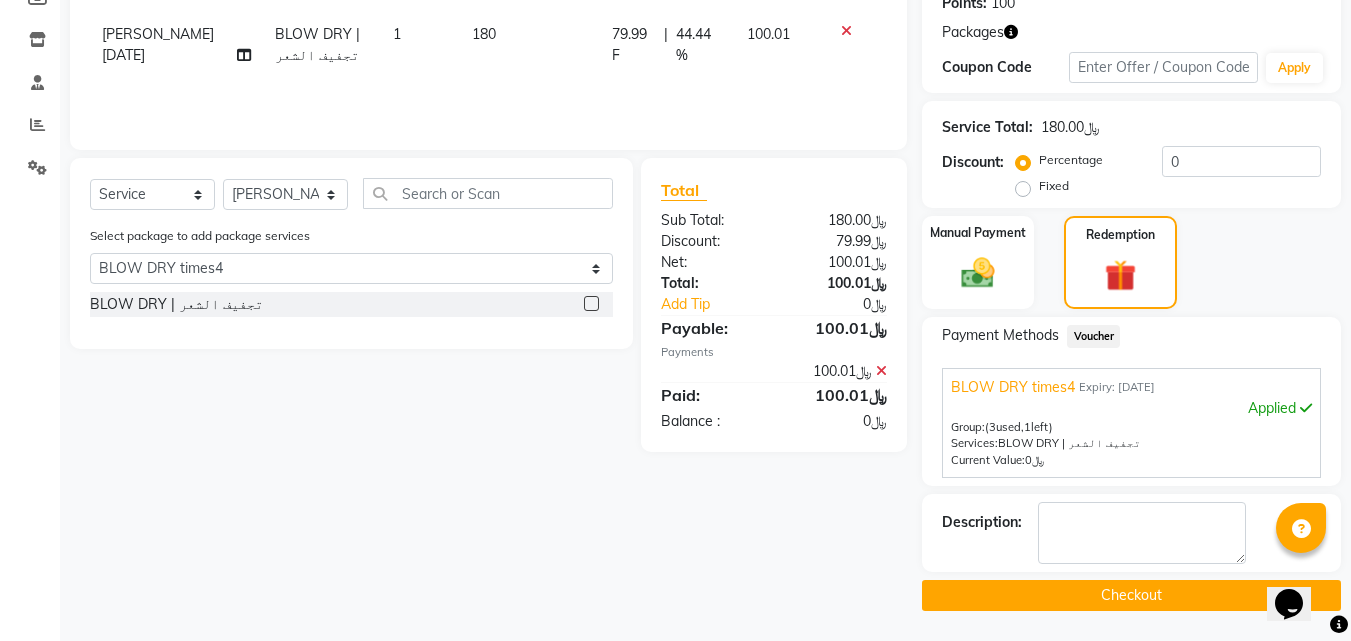 click on "Checkout" 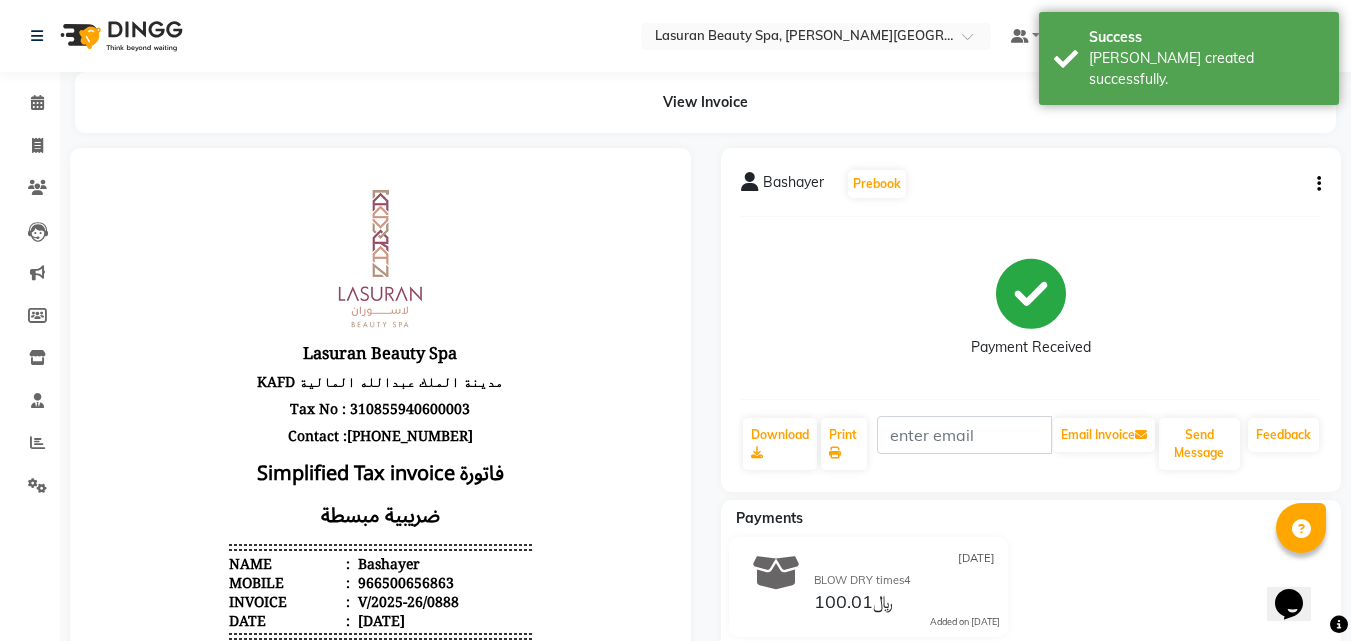 scroll, scrollTop: 0, scrollLeft: 0, axis: both 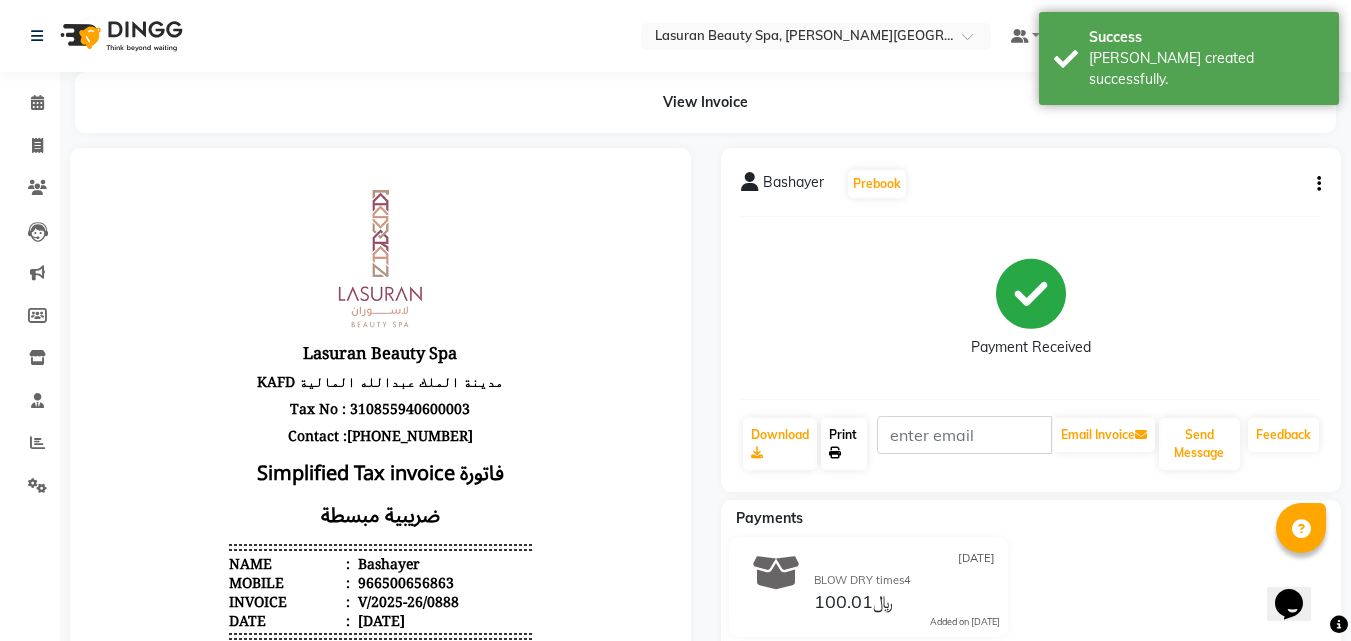 click 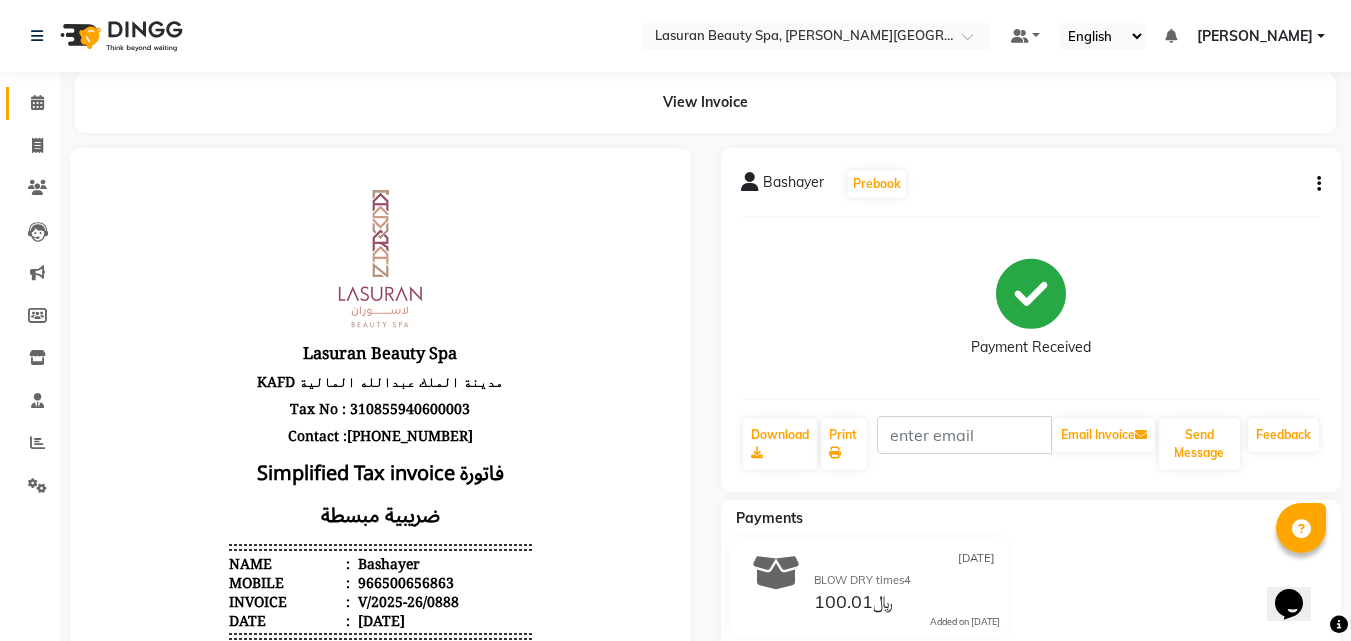 click 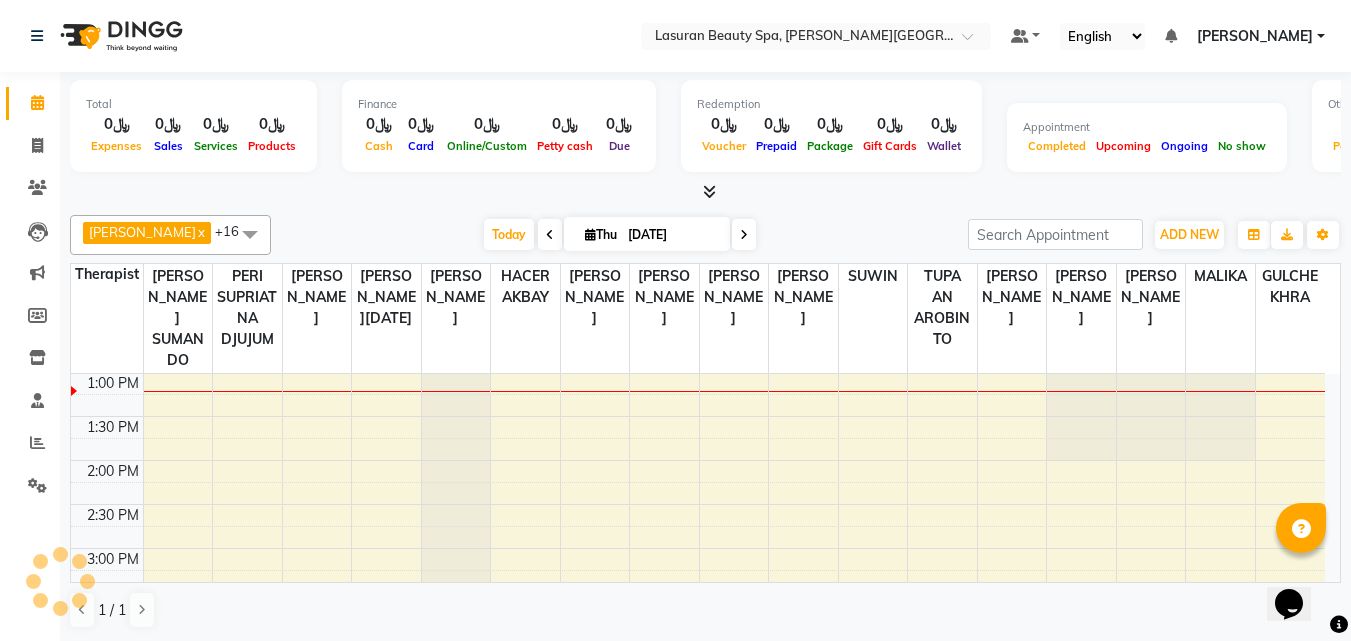 scroll, scrollTop: 0, scrollLeft: 0, axis: both 